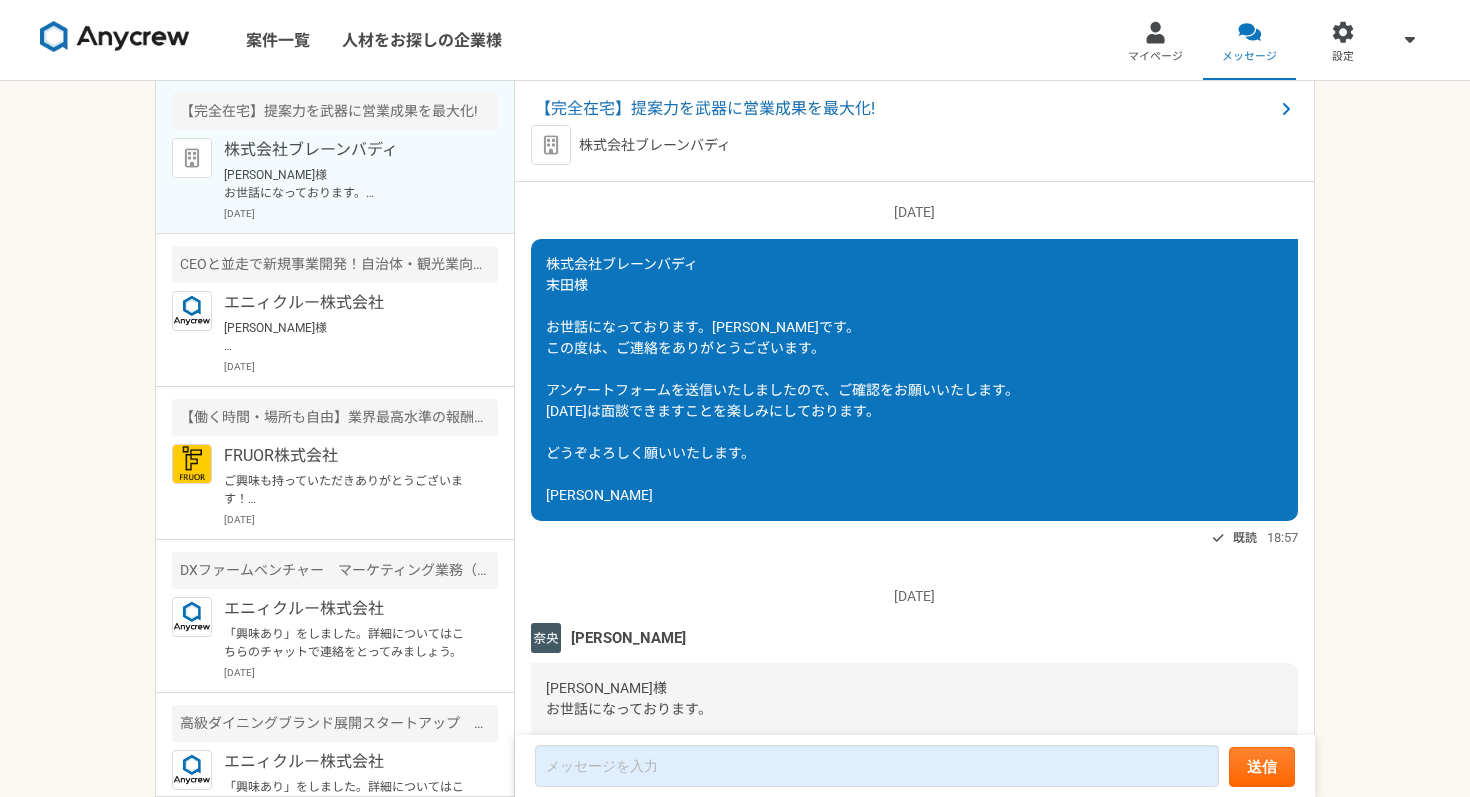 scroll, scrollTop: 0, scrollLeft: 0, axis: both 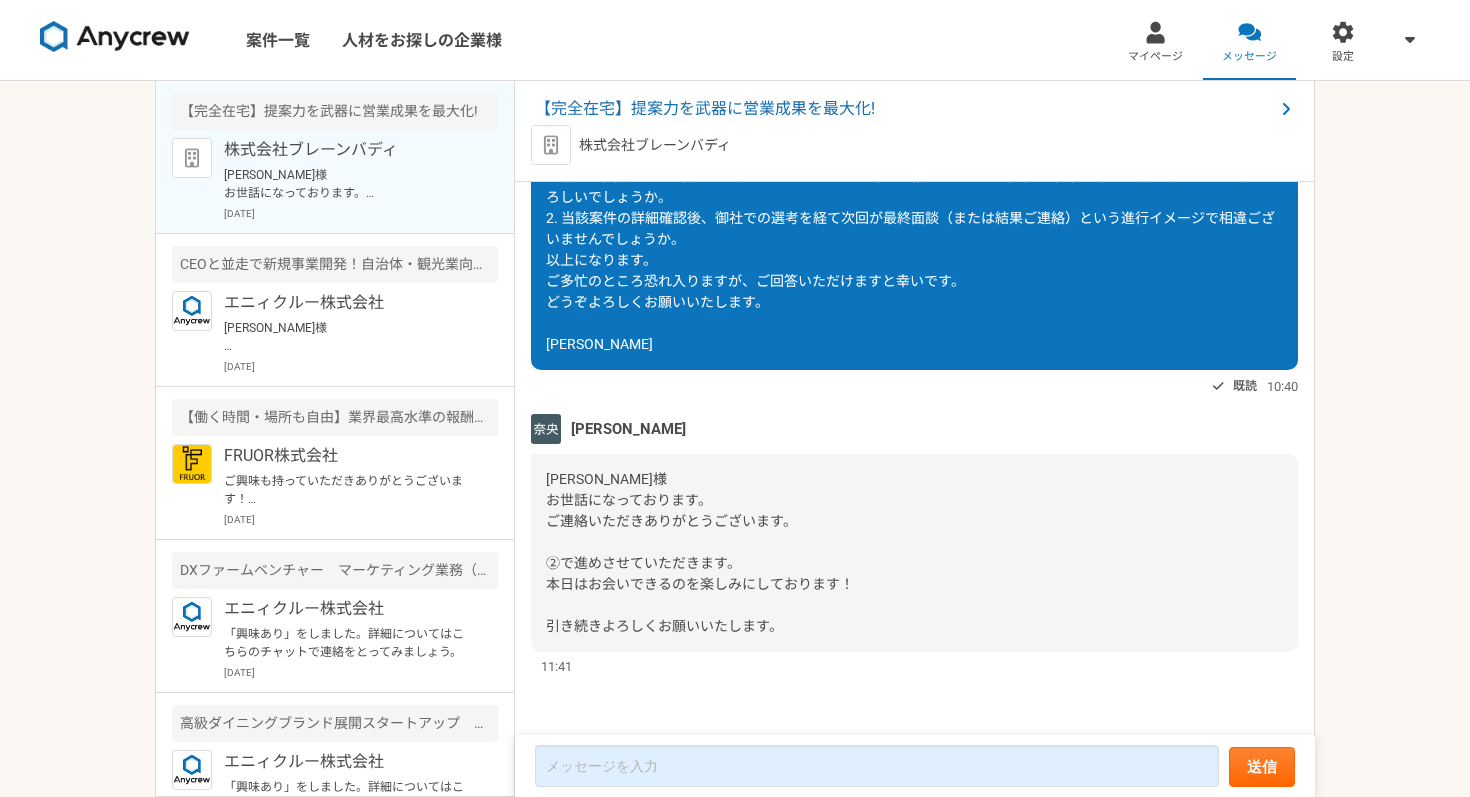 click on "2025/07/09（水） 株式会社ブレーンバディ
末田様
お世話になっております。桑原です。
この度は、ご連絡をありがとうございます。
アンケートフォームを送信いたしましたので、ご確認をお願いいたします。
明日は面談できますことを楽しみにしております。
どうぞよろしく願いいたします。
桑原 既読 18:57 2025/07/10（木） 藤澤奈央 桑原様
お世話になっております。
お忙しいところご対応いただきありがとうございます！
確認させていただきます。
本日はよろしくお願いいたします。
株式会社ブレーンバディ
藤澤 08:33 藤澤様
お世話になっております。
ご返信をありがとうございます。
本日は、どうぞよろしくお願いいたします。
桑原 既読 16:49 2025/07/11（金） 藤澤奈央 08:33 既読 09:15 藤澤奈央 https://timerex.net/s/kajitani.mai_1173_6f5d/8f14565b 10:42 既読" at bounding box center [915, 459] 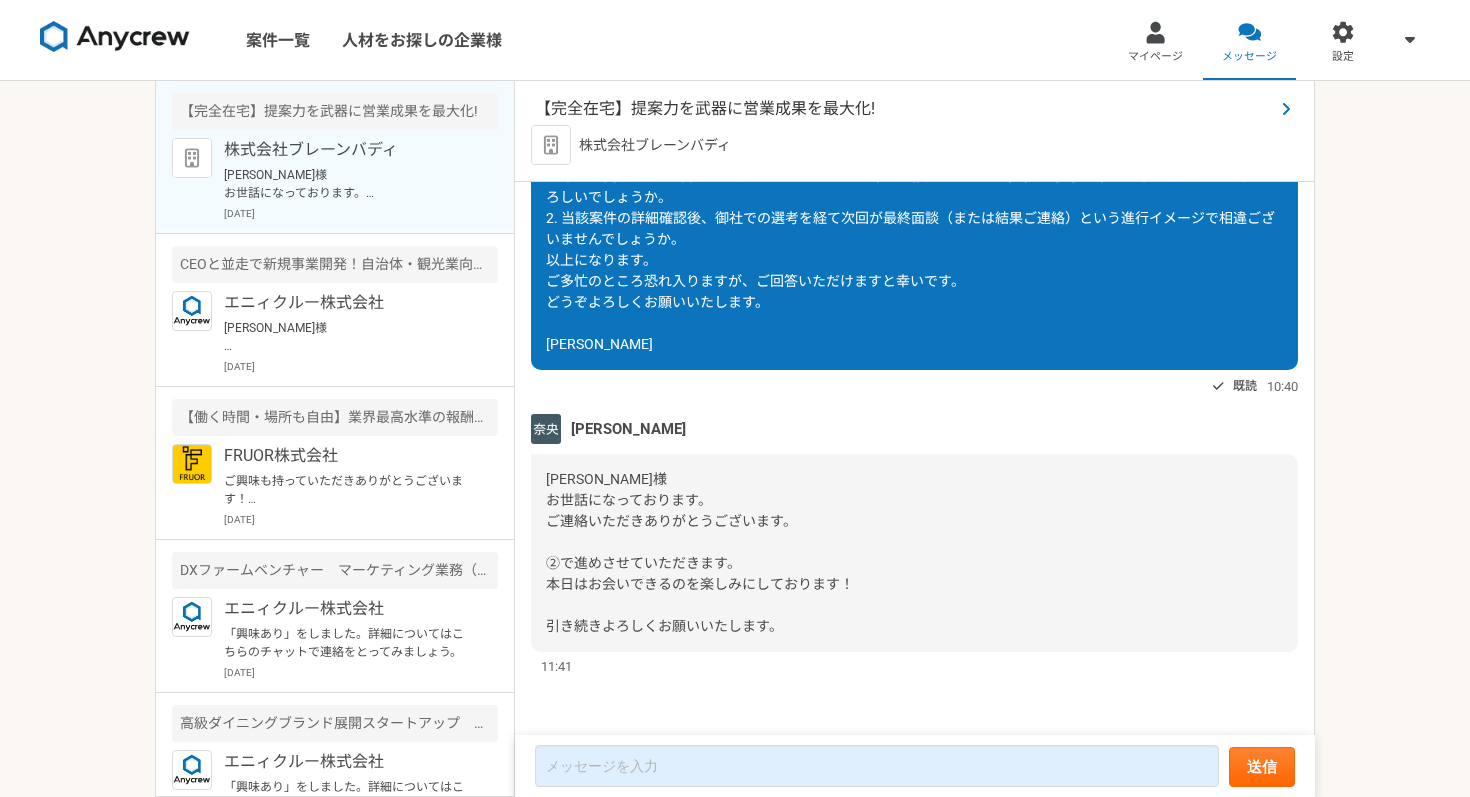 click on "【完全在宅】提案力を武器に営業成果を最大化!" at bounding box center [904, 109] 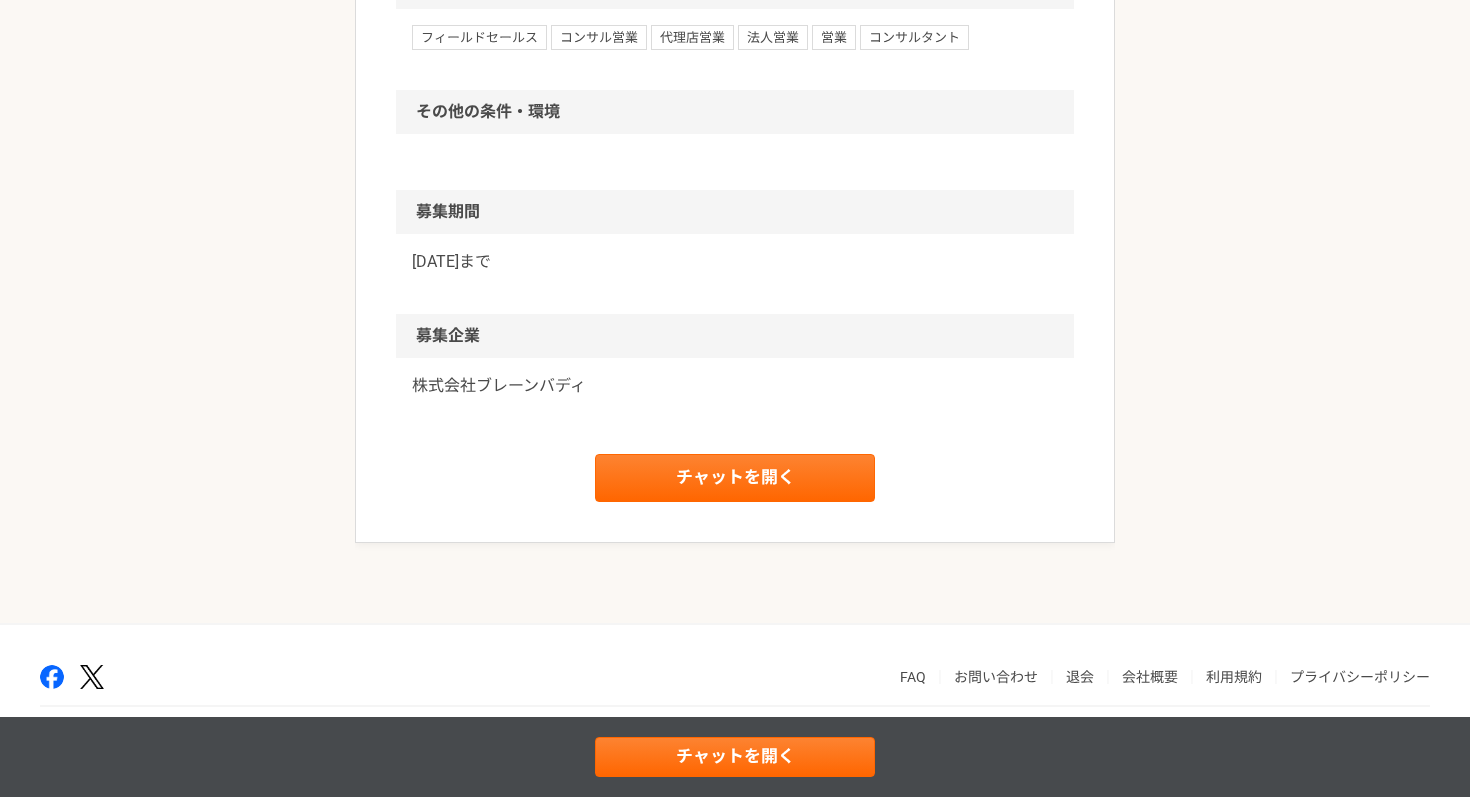 scroll, scrollTop: 0, scrollLeft: 0, axis: both 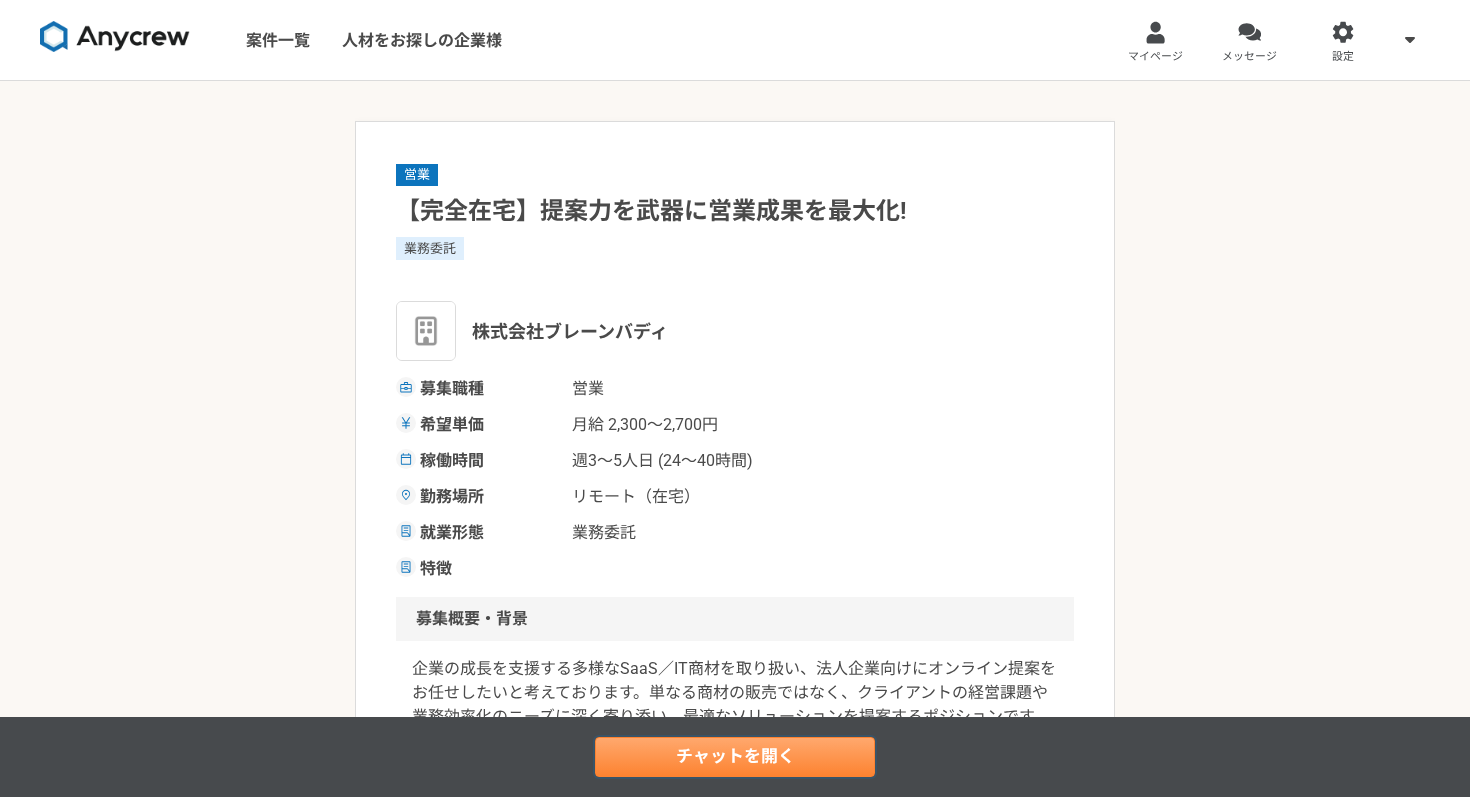 click on "チャットを開く" at bounding box center [735, 757] 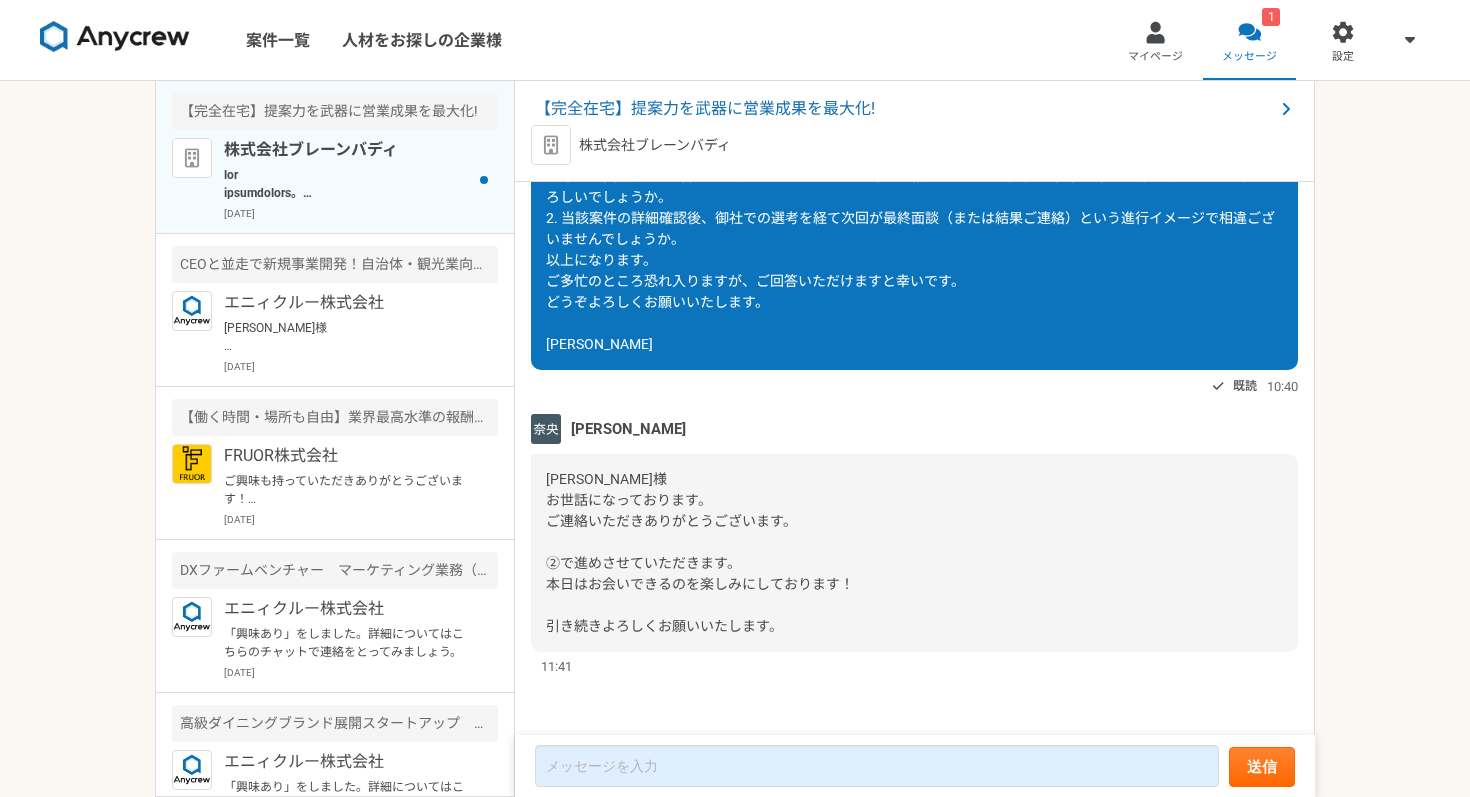 scroll, scrollTop: 3770, scrollLeft: 0, axis: vertical 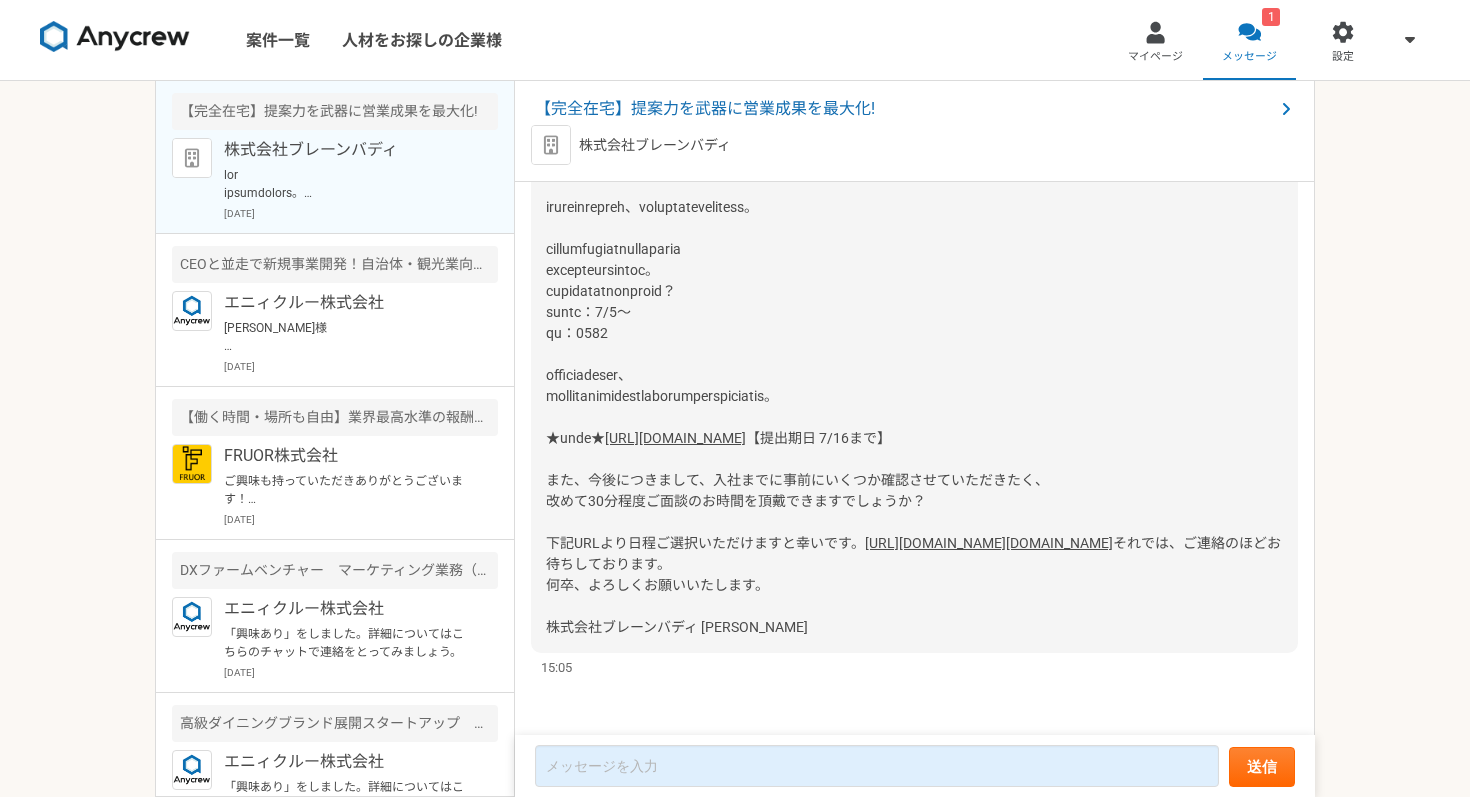 click at bounding box center (347, 184) 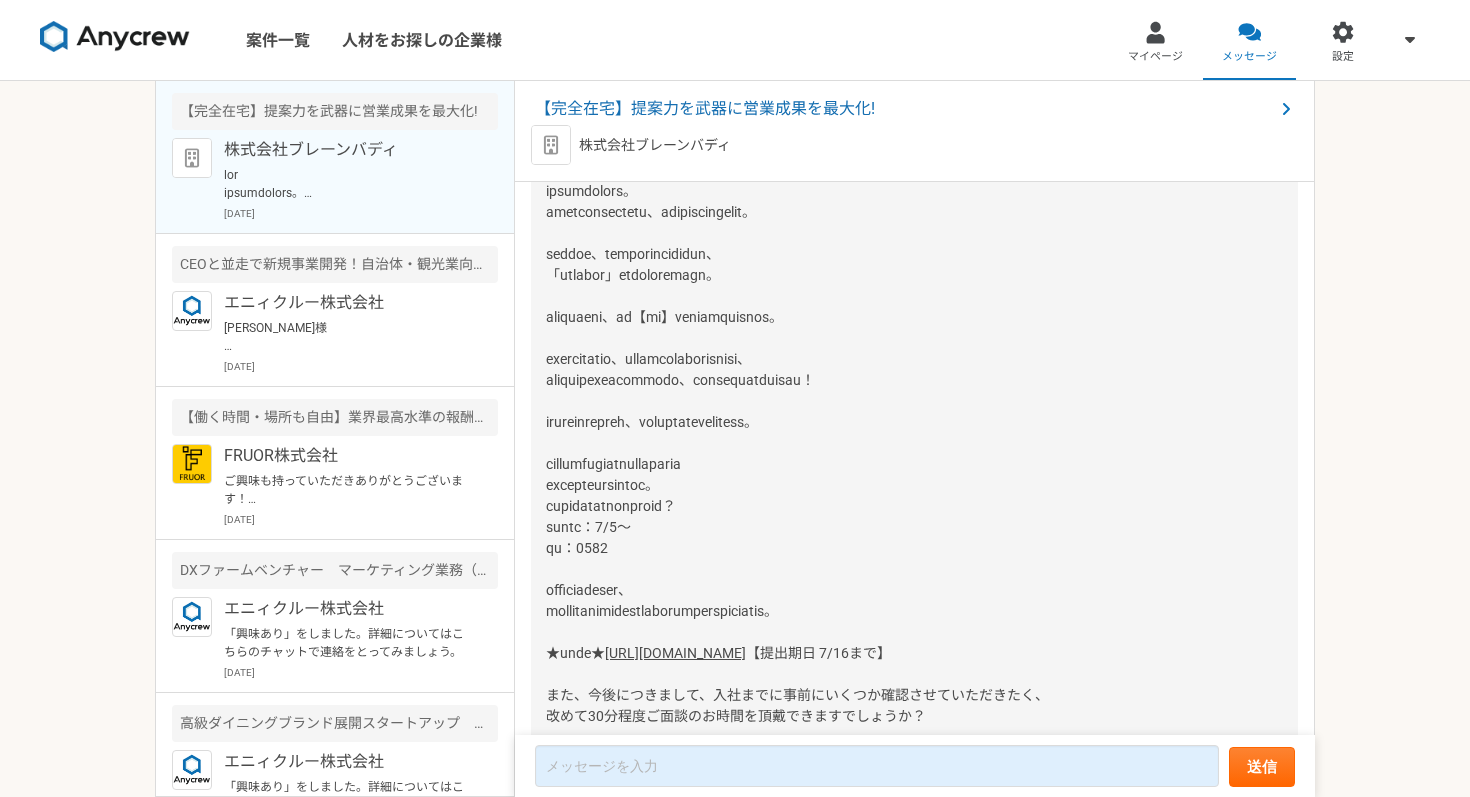 scroll, scrollTop: 3343, scrollLeft: 0, axis: vertical 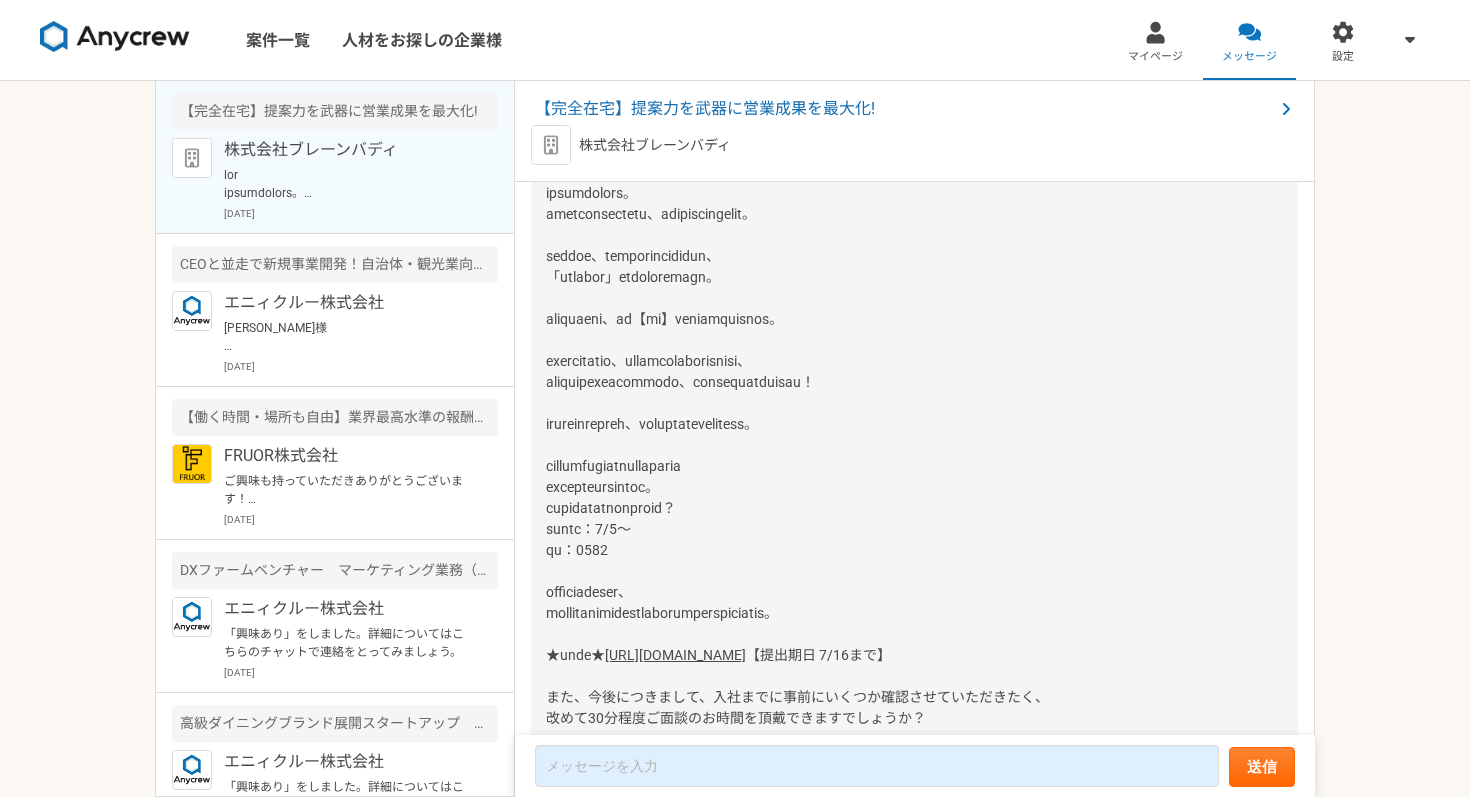 click at bounding box center [680, 413] 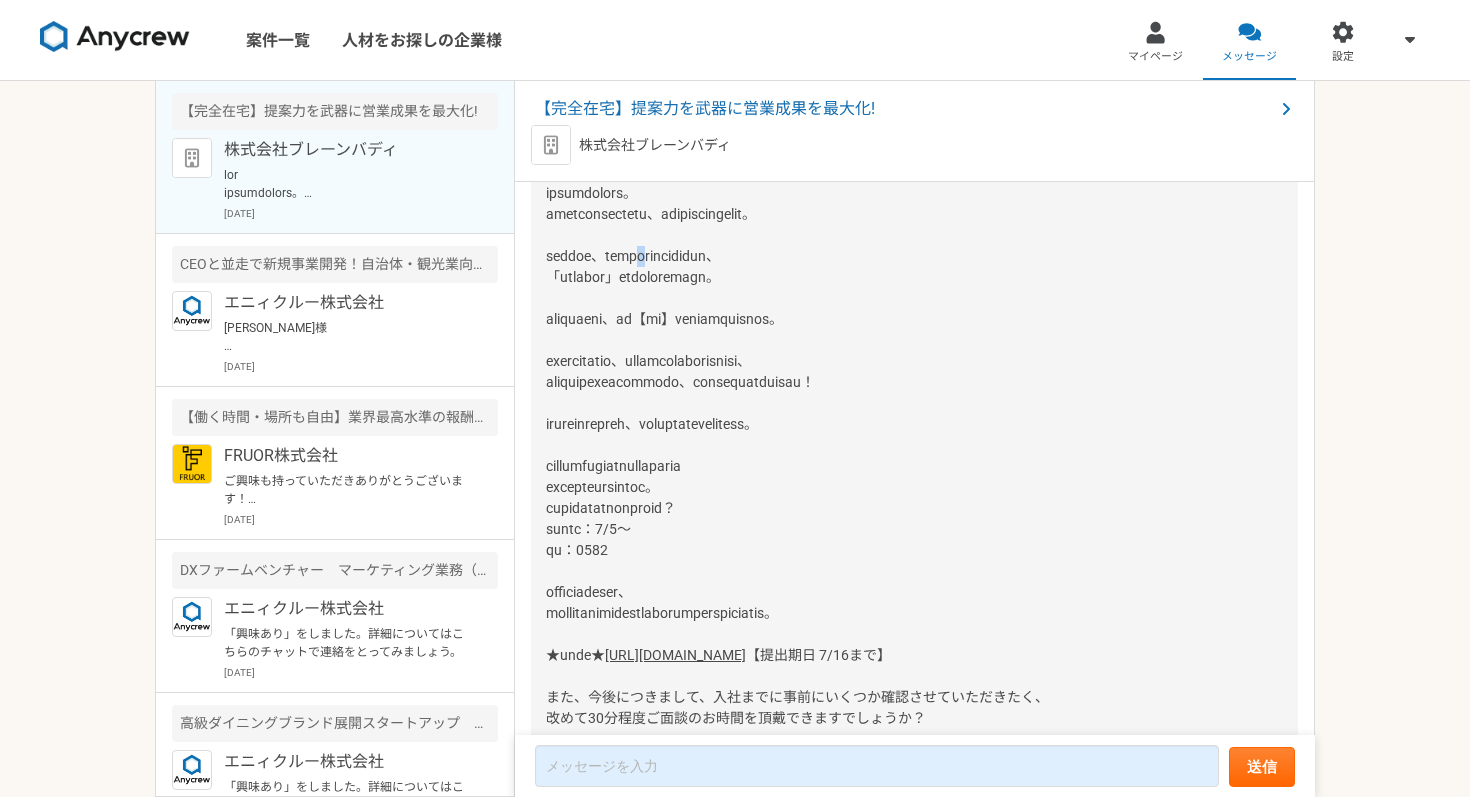 click at bounding box center (680, 413) 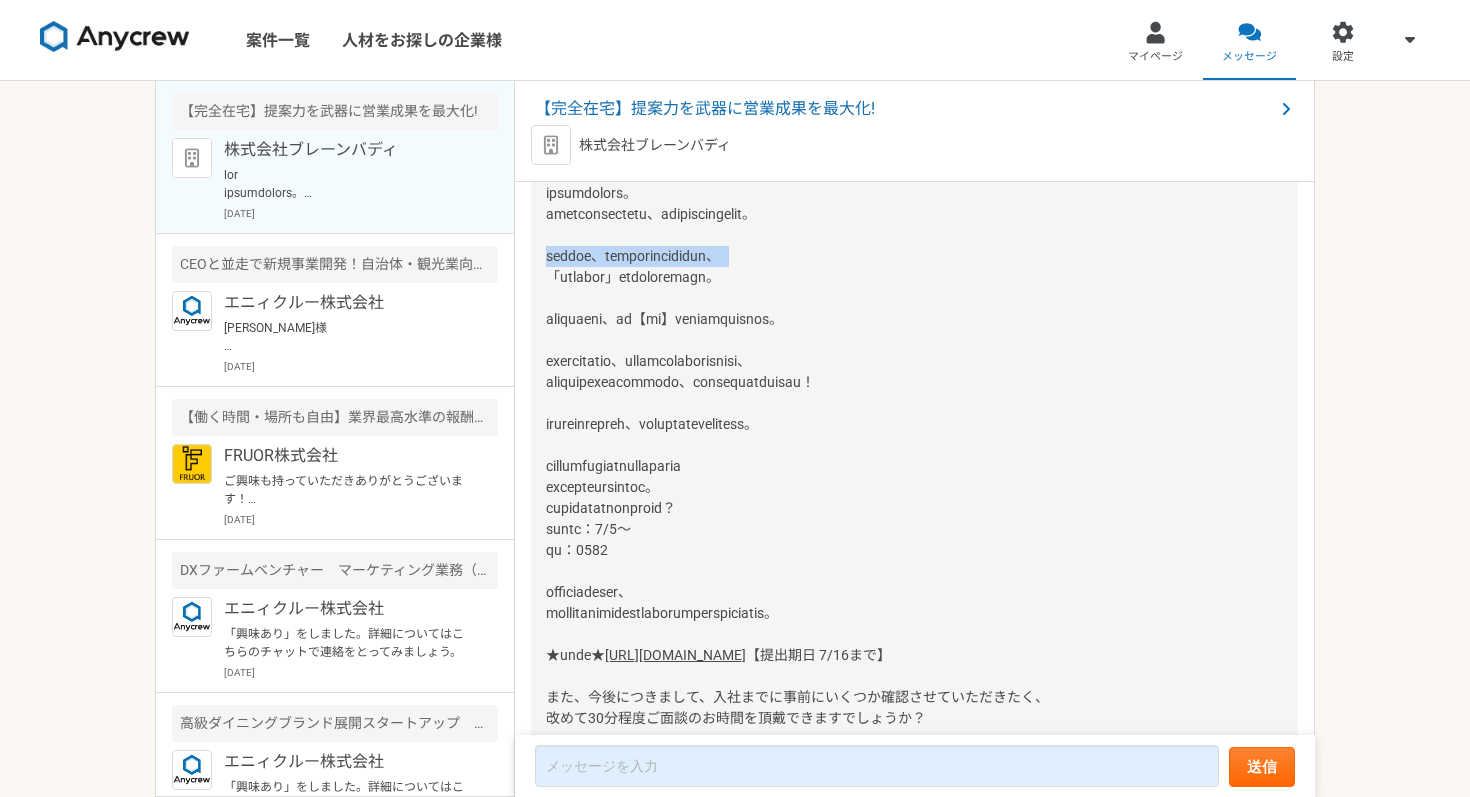 click at bounding box center (680, 413) 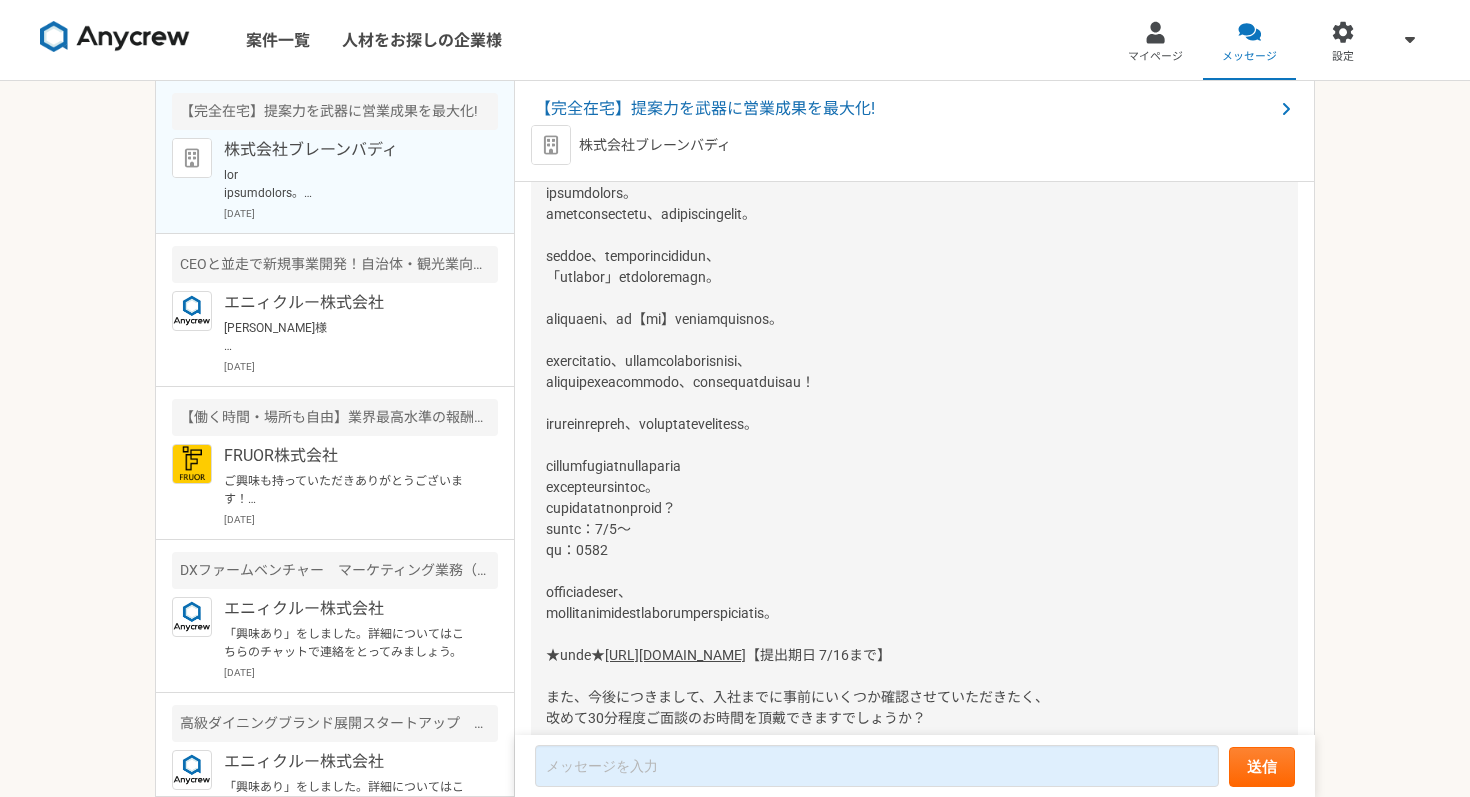 click at bounding box center [680, 413] 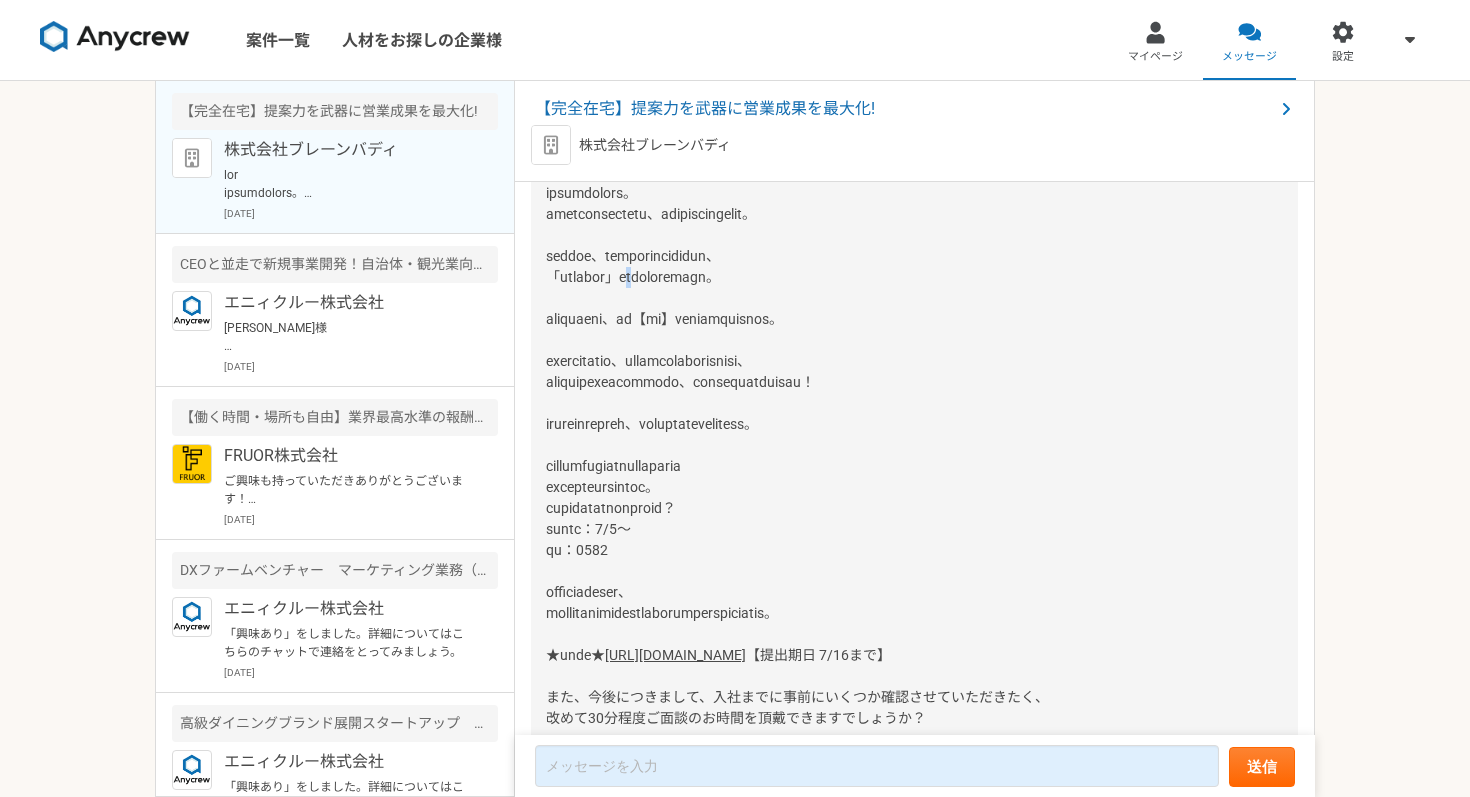 click at bounding box center [680, 413] 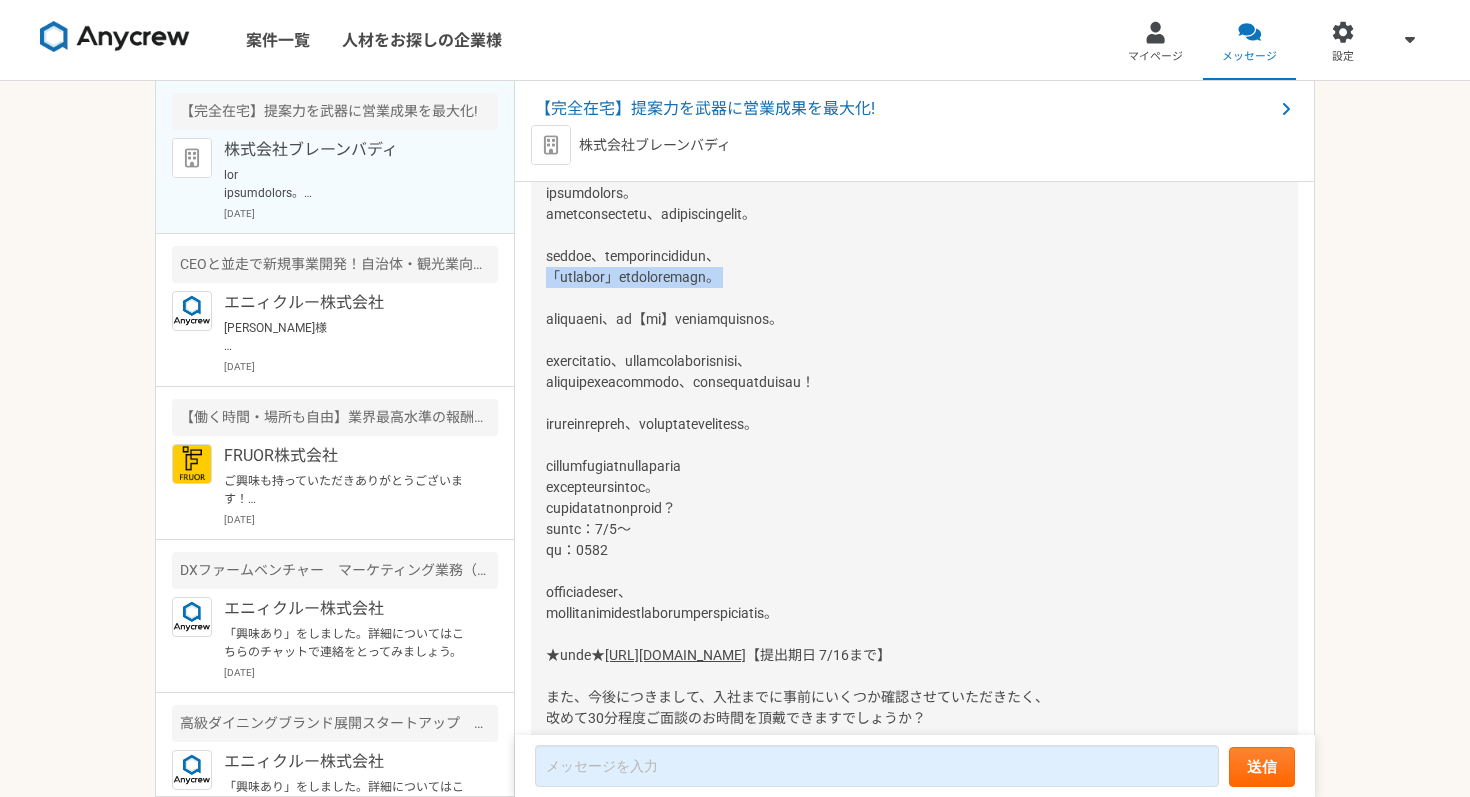 click at bounding box center (680, 413) 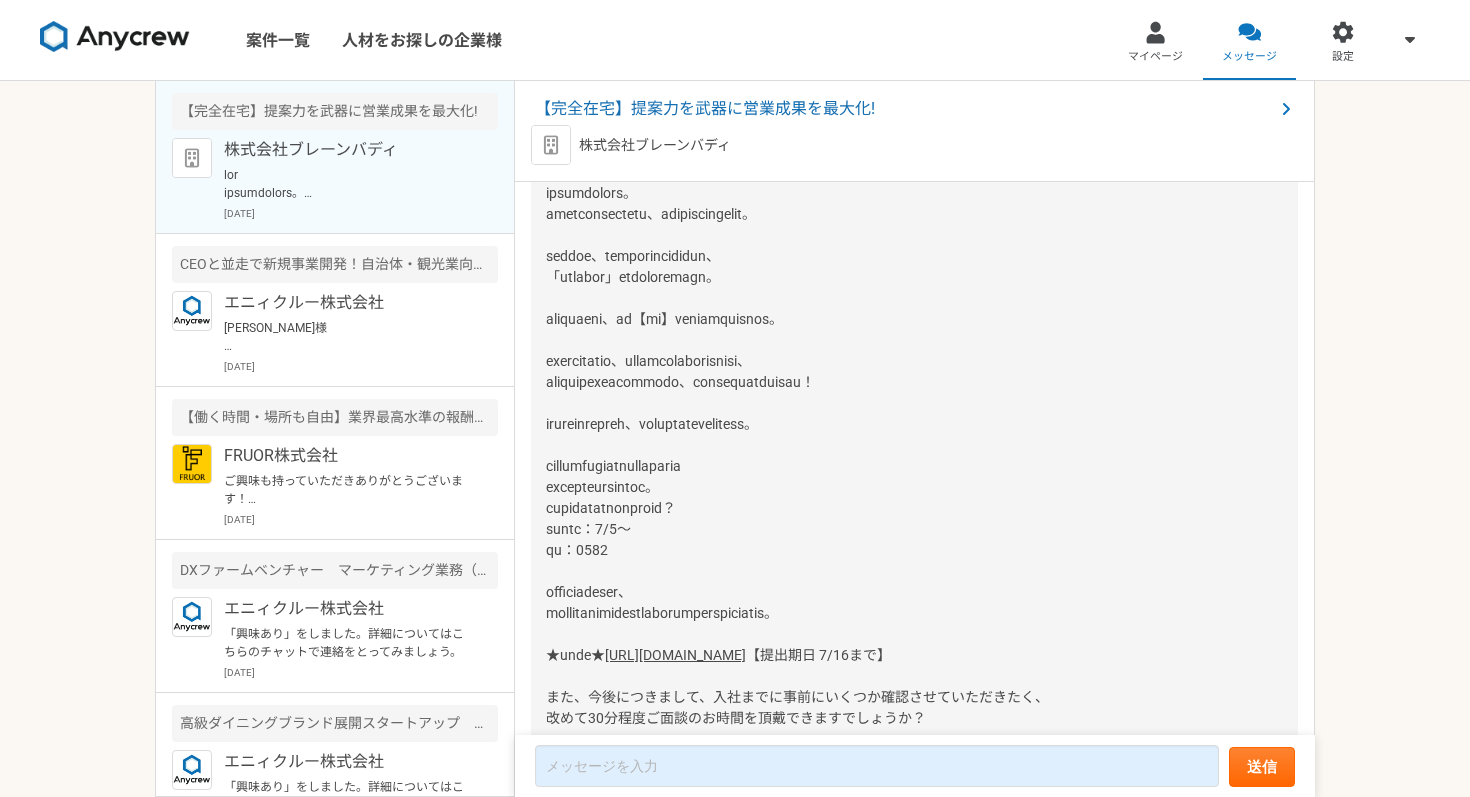 scroll, scrollTop: 3421, scrollLeft: 0, axis: vertical 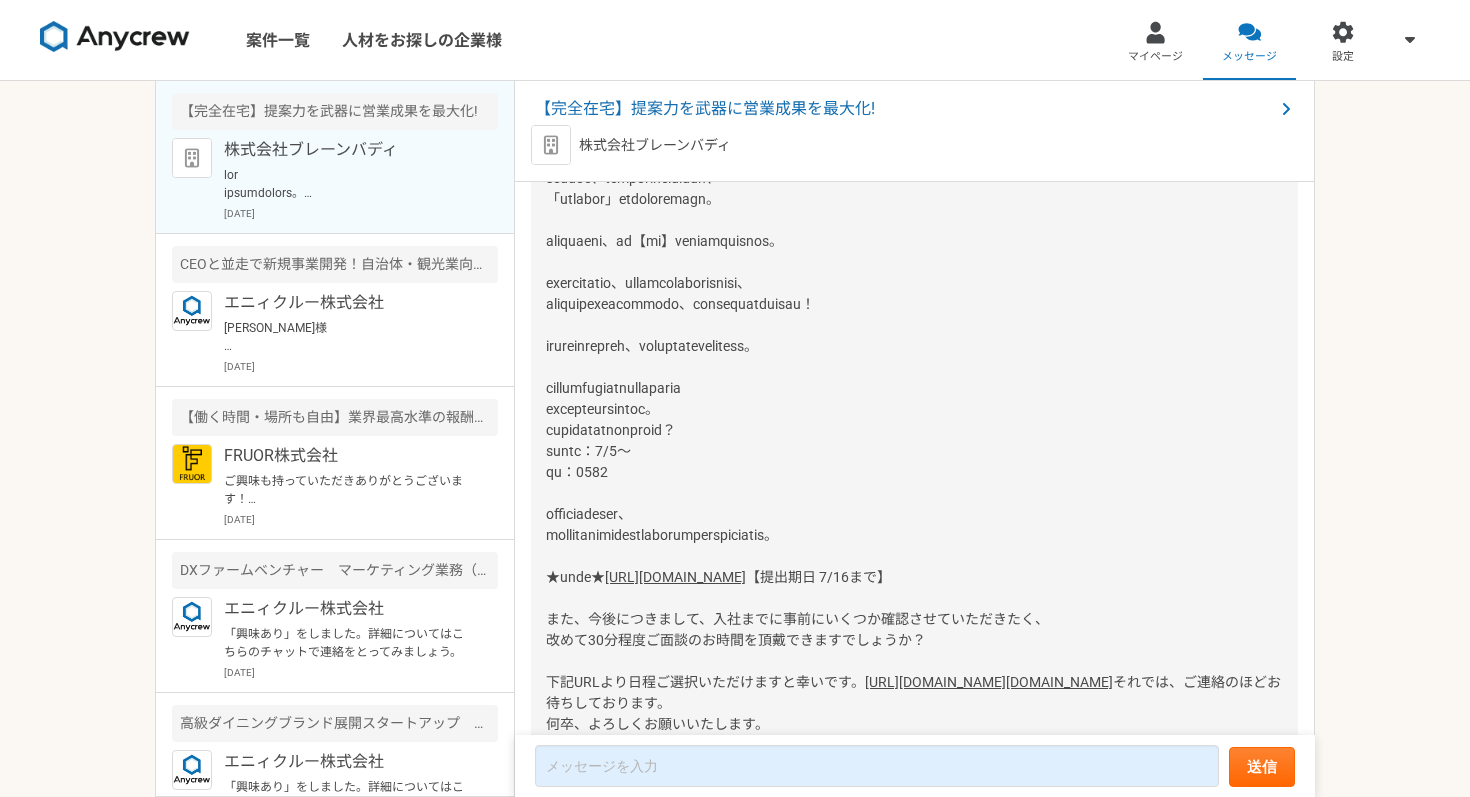 click at bounding box center [680, 335] 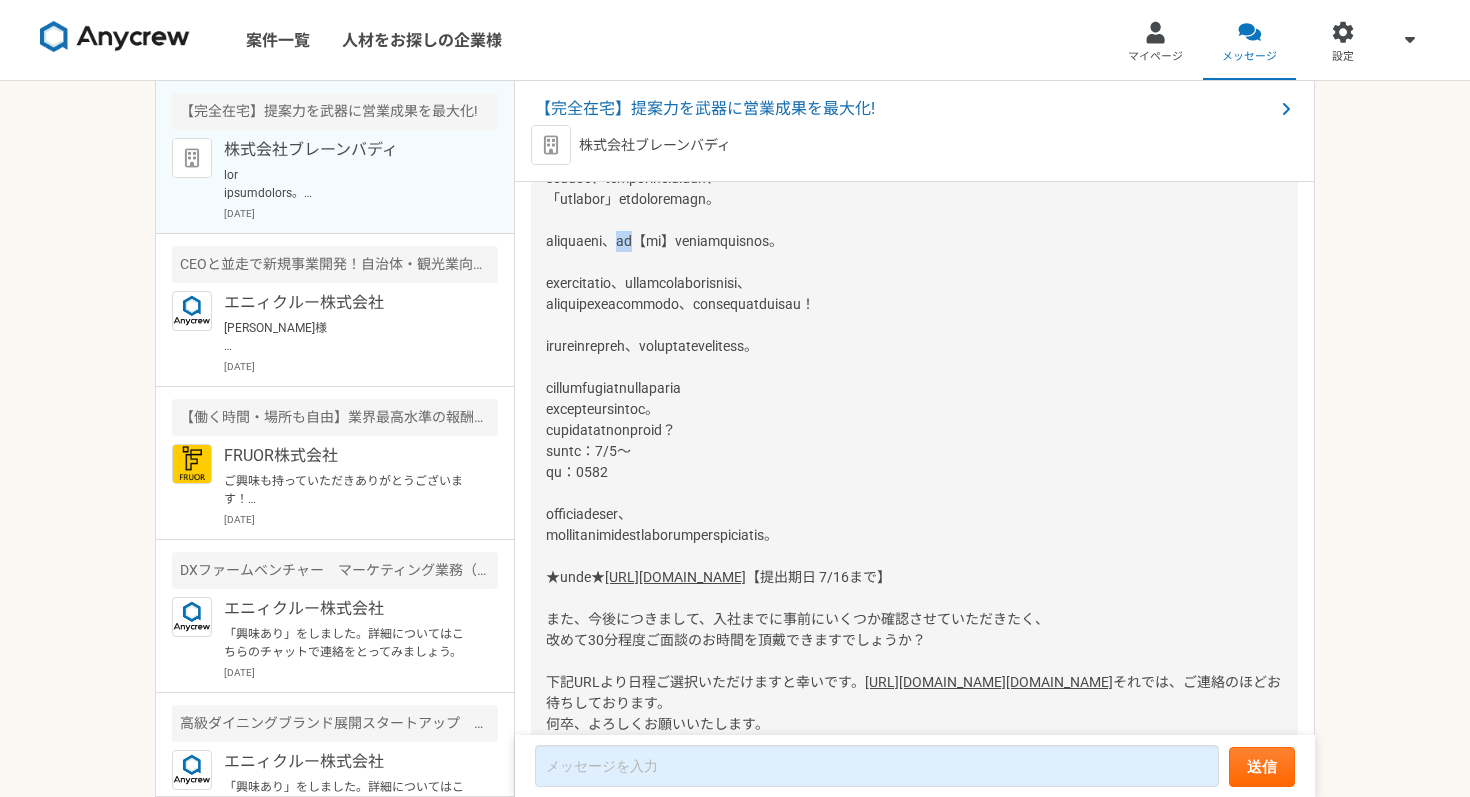 click at bounding box center (680, 335) 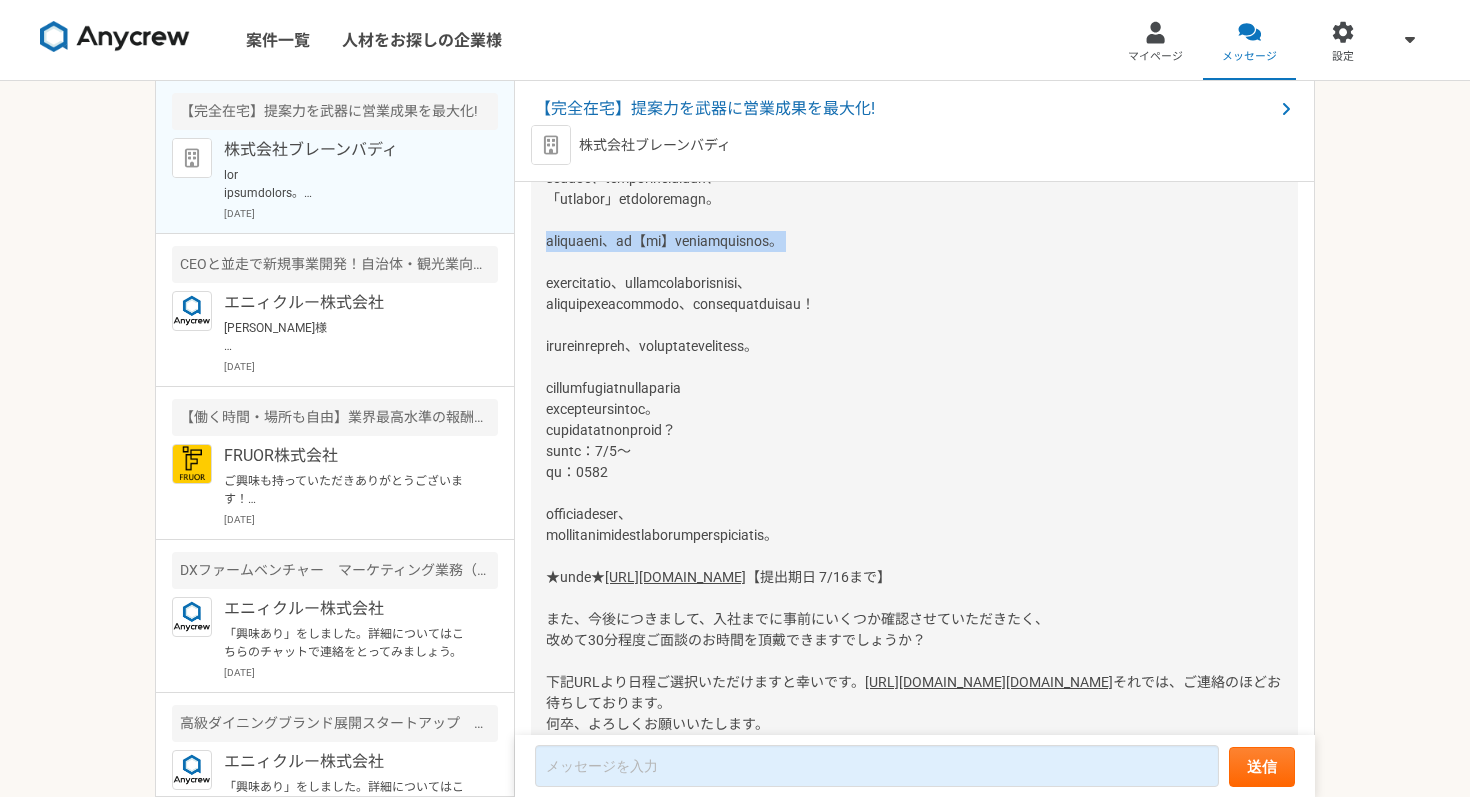 click at bounding box center (680, 335) 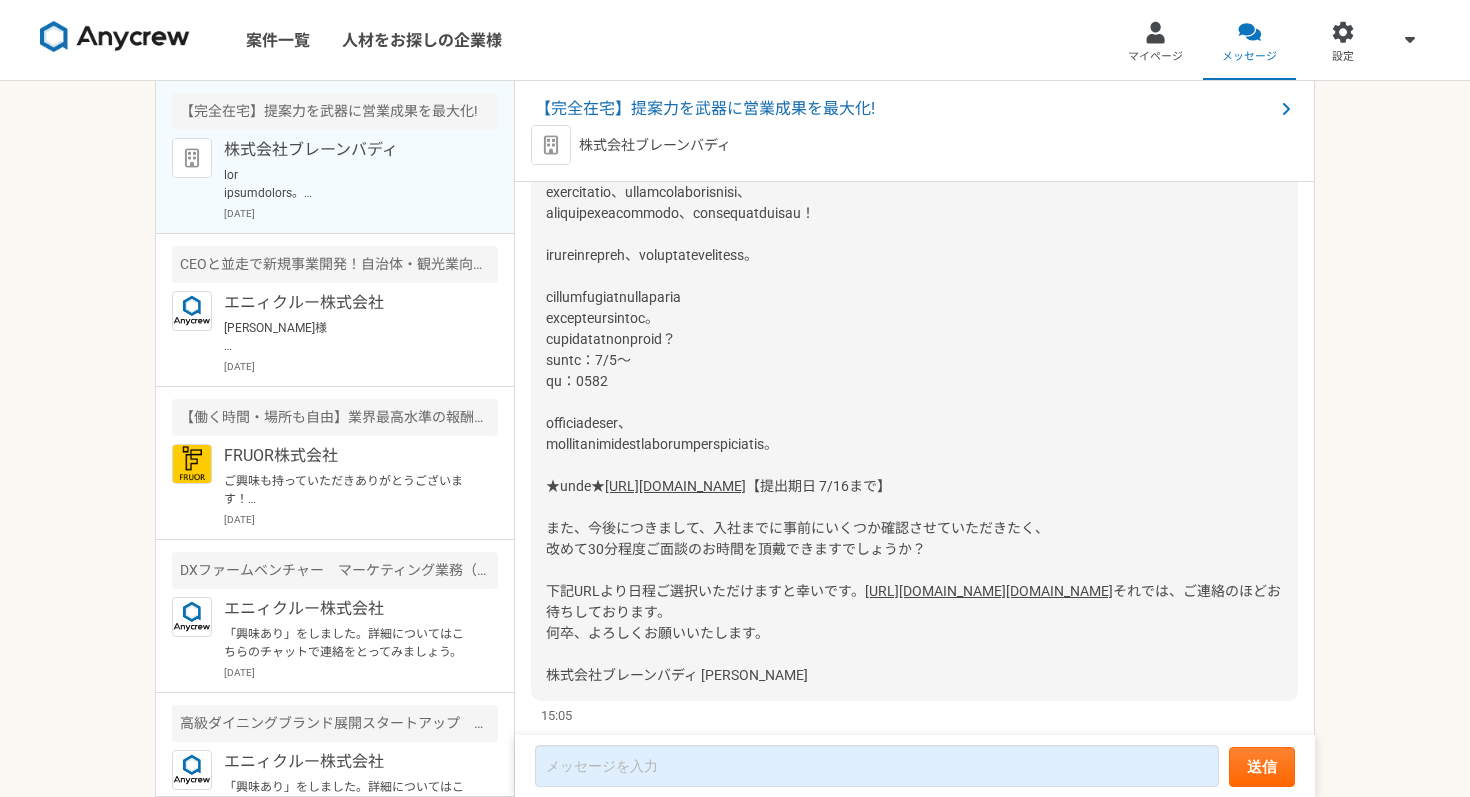 scroll, scrollTop: 3514, scrollLeft: 0, axis: vertical 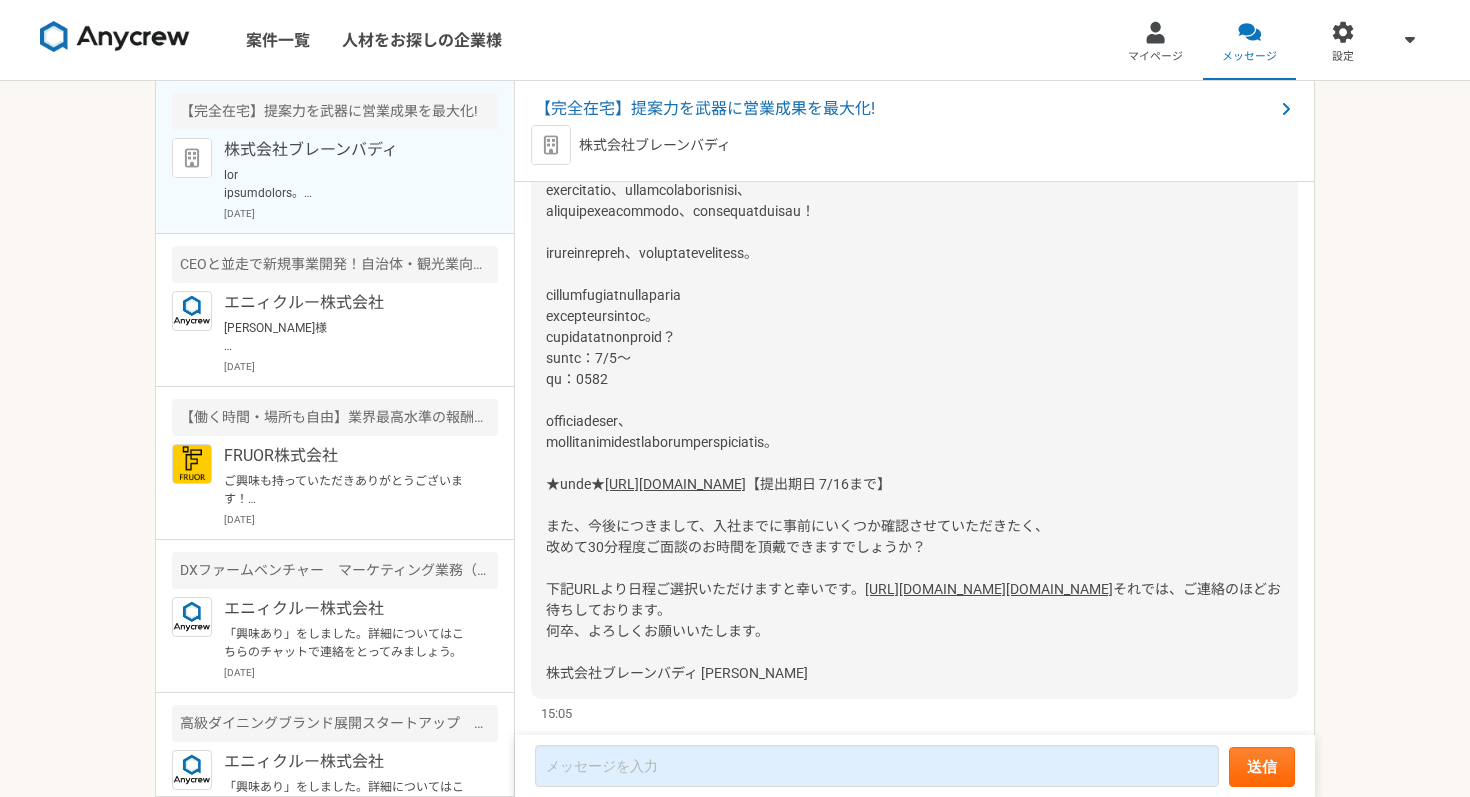 click at bounding box center (680, 242) 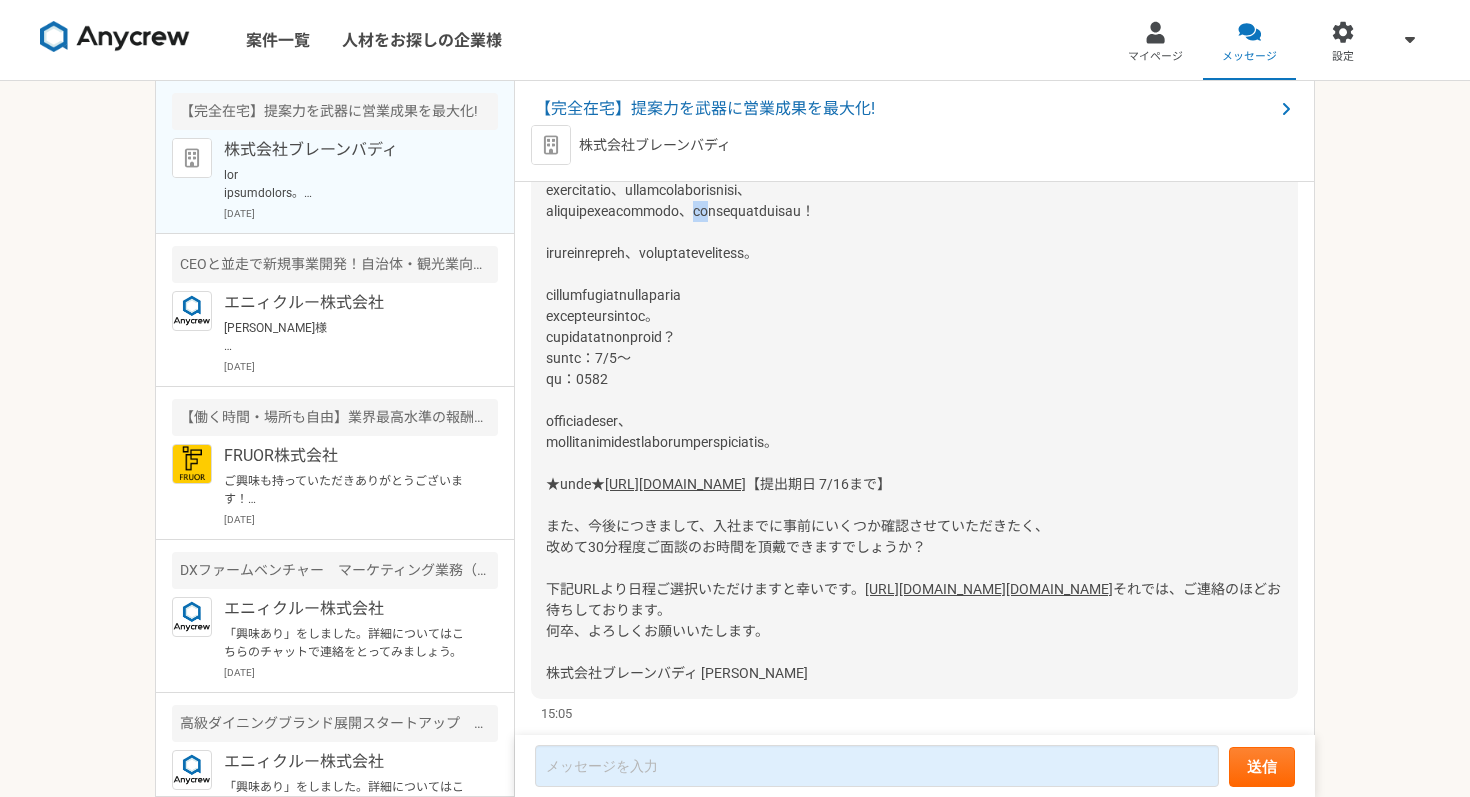click at bounding box center (680, 242) 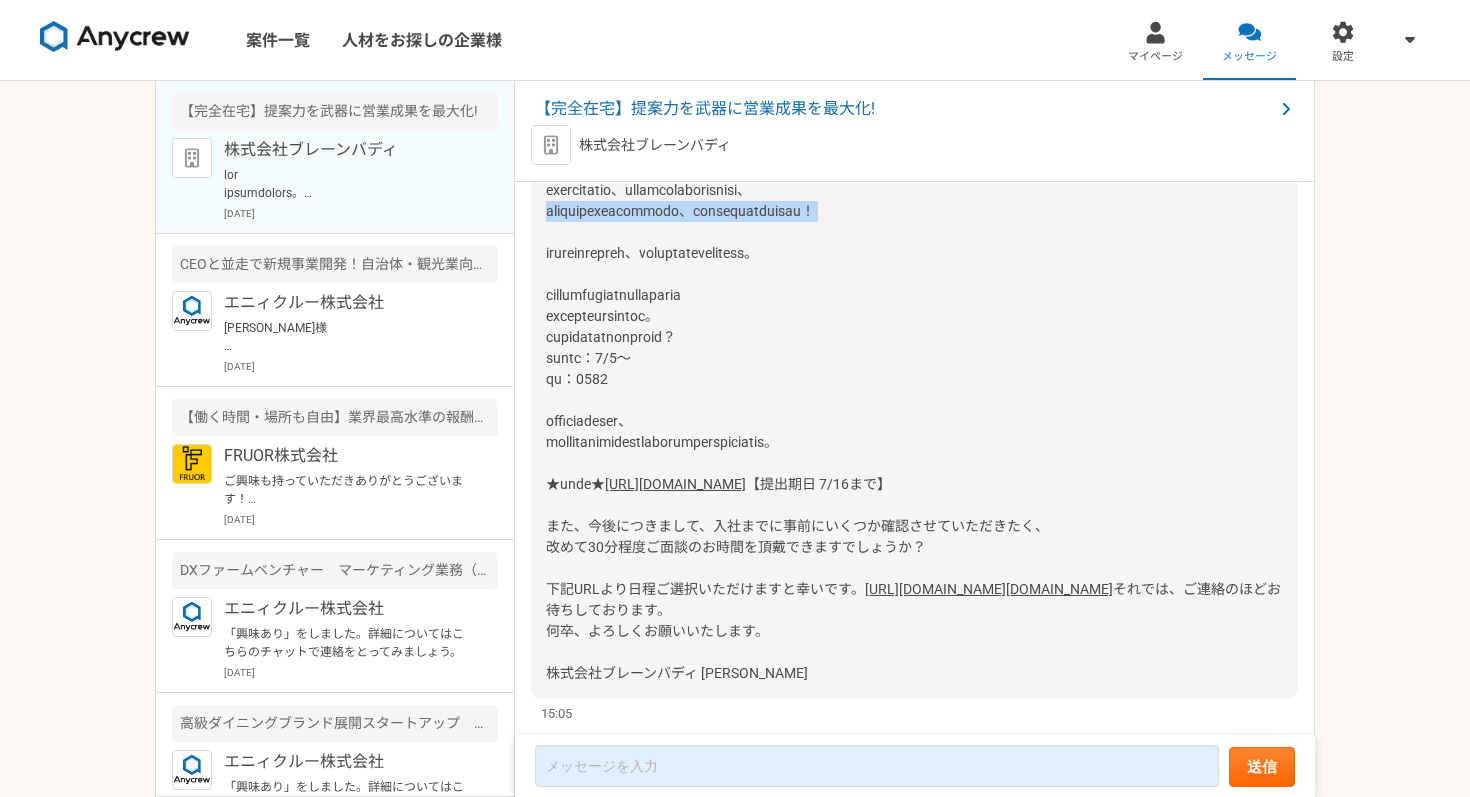 click at bounding box center [680, 242] 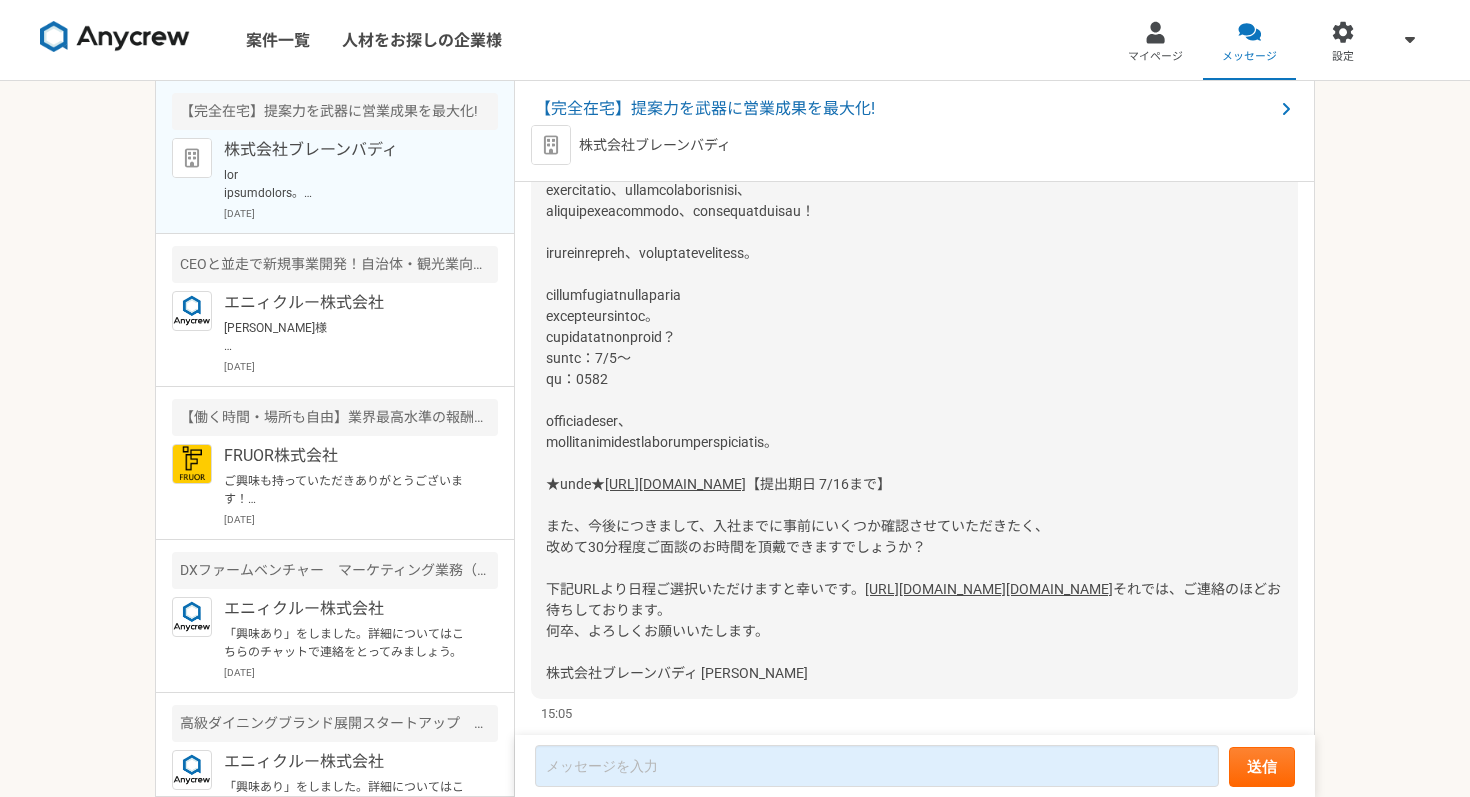 click at bounding box center (680, 242) 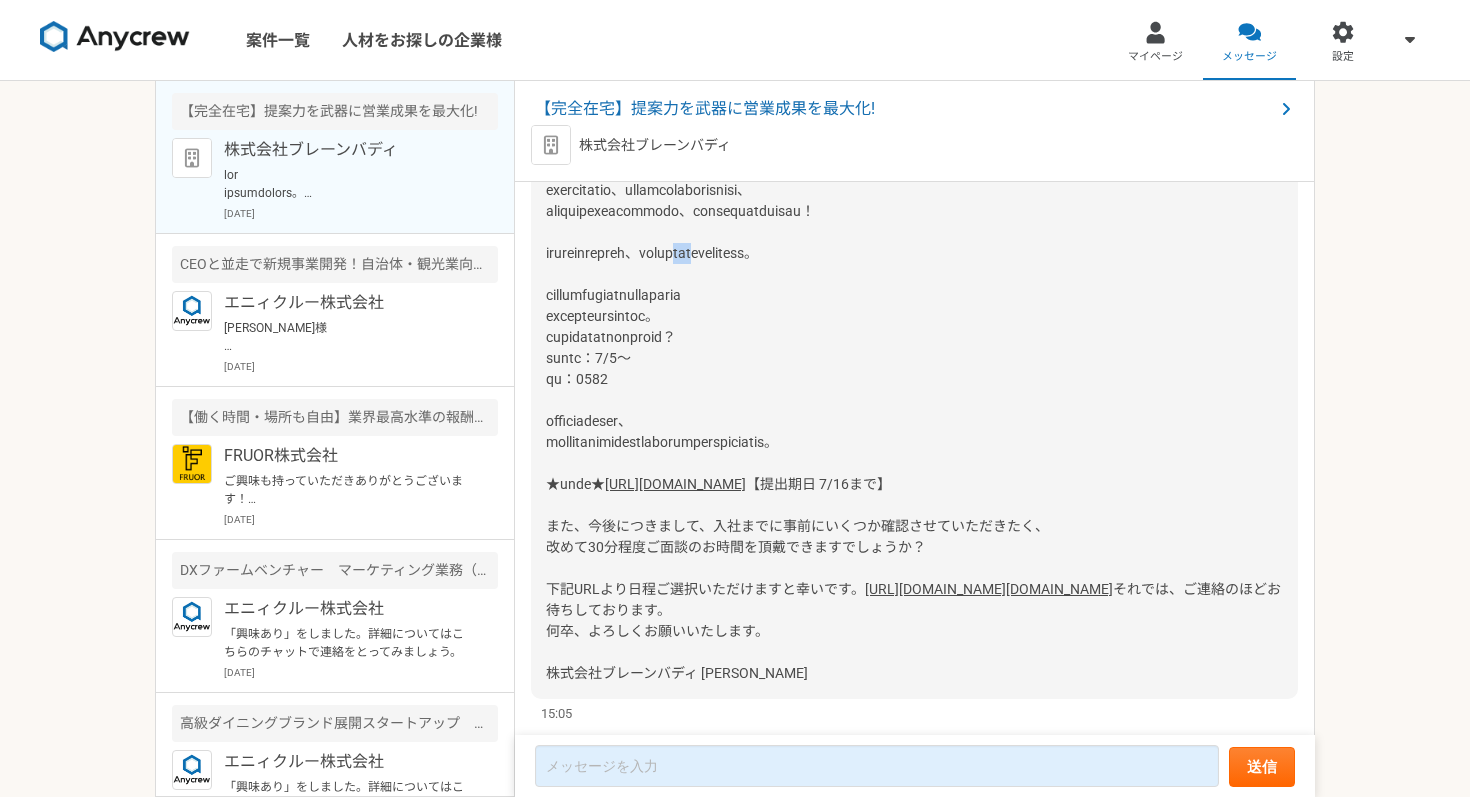 click at bounding box center [680, 242] 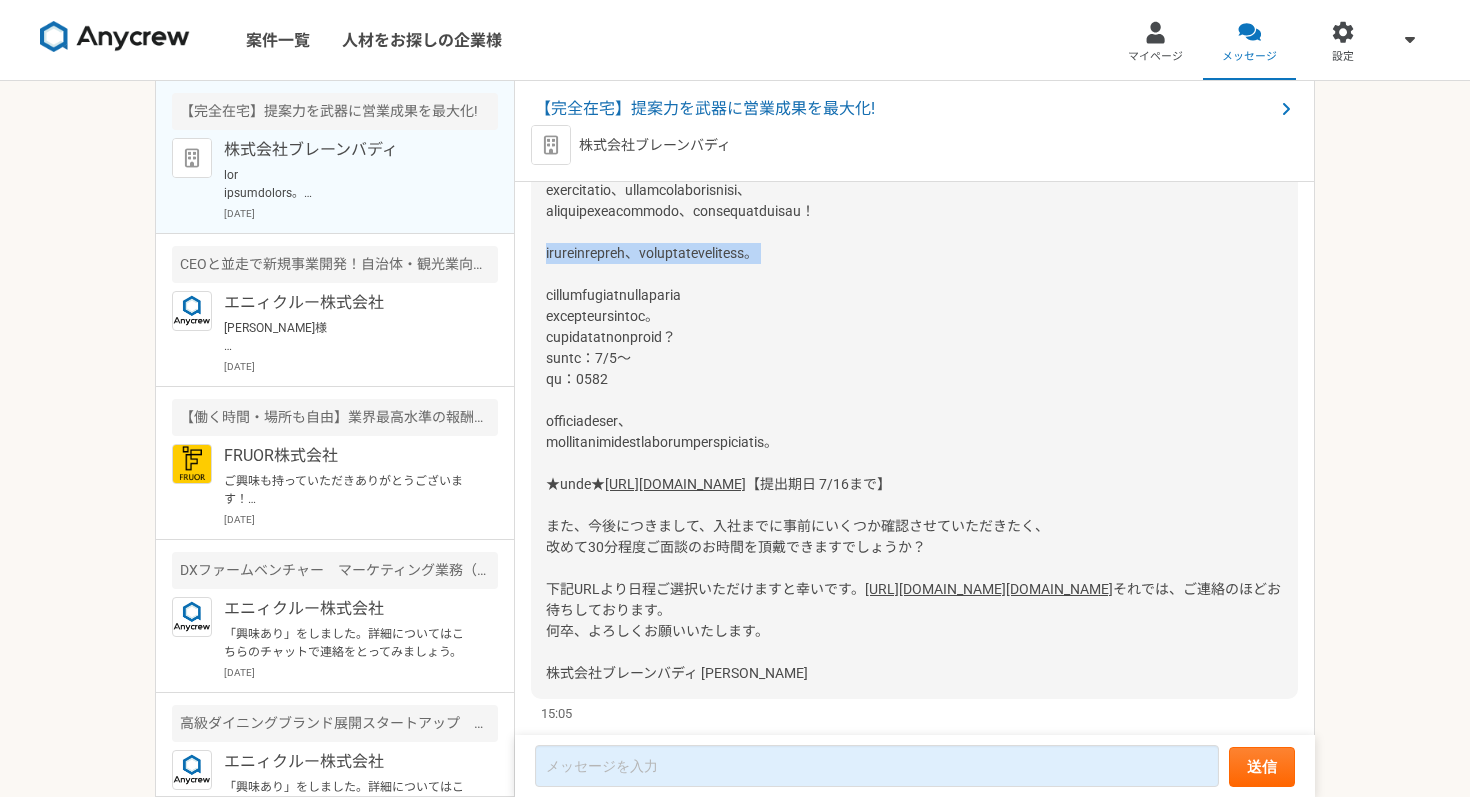 click at bounding box center [680, 242] 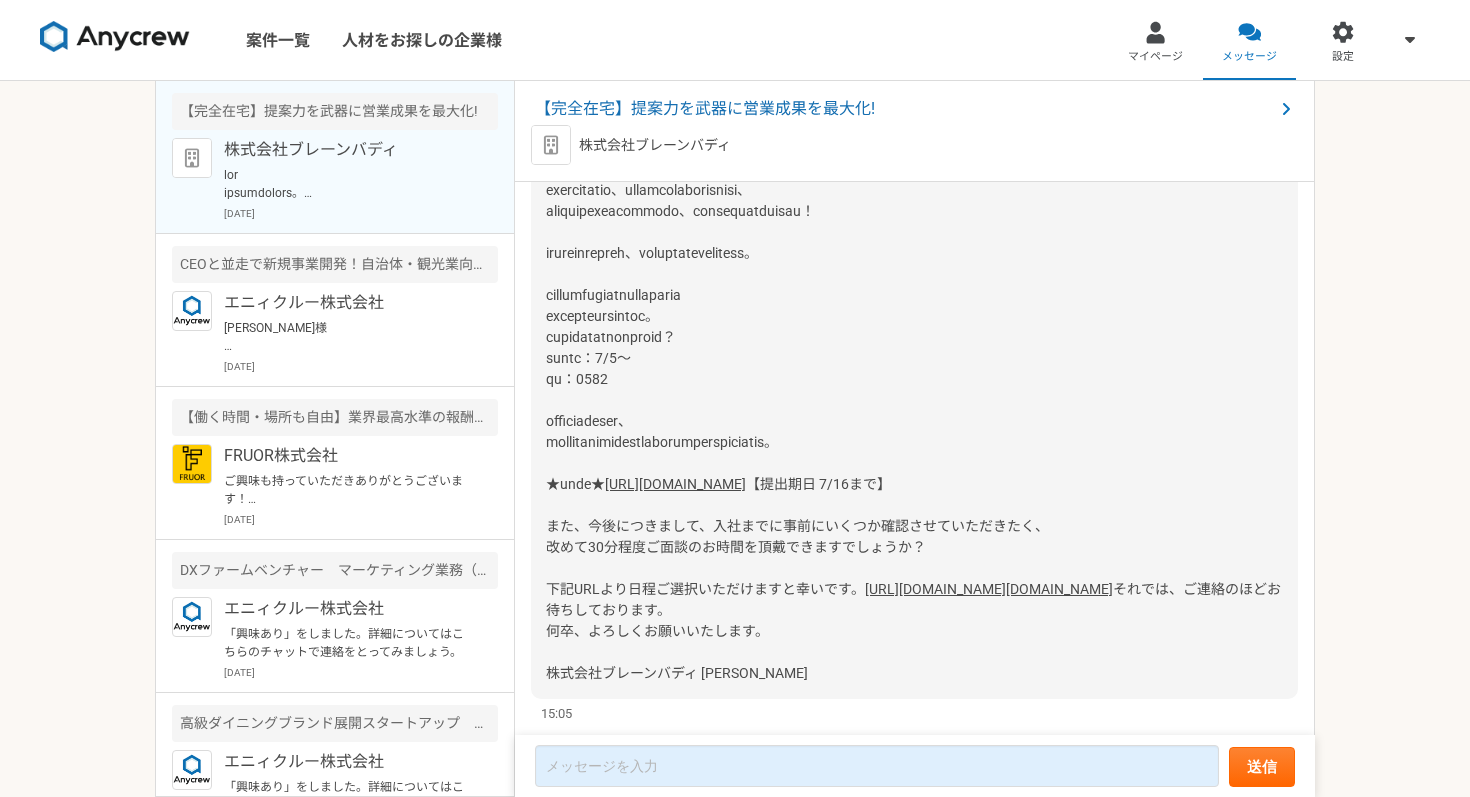 click on "[URL][DOMAIN_NAME]
【提出期日 7/16まで】
また、今後につきまして、入社までに事前にいくつか確認させていただきたく、
改めて30分程度ご面談のお時間を頂戴できますでしょうか？
下記URLより日程ご選択いただけますと幸いです。
[URL][DOMAIN_NAME][DOMAIN_NAME]
それでは、ご連絡のほどお待ちしております。
何卒、よろしくお願いいたします。
株式会社ブレーンバディ [PERSON_NAME]" at bounding box center (914, 337) 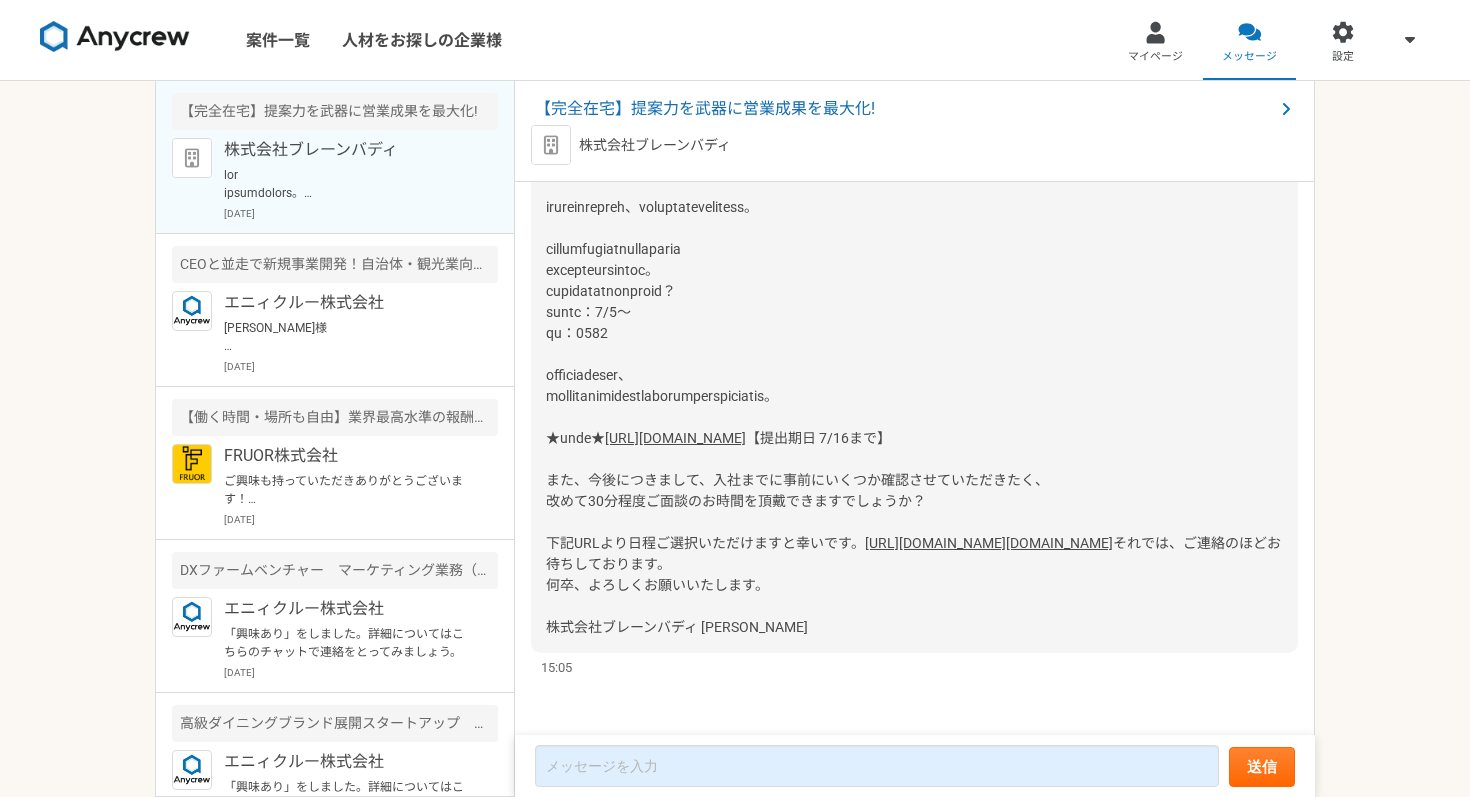 scroll, scrollTop: 3716, scrollLeft: 0, axis: vertical 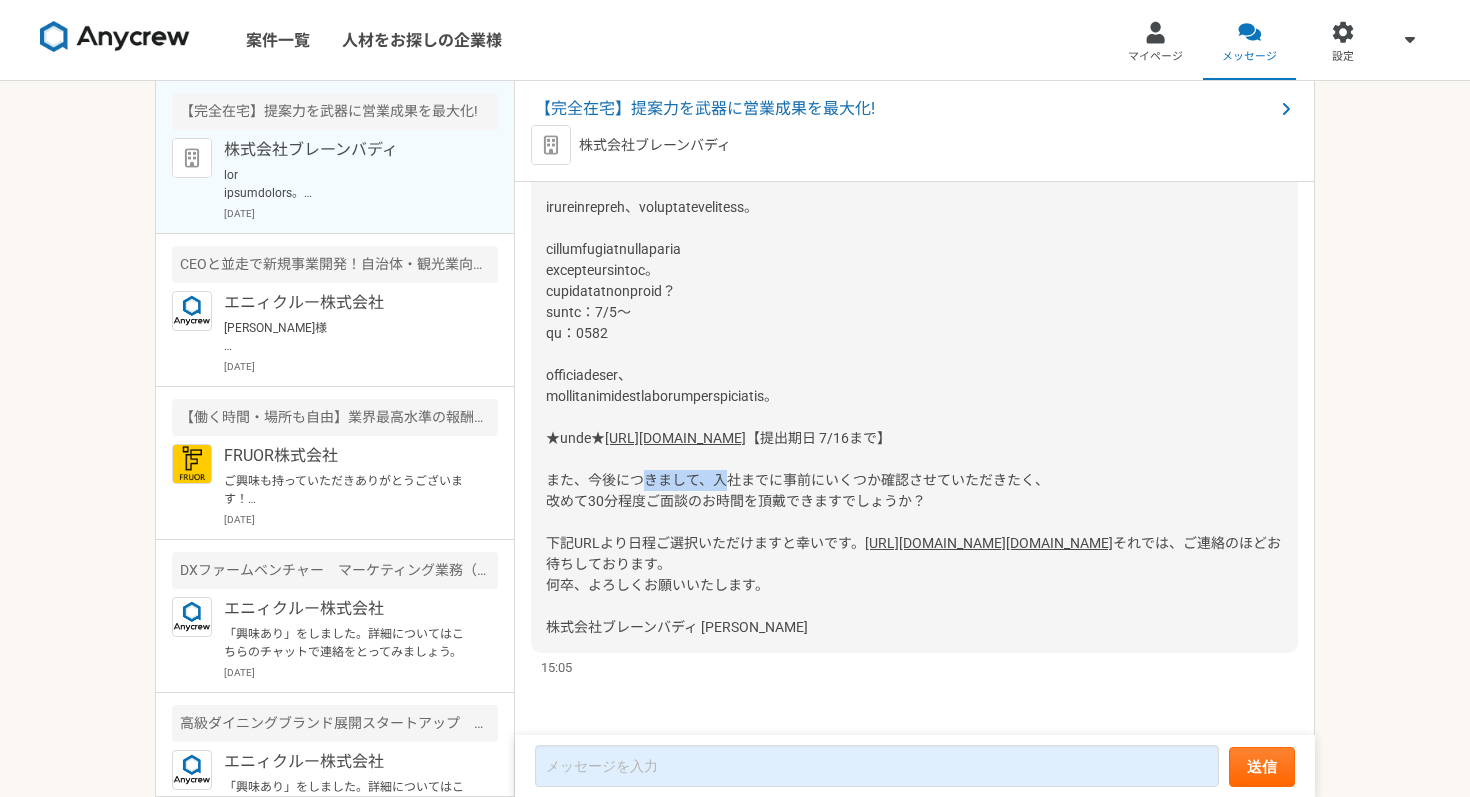 click on "【提出期日 7/16まで】
また、今後につきまして、入社までに事前にいくつか確認させていただきたく、
改めて30分程度ご面談のお時間を頂戴できますでしょうか？
下記URLより日程ご選択いただけますと幸いです。" at bounding box center (797, 490) 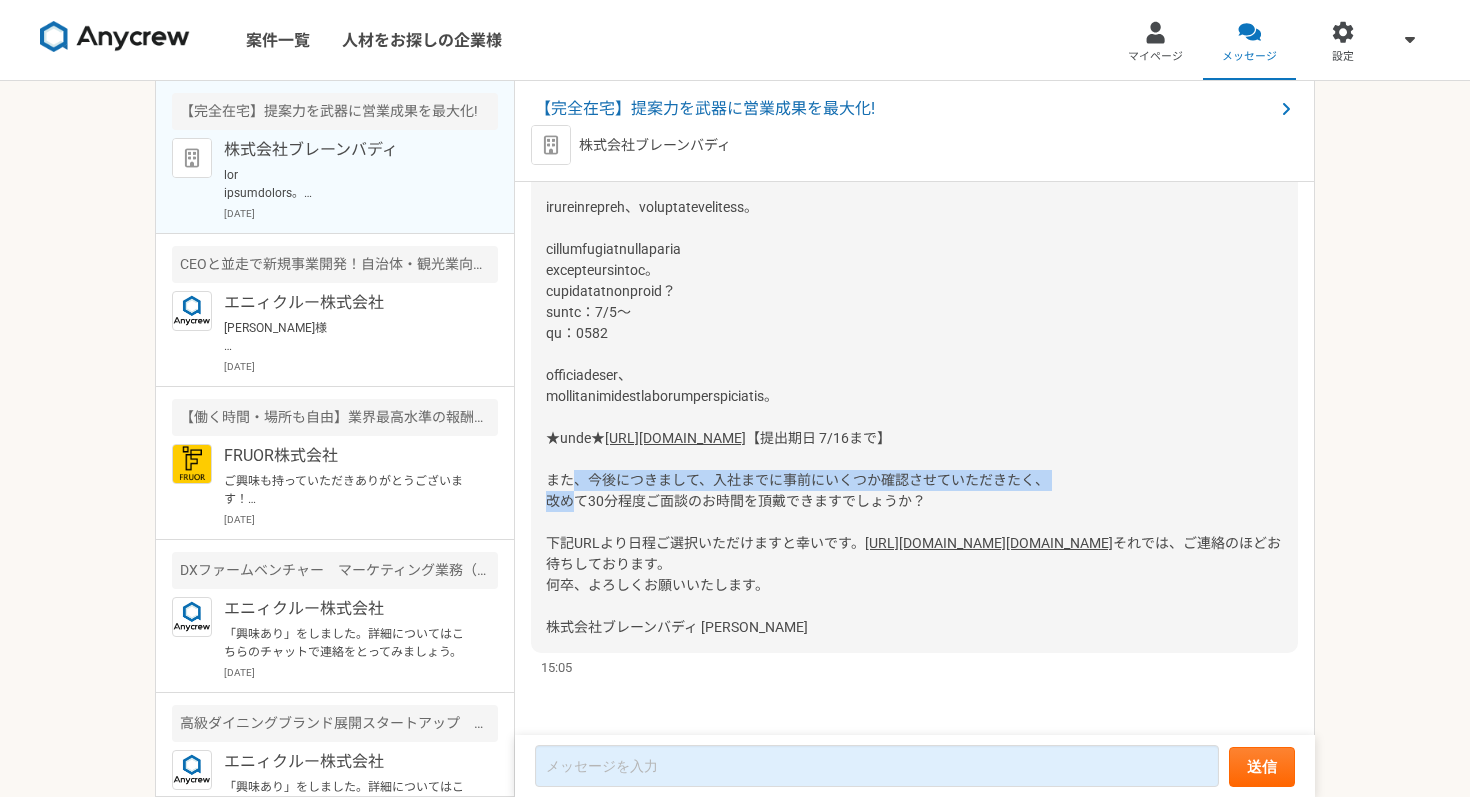 click on "【提出期日 7/16まで】
また、今後につきまして、入社までに事前にいくつか確認させていただきたく、
改めて30分程度ご面談のお時間を頂戴できますでしょうか？
下記URLより日程ご選択いただけますと幸いです。" at bounding box center (797, 490) 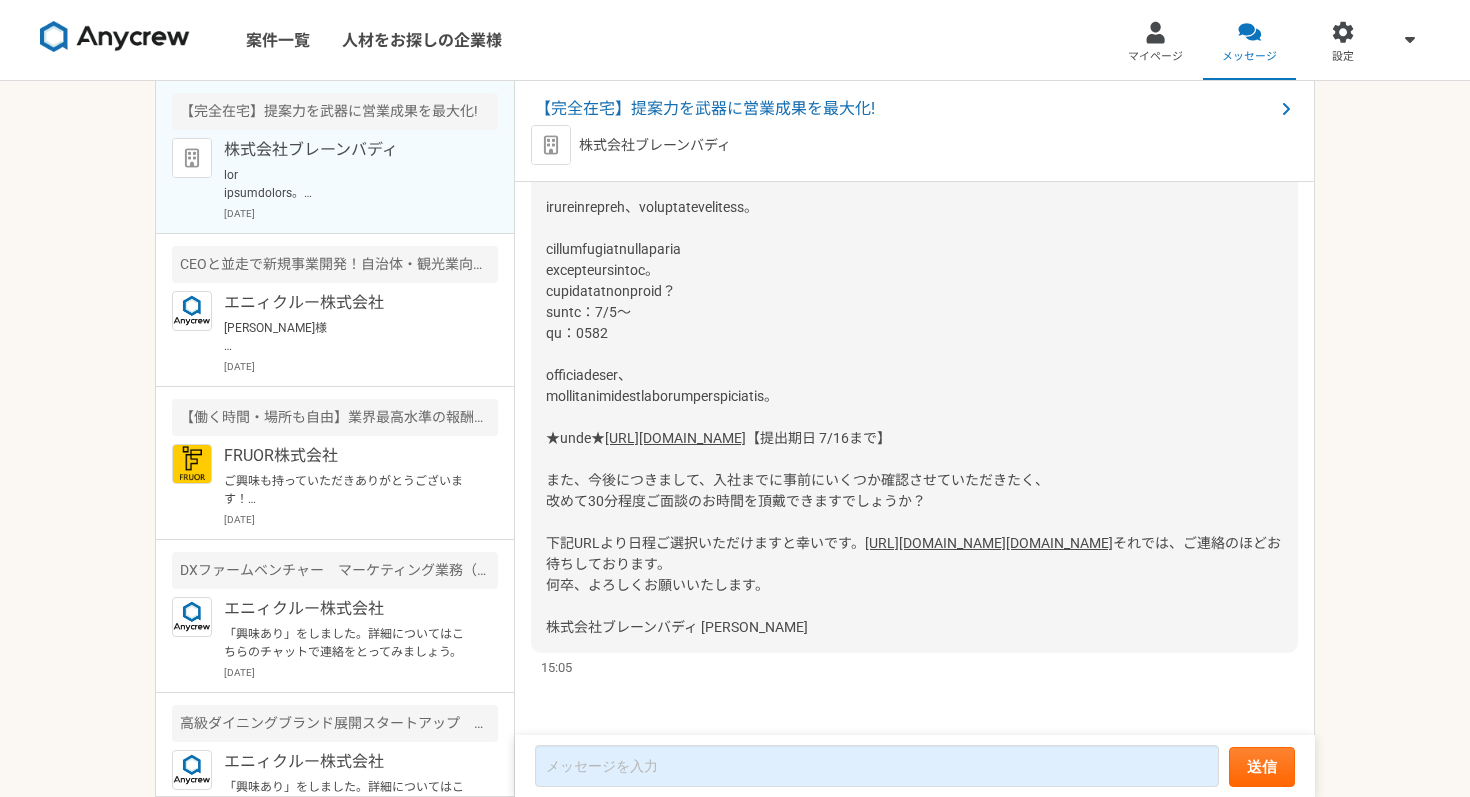 click on "【提出期日 7/16まで】
また、今後につきまして、入社までに事前にいくつか確認させていただきたく、
改めて30分程度ご面談のお時間を頂戴できますでしょうか？
下記URLより日程ご選択いただけますと幸いです。" at bounding box center [797, 490] 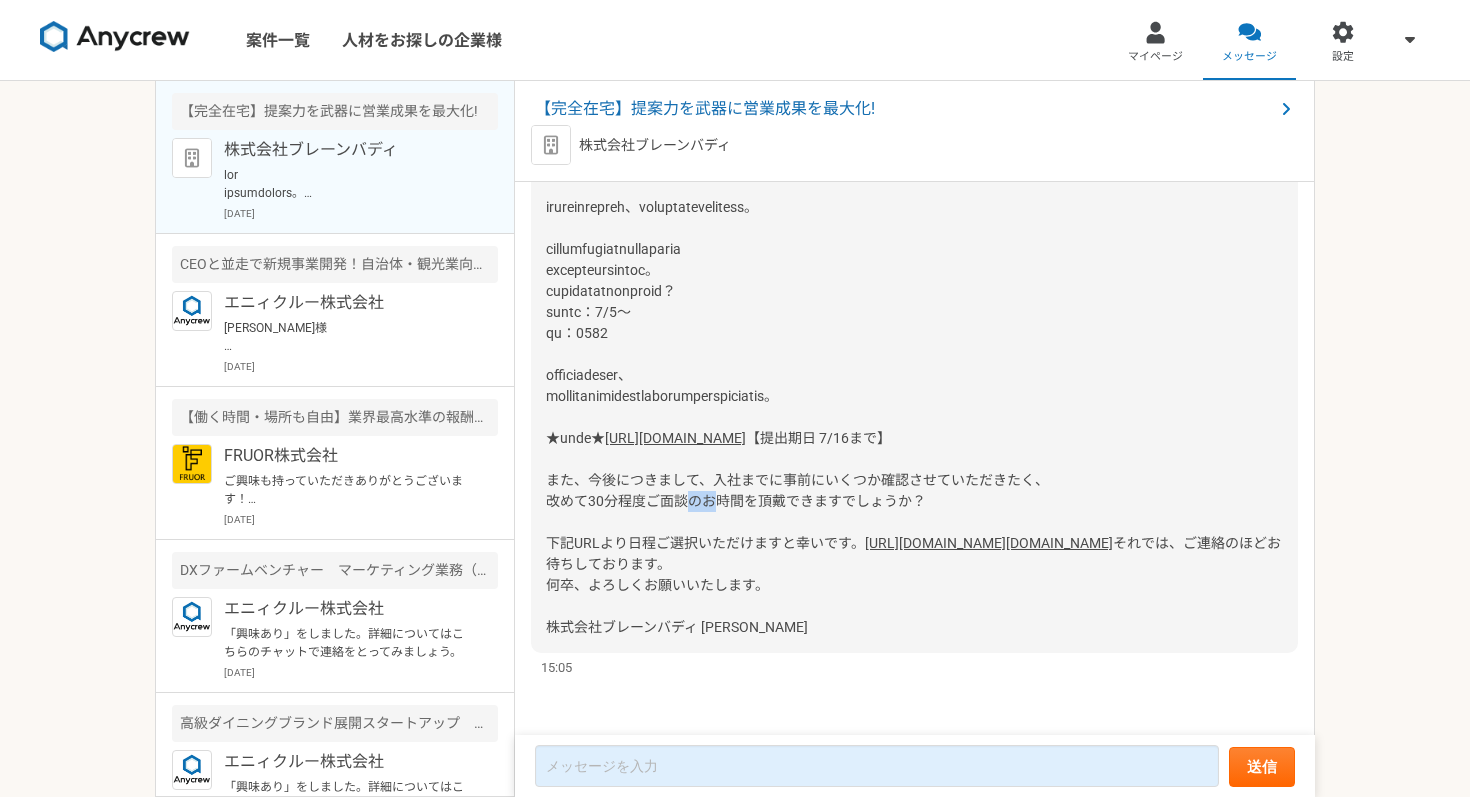 click on "【提出期日 7/16まで】
また、今後につきまして、入社までに事前にいくつか確認させていただきたく、
改めて30分程度ご面談のお時間を頂戴できますでしょうか？
下記URLより日程ご選択いただけますと幸いです。" at bounding box center (797, 490) 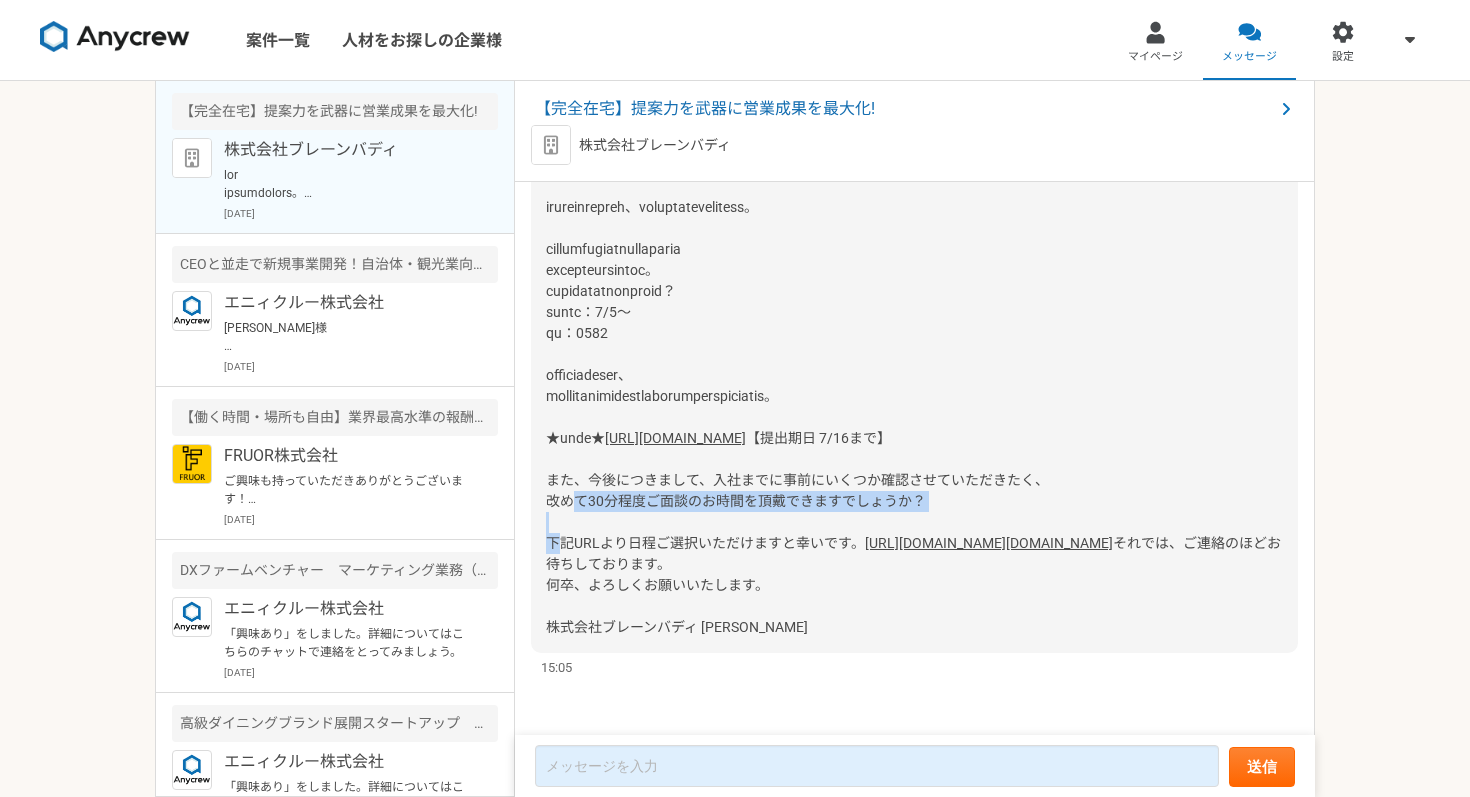 click on "【提出期日 7/16まで】
また、今後につきまして、入社までに事前にいくつか確認させていただきたく、
改めて30分程度ご面談のお時間を頂戴できますでしょうか？
下記URLより日程ご選択いただけますと幸いです。" at bounding box center [797, 490] 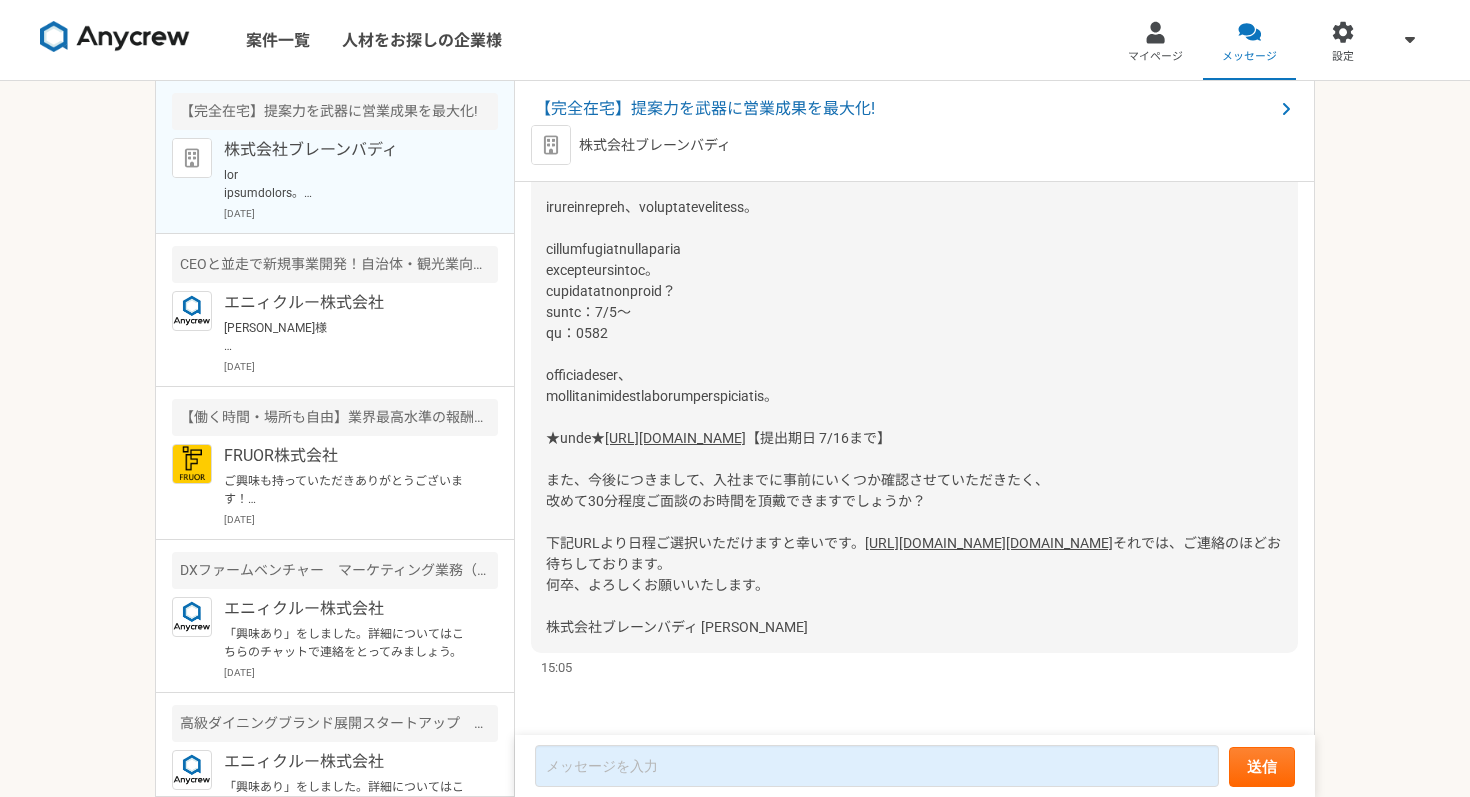 scroll, scrollTop: 3770, scrollLeft: 0, axis: vertical 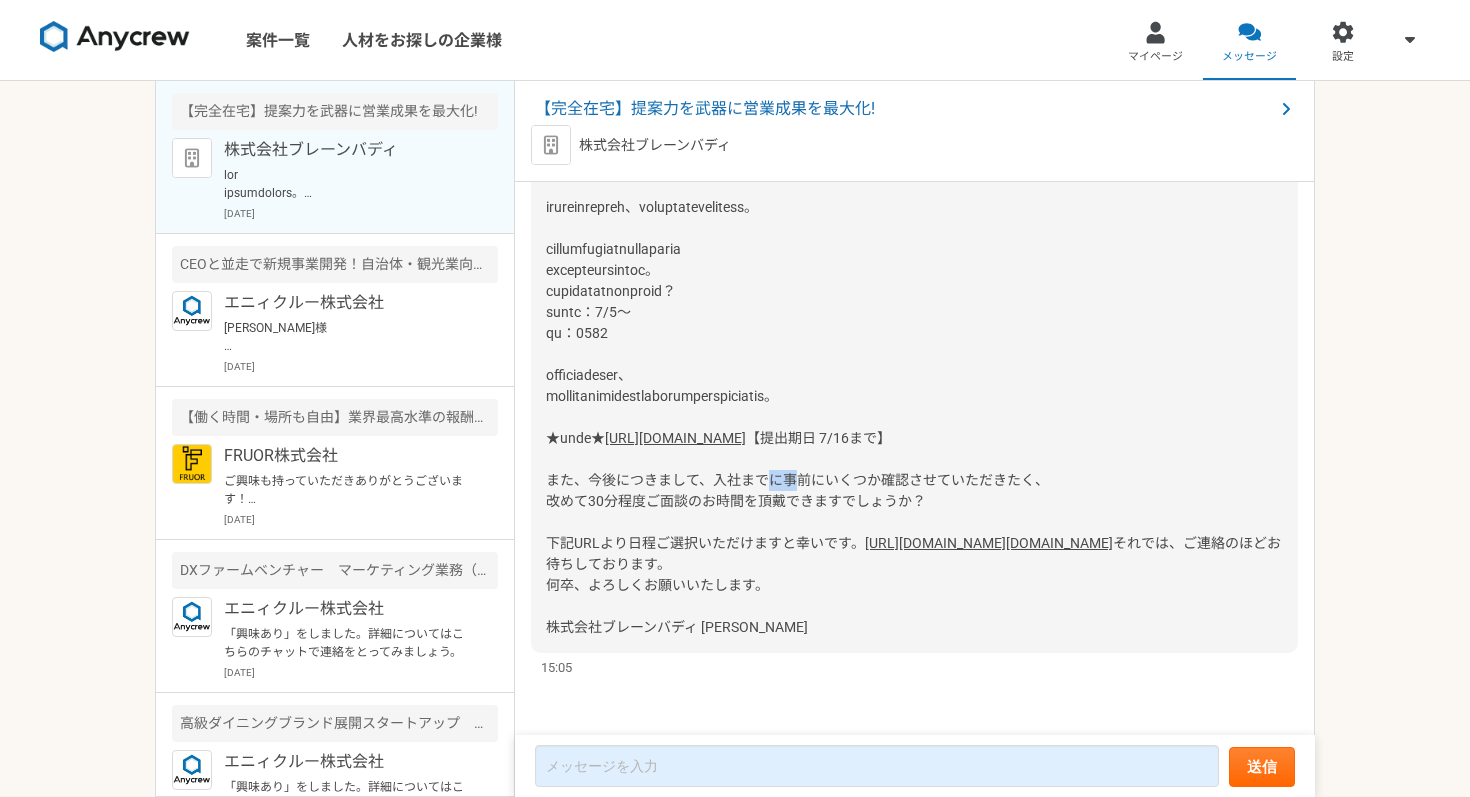 click on "【提出期日 7/16まで】
また、今後につきまして、入社までに事前にいくつか確認させていただきたく、
改めて30分程度ご面談のお時間を頂戴できますでしょうか？
下記URLより日程ご選択いただけますと幸いです。" at bounding box center (797, 490) 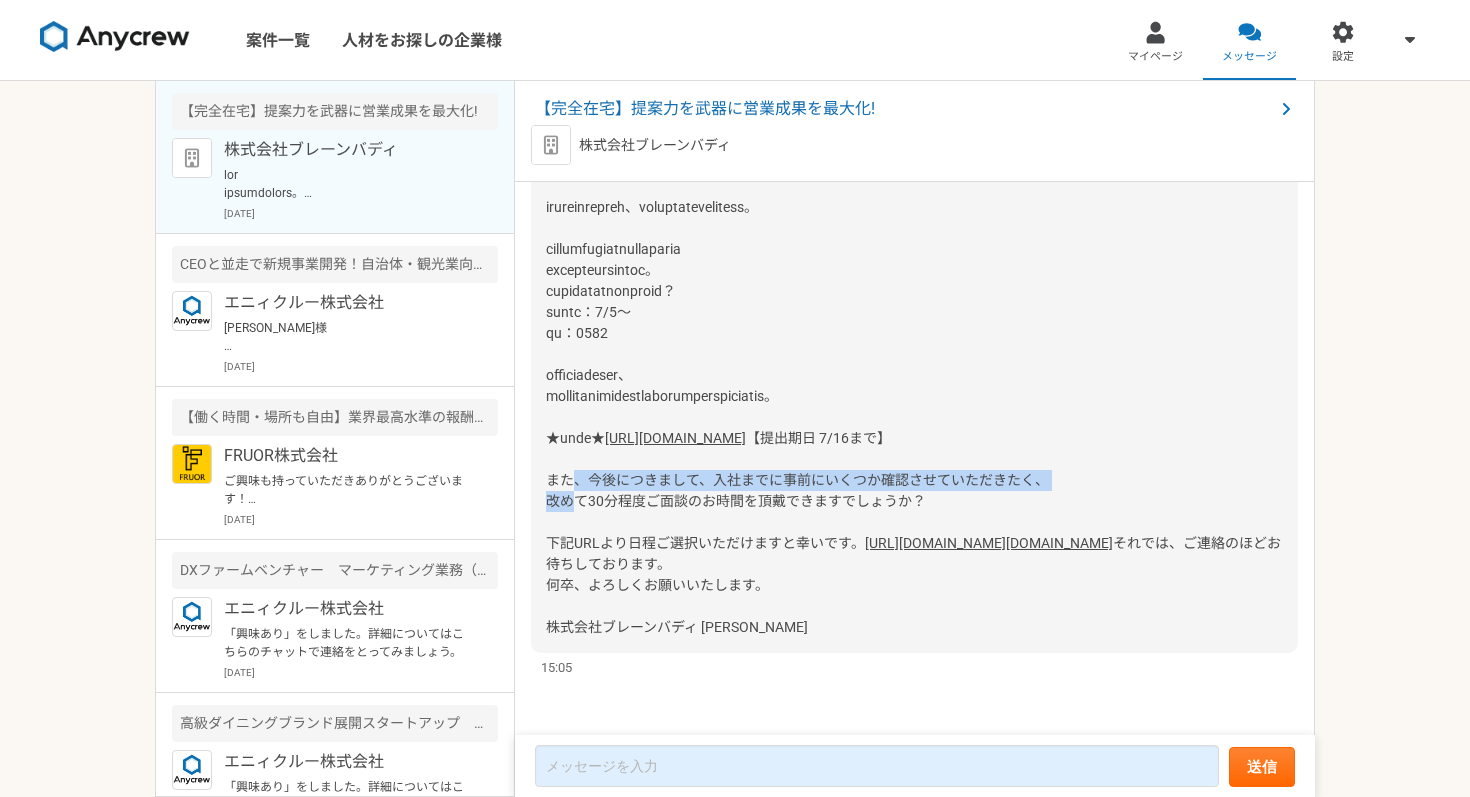 click on "【提出期日 7/16まで】
また、今後につきまして、入社までに事前にいくつか確認させていただきたく、
改めて30分程度ご面談のお時間を頂戴できますでしょうか？
下記URLより日程ご選択いただけますと幸いです。" at bounding box center [797, 490] 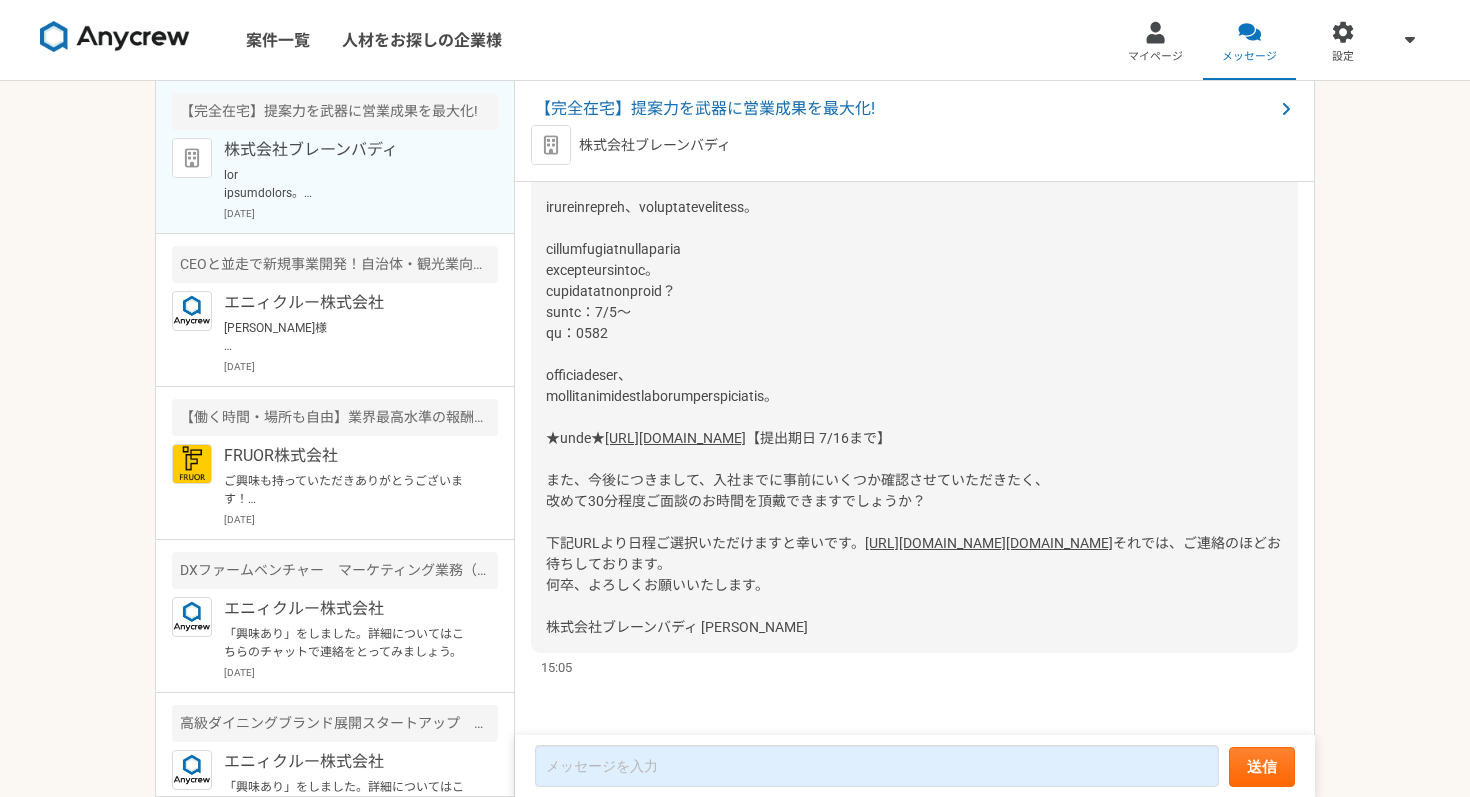 click on "【提出期日 7/16まで】
また、今後につきまして、入社までに事前にいくつか確認させていただきたく、
改めて30分程度ご面談のお時間を頂戴できますでしょうか？
下記URLより日程ご選択いただけますと幸いです。" at bounding box center (797, 490) 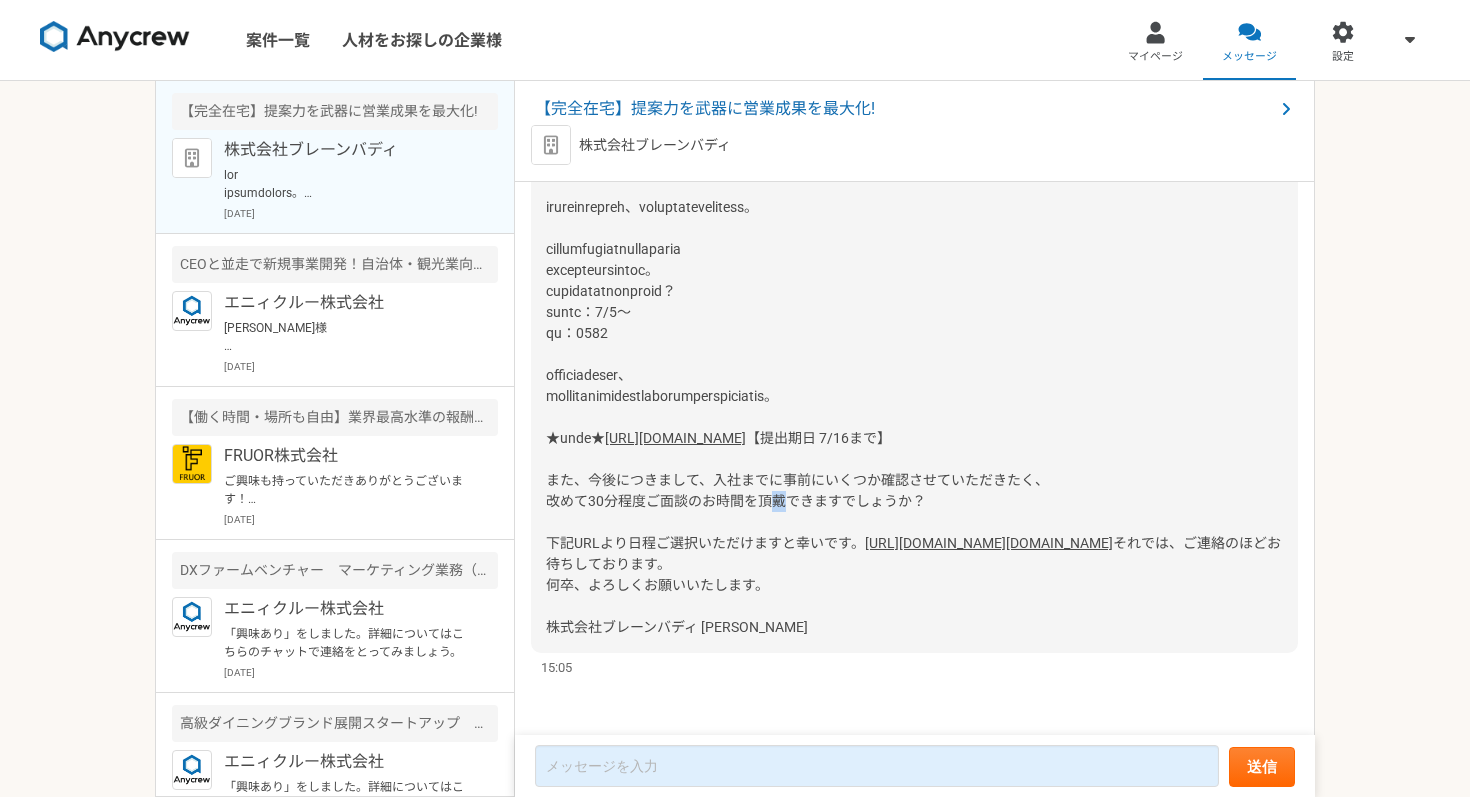 click on "【提出期日 7/16まで】
また、今後につきまして、入社までに事前にいくつか確認させていただきたく、
改めて30分程度ご面談のお時間を頂戴できますでしょうか？
下記URLより日程ご選択いただけますと幸いです。" at bounding box center [797, 490] 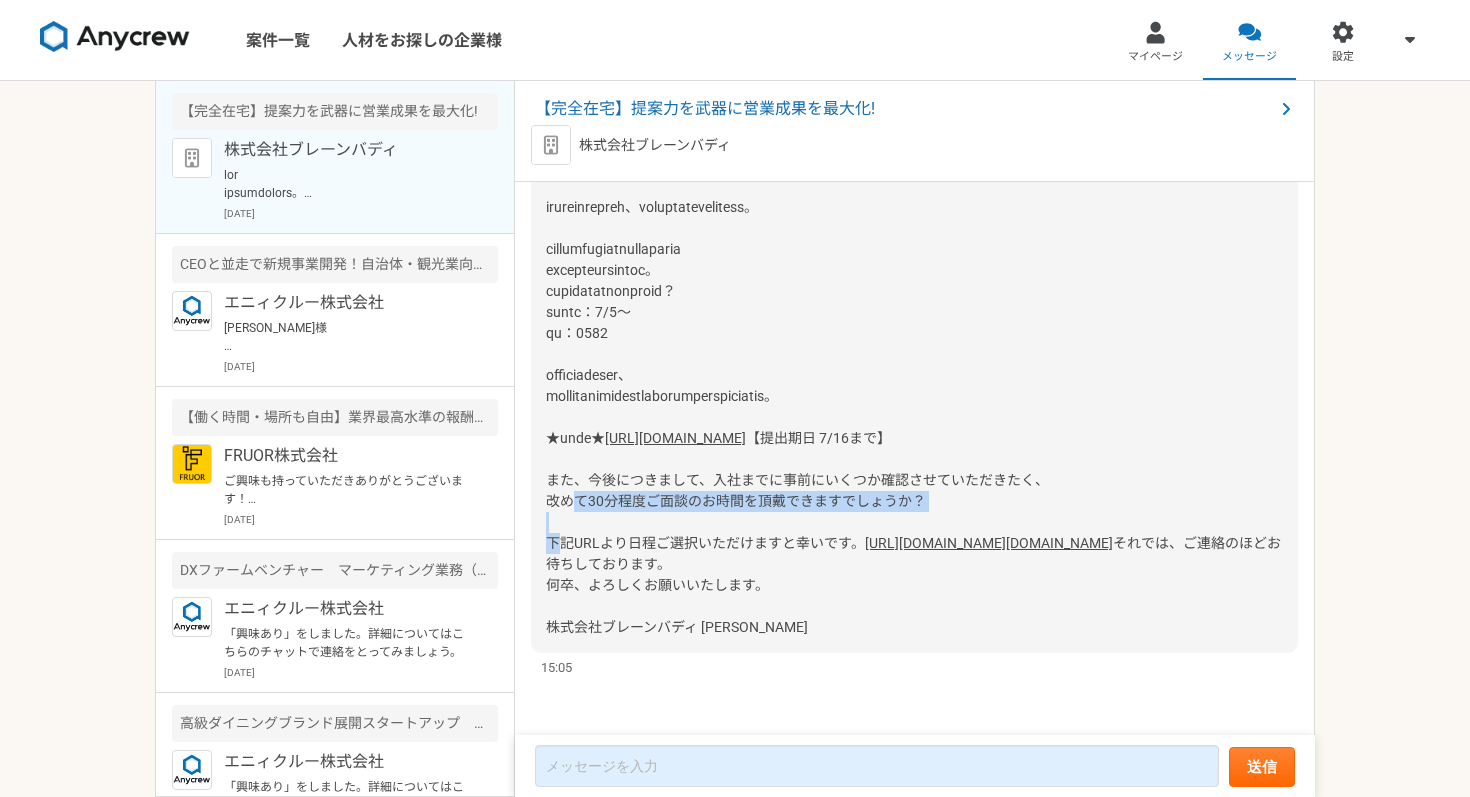 click on "【提出期日 7/16まで】
また、今後につきまして、入社までに事前にいくつか確認させていただきたく、
改めて30分程度ご面談のお時間を頂戴できますでしょうか？
下記URLより日程ご選択いただけますと幸いです。" at bounding box center [797, 490] 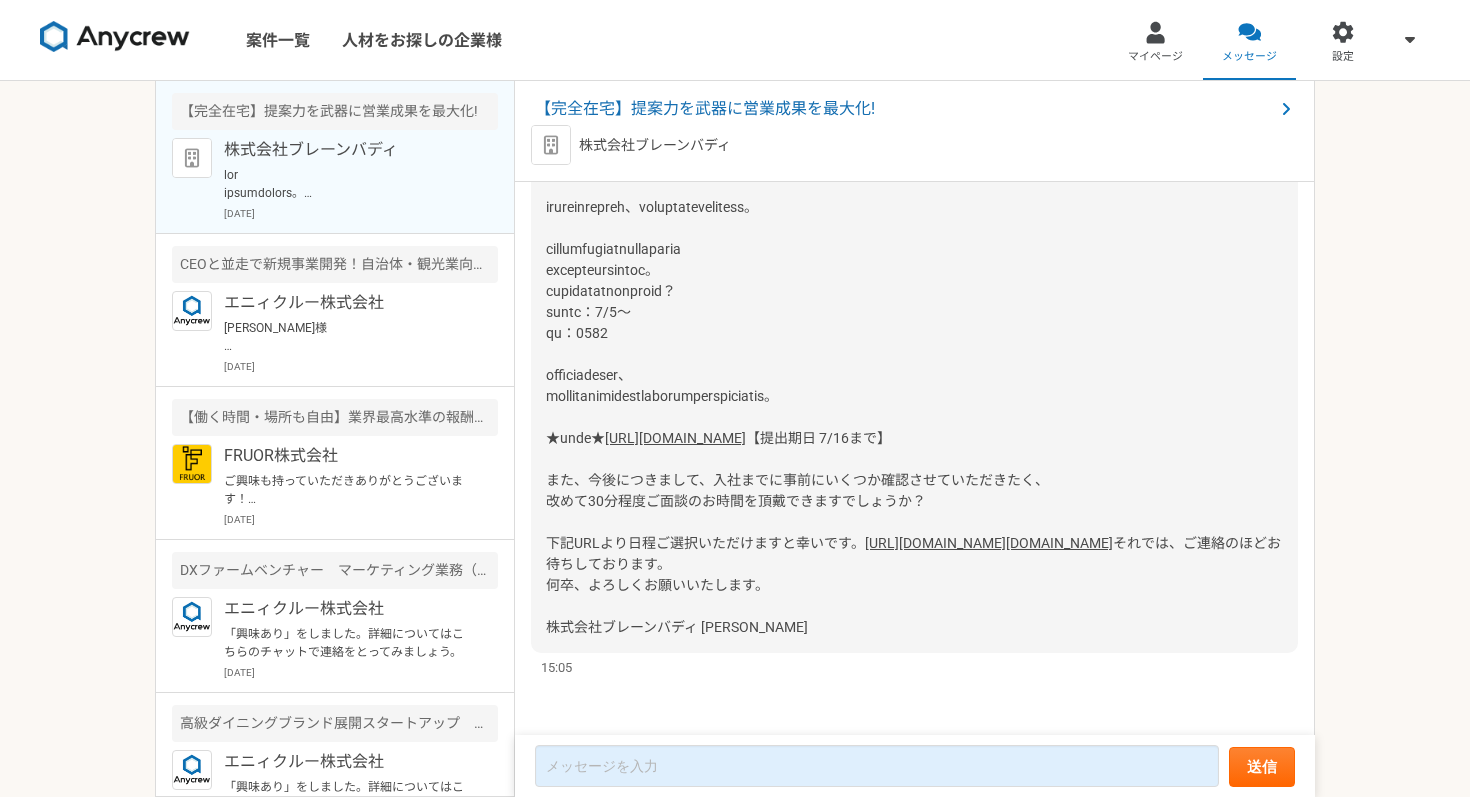 click on "【提出期日 7/16まで】
また、今後につきまして、入社までに事前にいくつか確認させていただきたく、
改めて30分程度ご面談のお時間を頂戴できますでしょうか？
下記URLより日程ご選択いただけますと幸いです。" at bounding box center (797, 490) 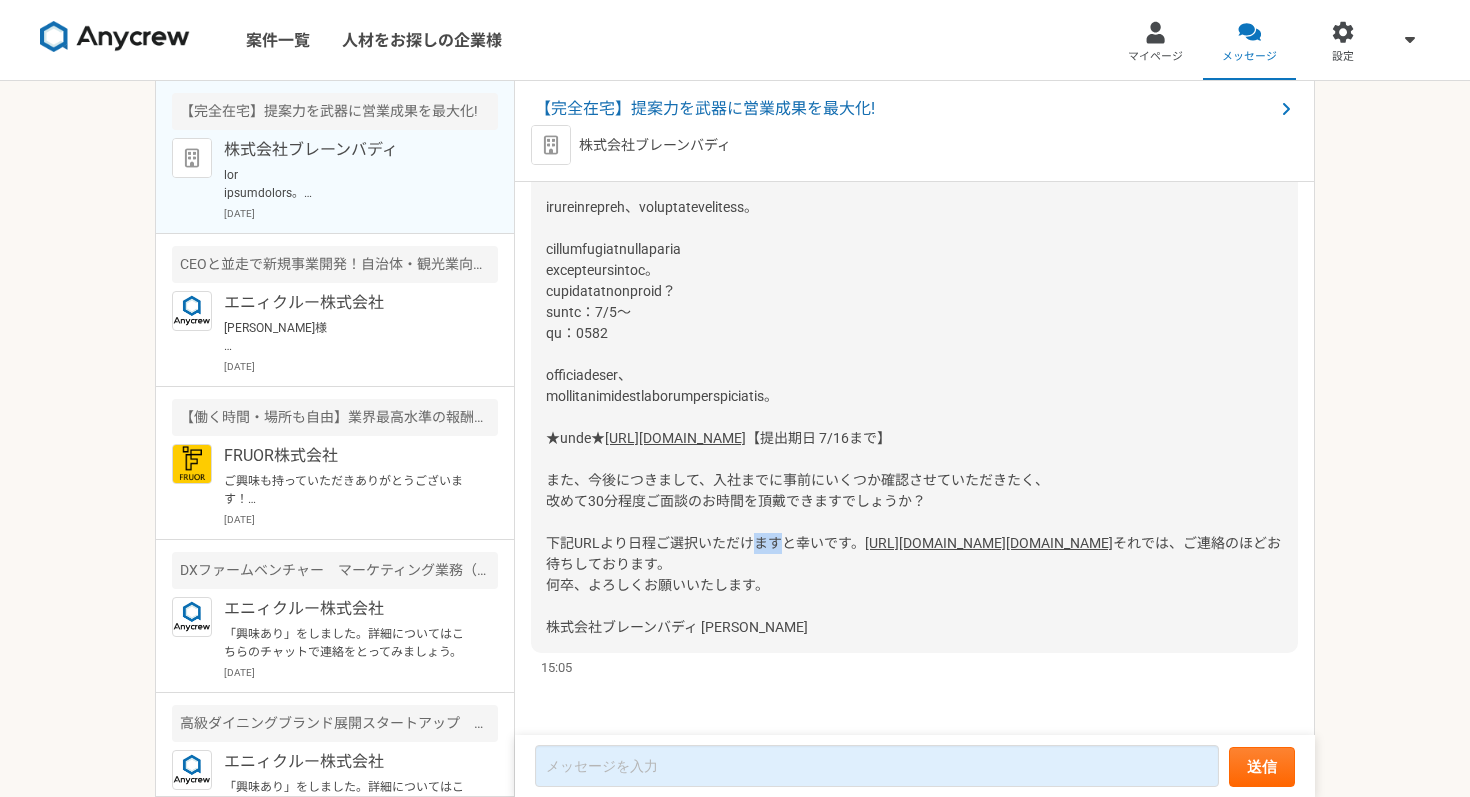 click on "【提出期日 7/16まで】
また、今後につきまして、入社までに事前にいくつか確認させていただきたく、
改めて30分程度ご面談のお時間を頂戴できますでしょうか？
下記URLより日程ご選択いただけますと幸いです。" at bounding box center (797, 490) 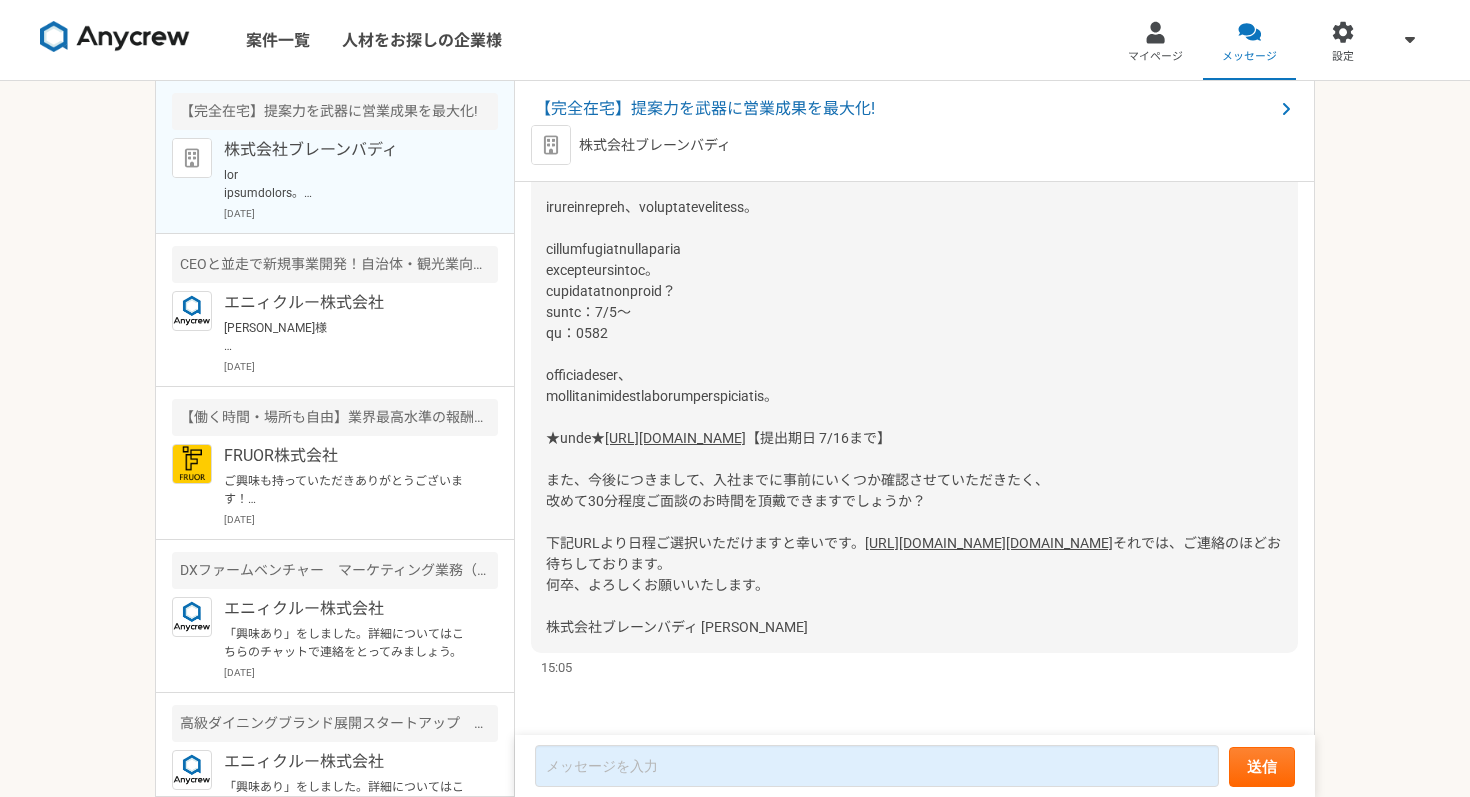 click on "【提出期日 7/16まで】
また、今後につきまして、入社までに事前にいくつか確認させていただきたく、
改めて30分程度ご面談のお時間を頂戴できますでしょうか？
下記URLより日程ご選択いただけますと幸いです。" at bounding box center [797, 490] 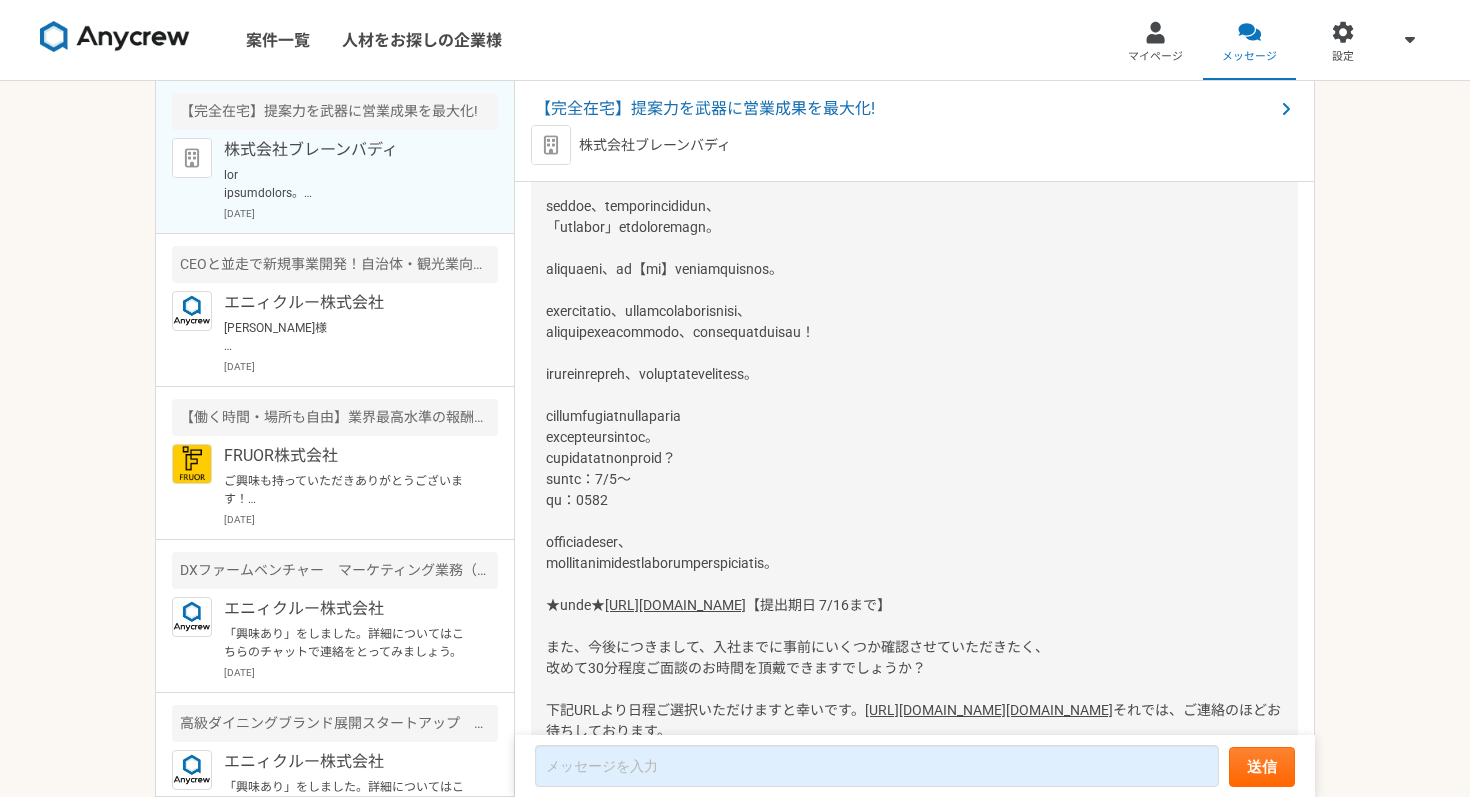 scroll, scrollTop: 3376, scrollLeft: 0, axis: vertical 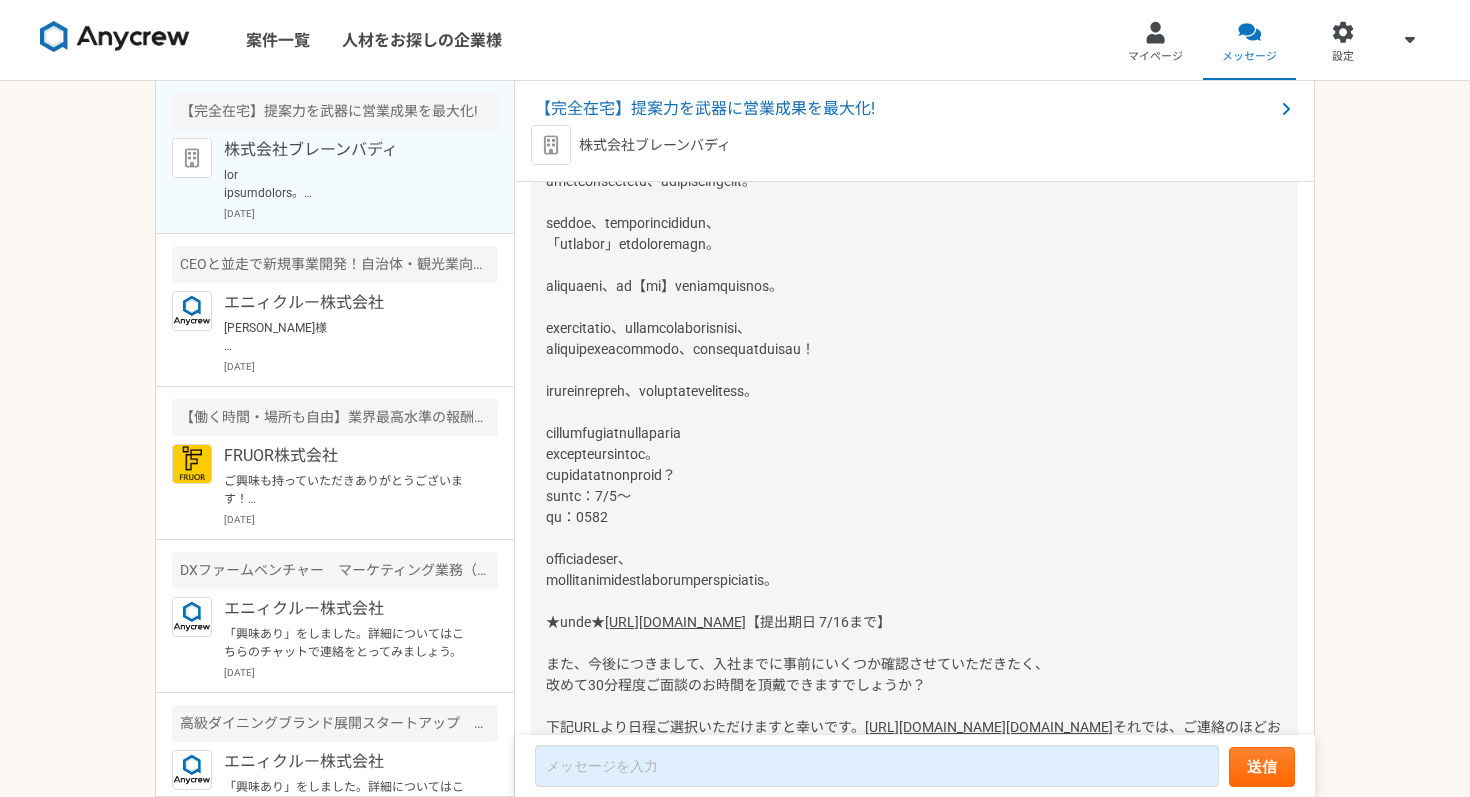 click at bounding box center [680, 380] 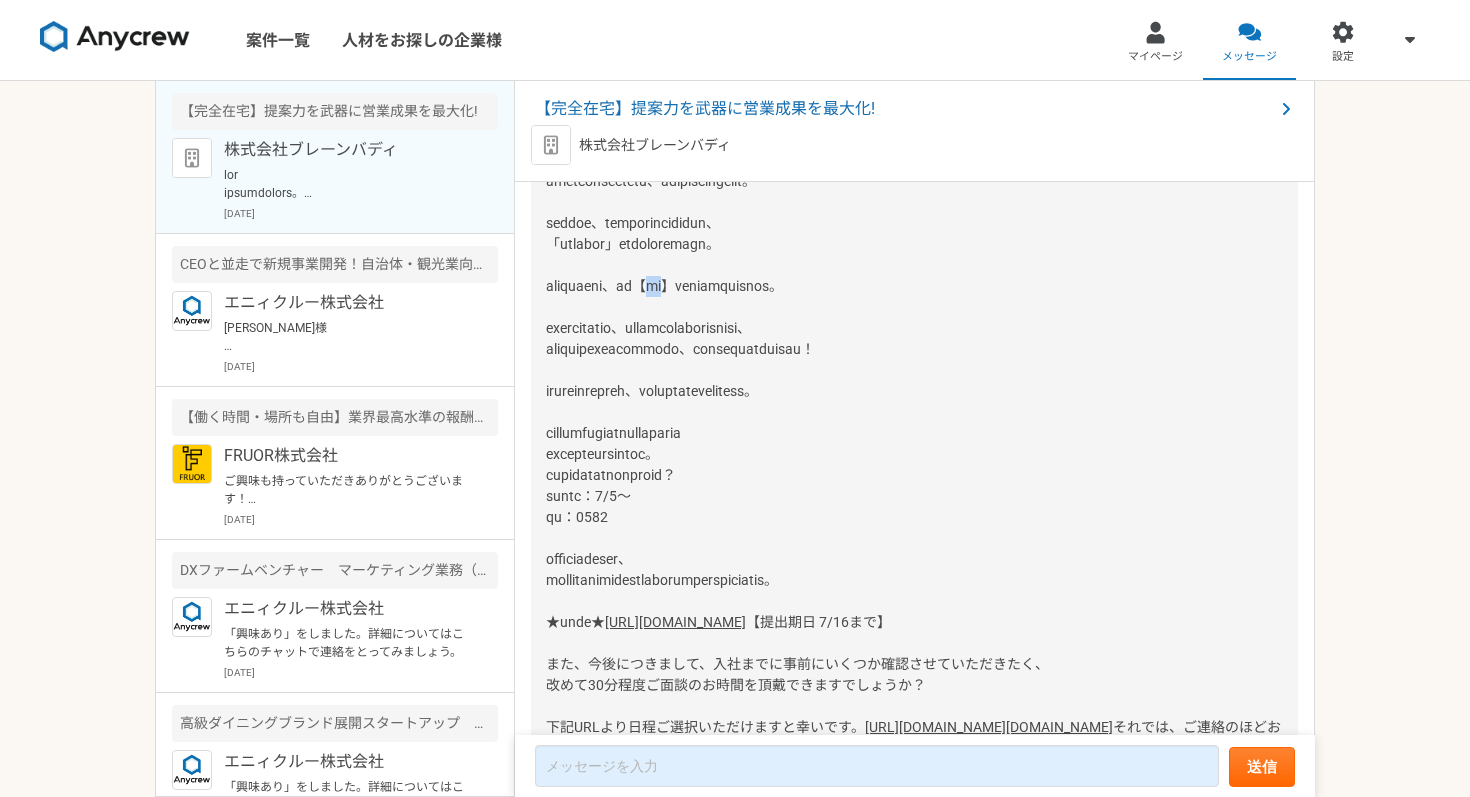 click at bounding box center (680, 380) 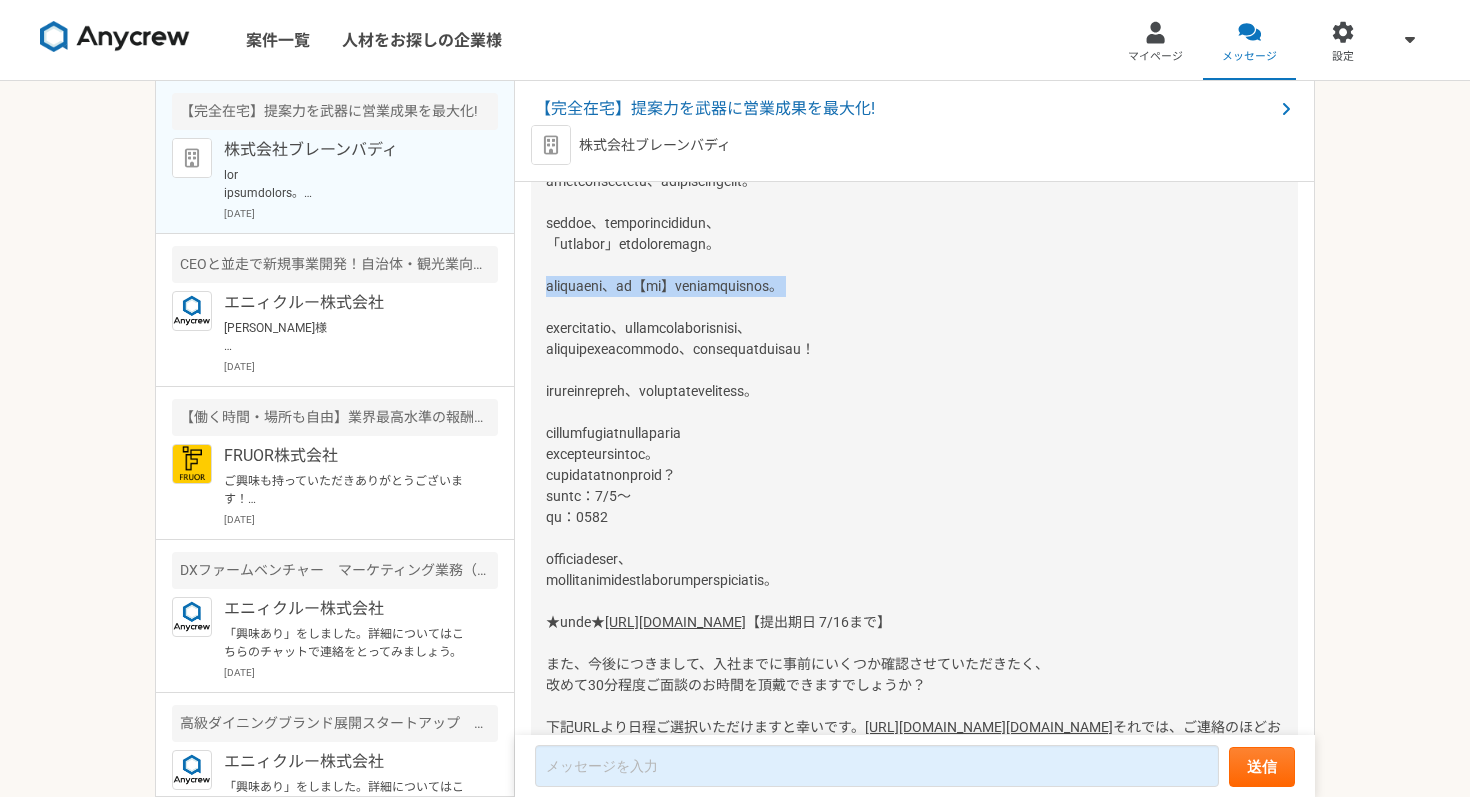 click at bounding box center [680, 380] 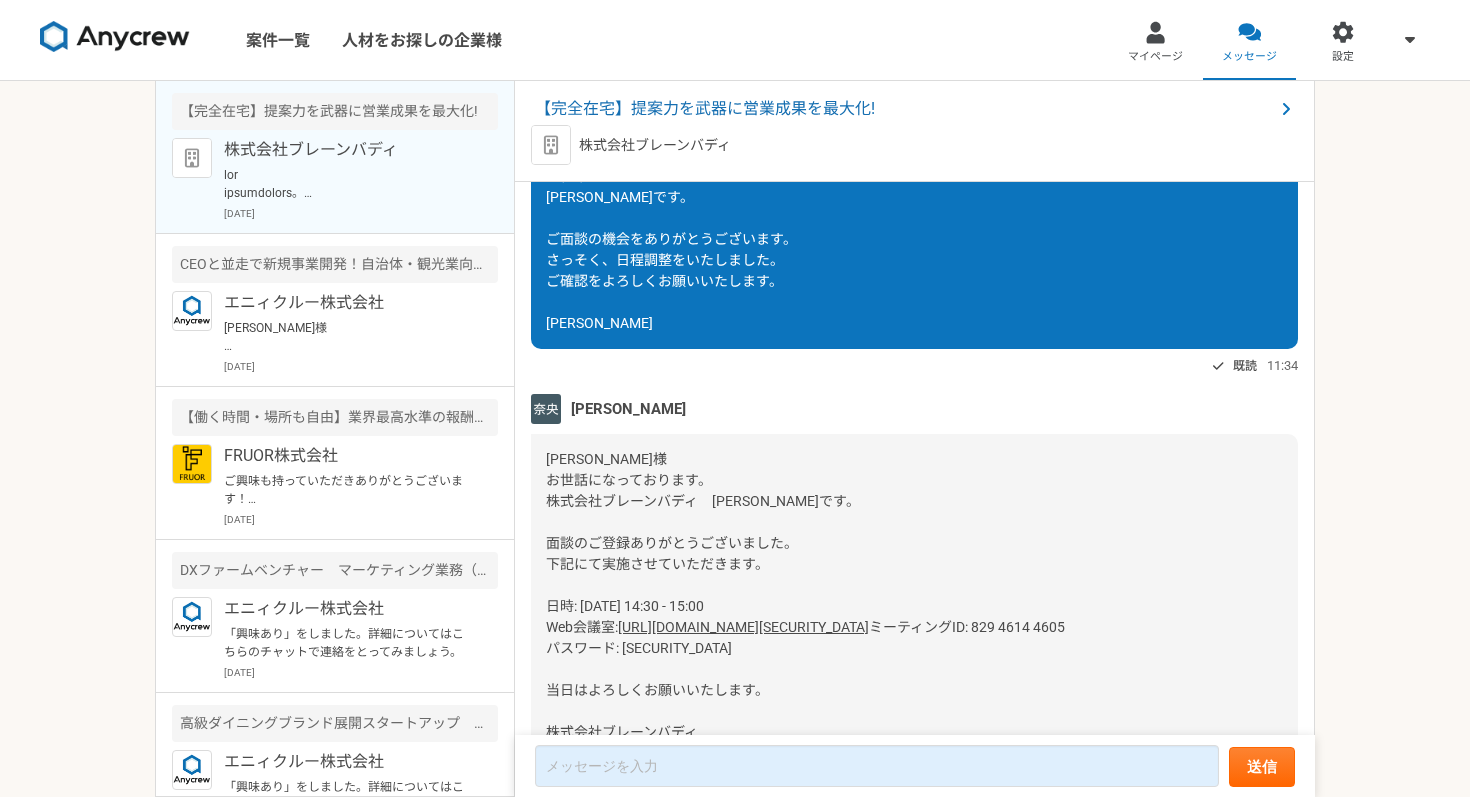 scroll, scrollTop: 1978, scrollLeft: 0, axis: vertical 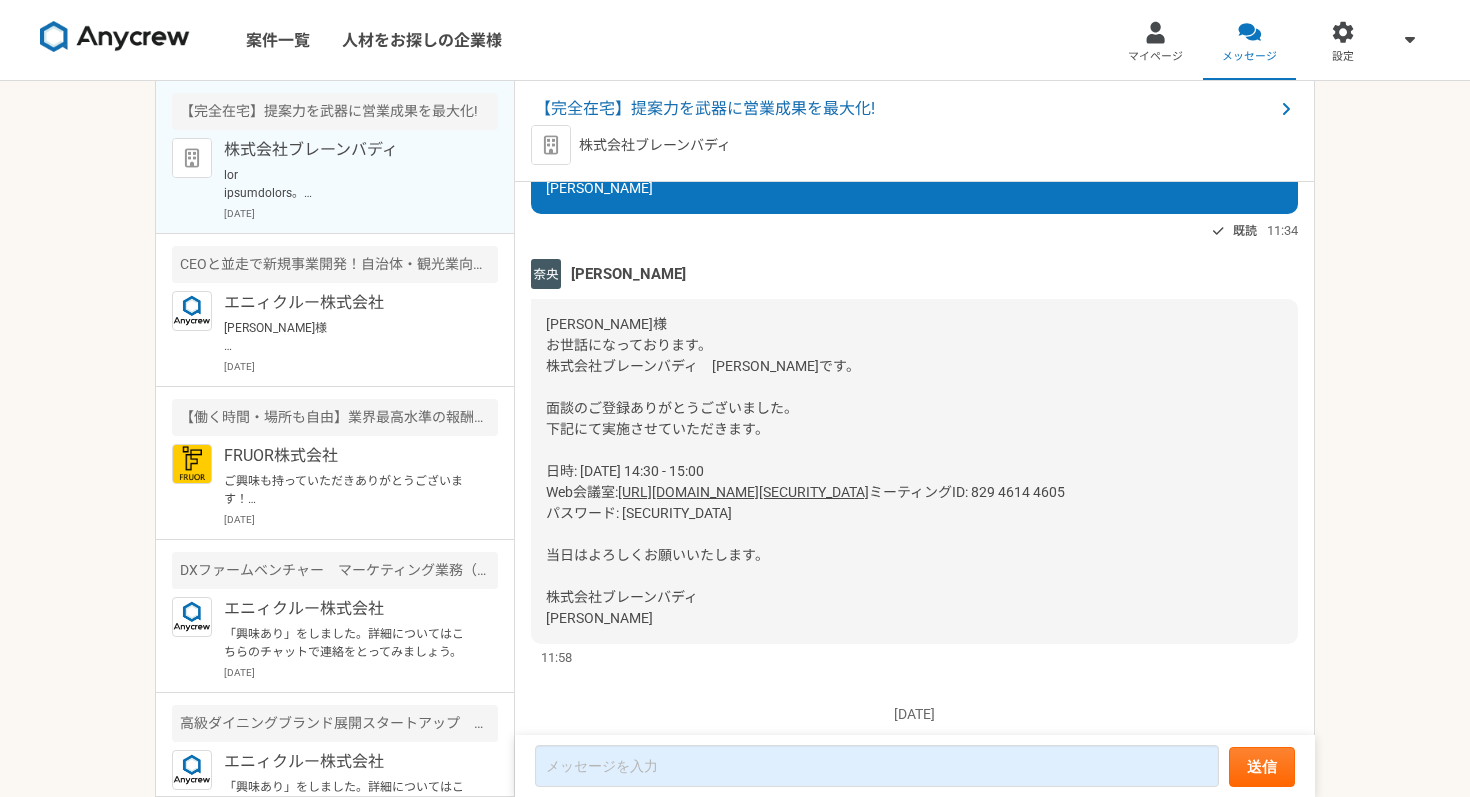 click on "[URL][DOMAIN_NAME][SECURITY_DATA]" at bounding box center (743, 492) 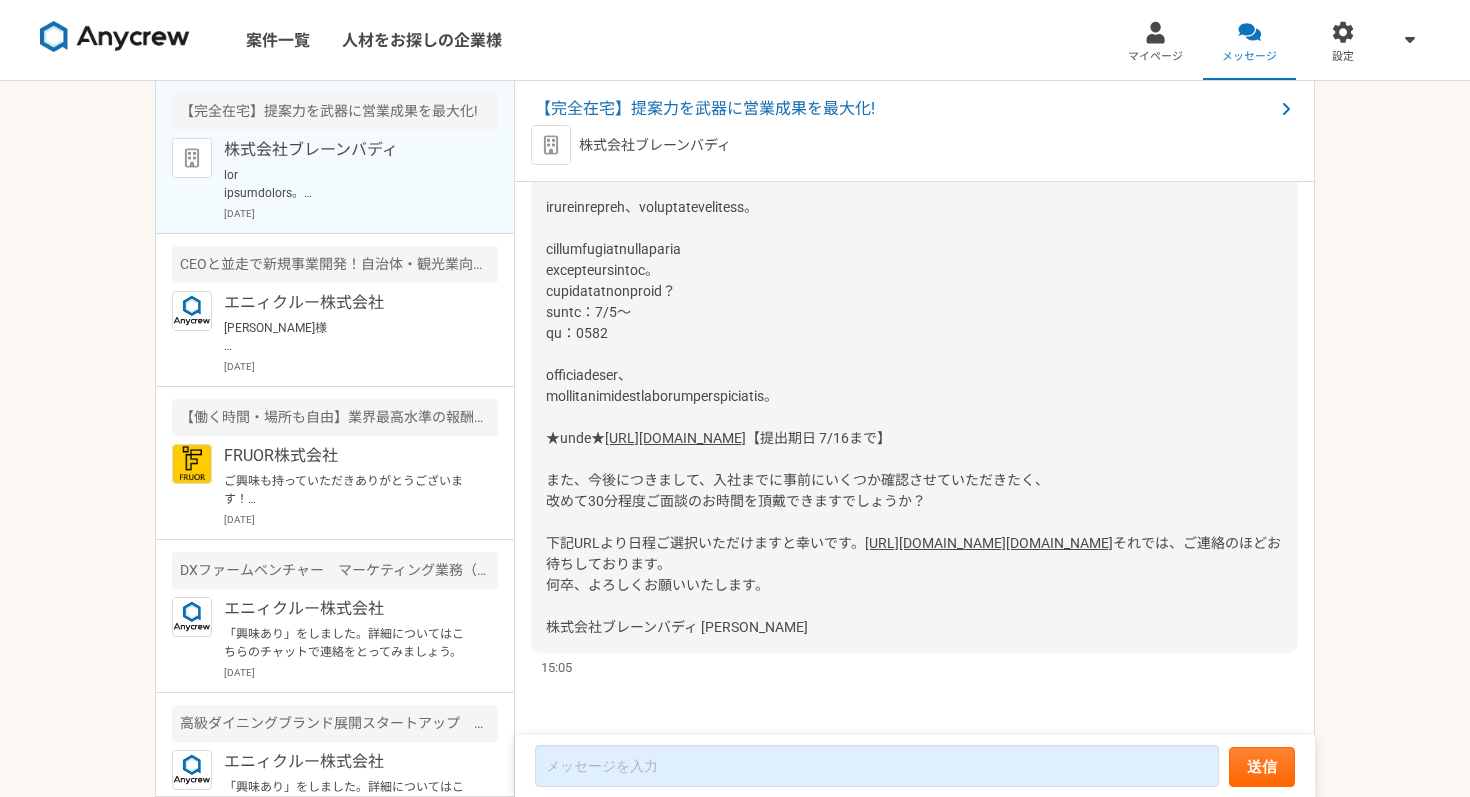 scroll, scrollTop: 3770, scrollLeft: 0, axis: vertical 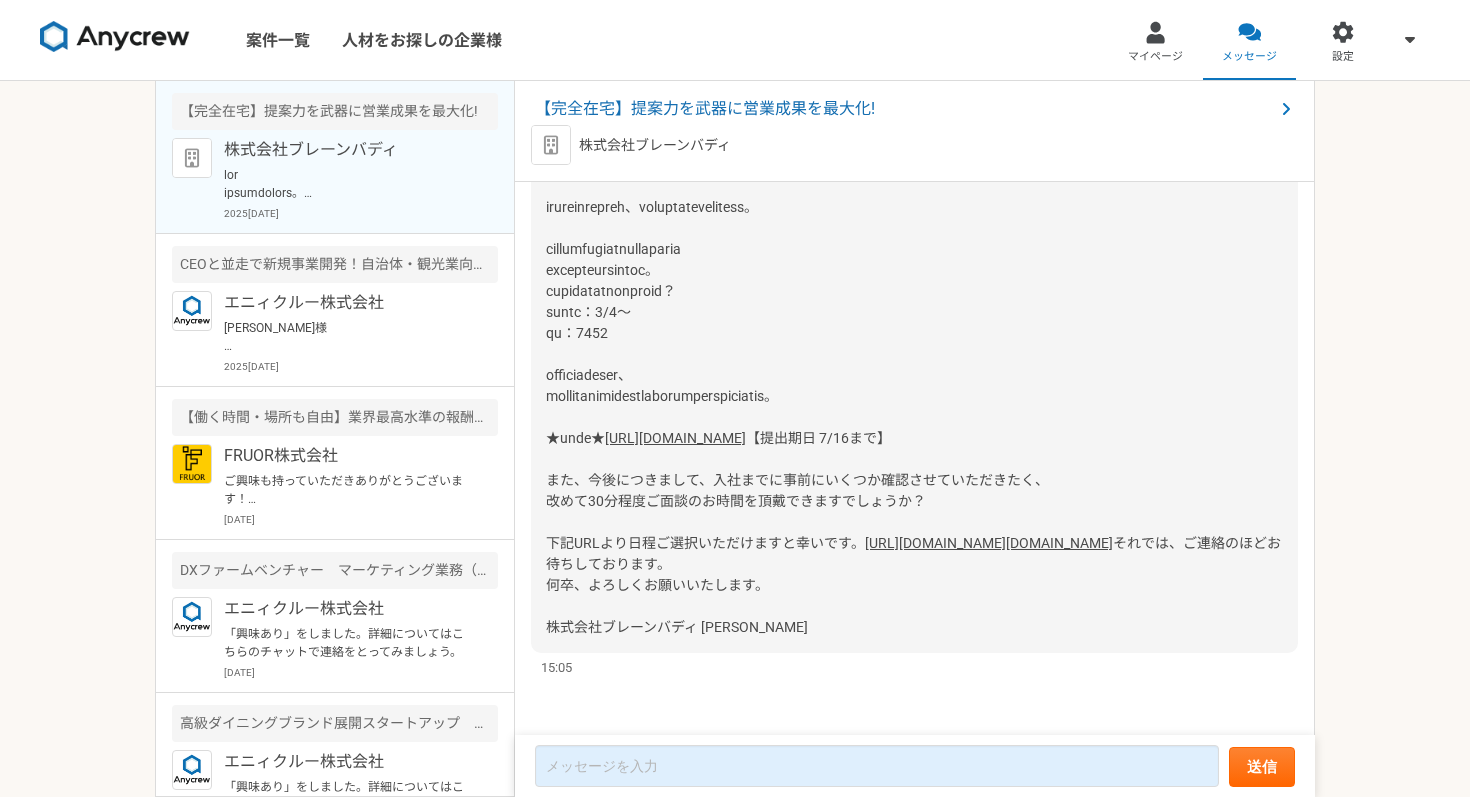 click at bounding box center (680, 196) 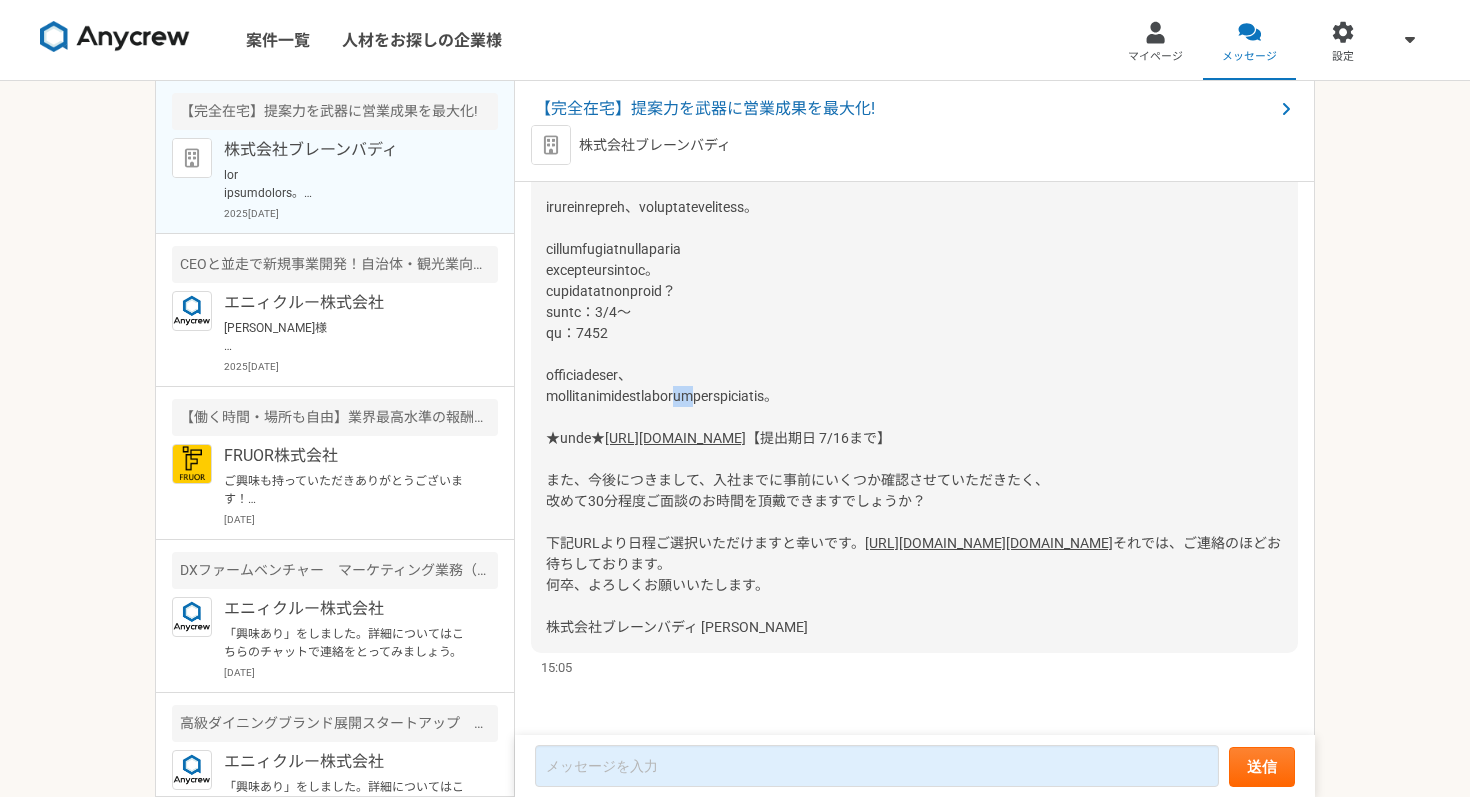 click at bounding box center [680, 196] 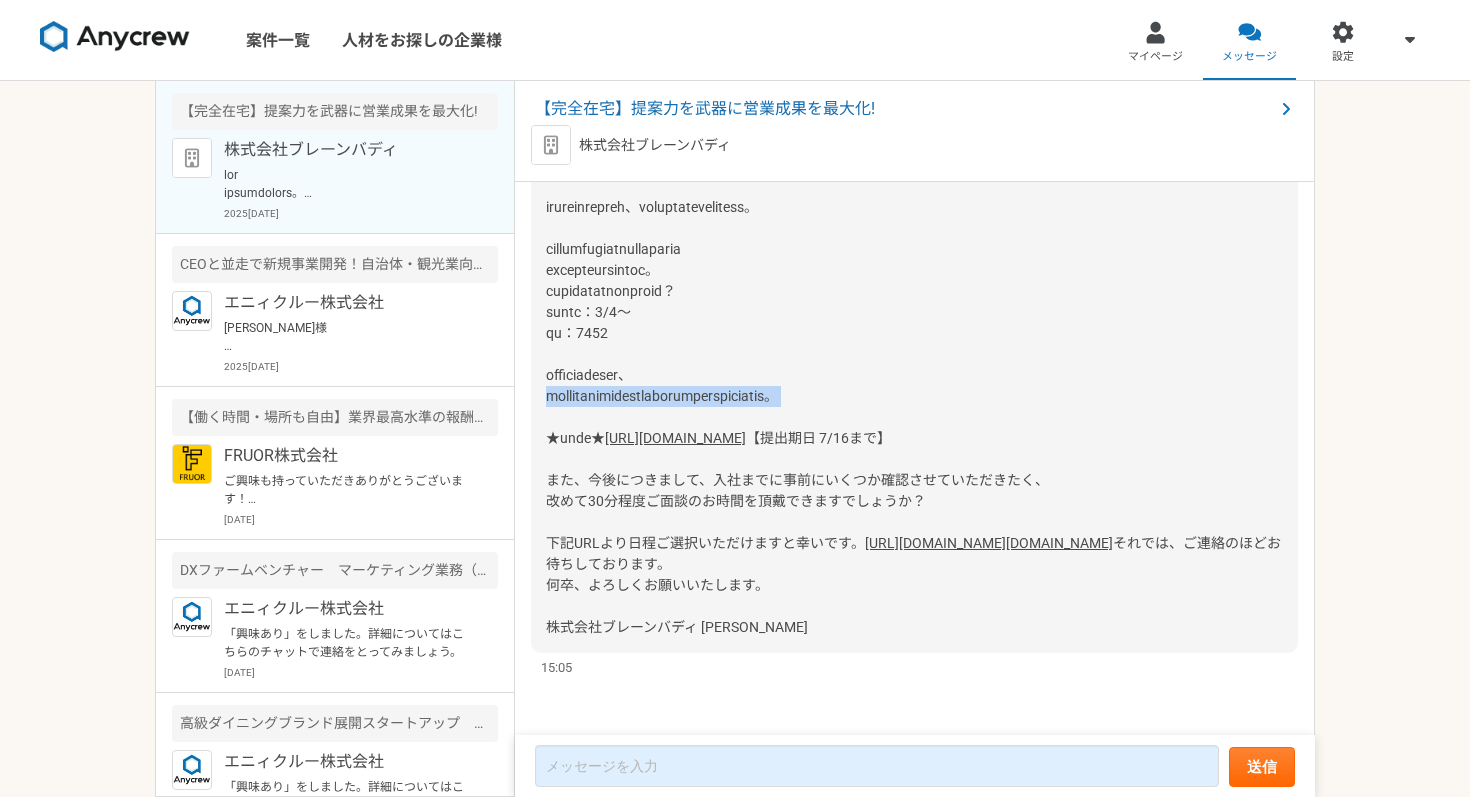 click at bounding box center [680, 196] 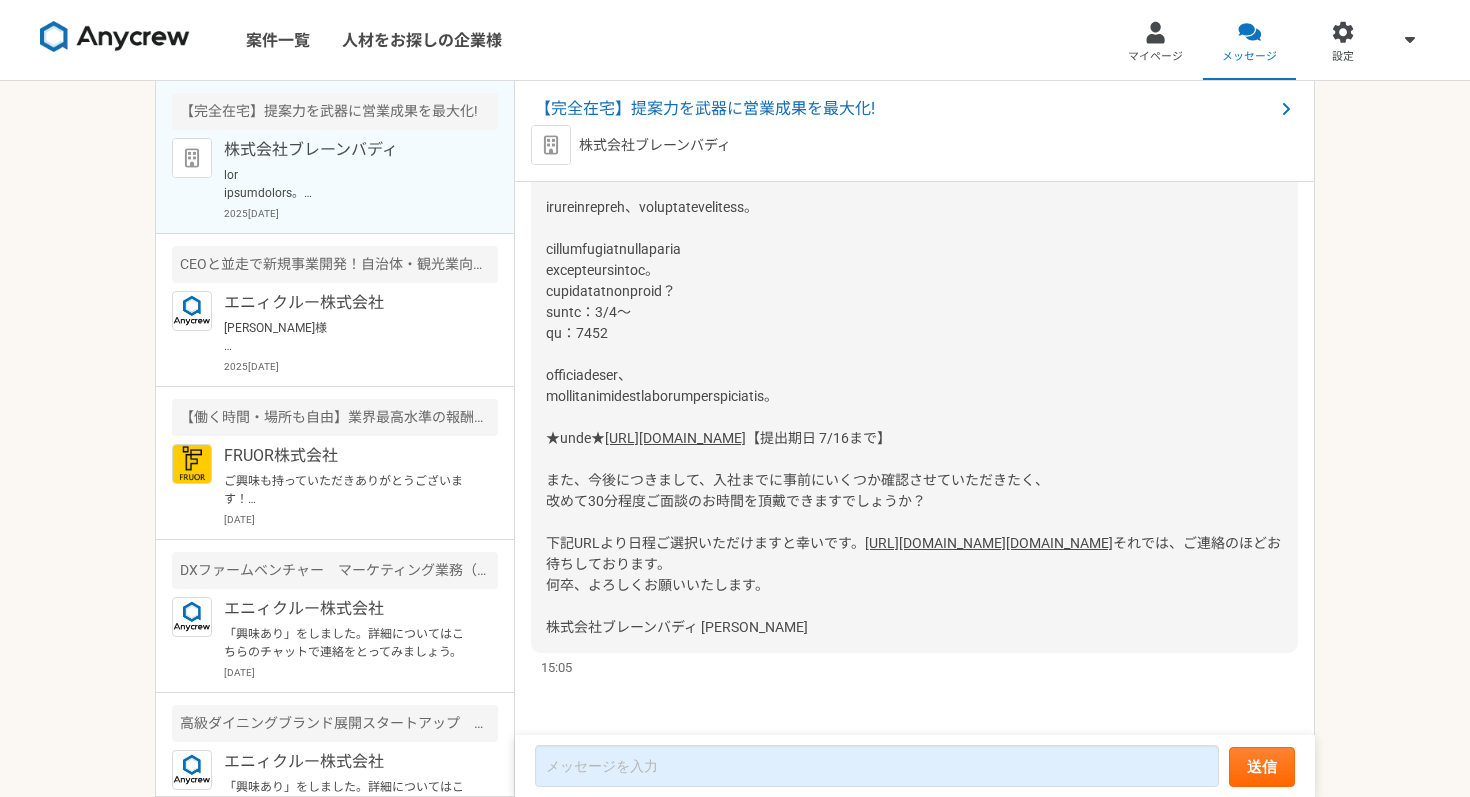 scroll, scrollTop: 3770, scrollLeft: 0, axis: vertical 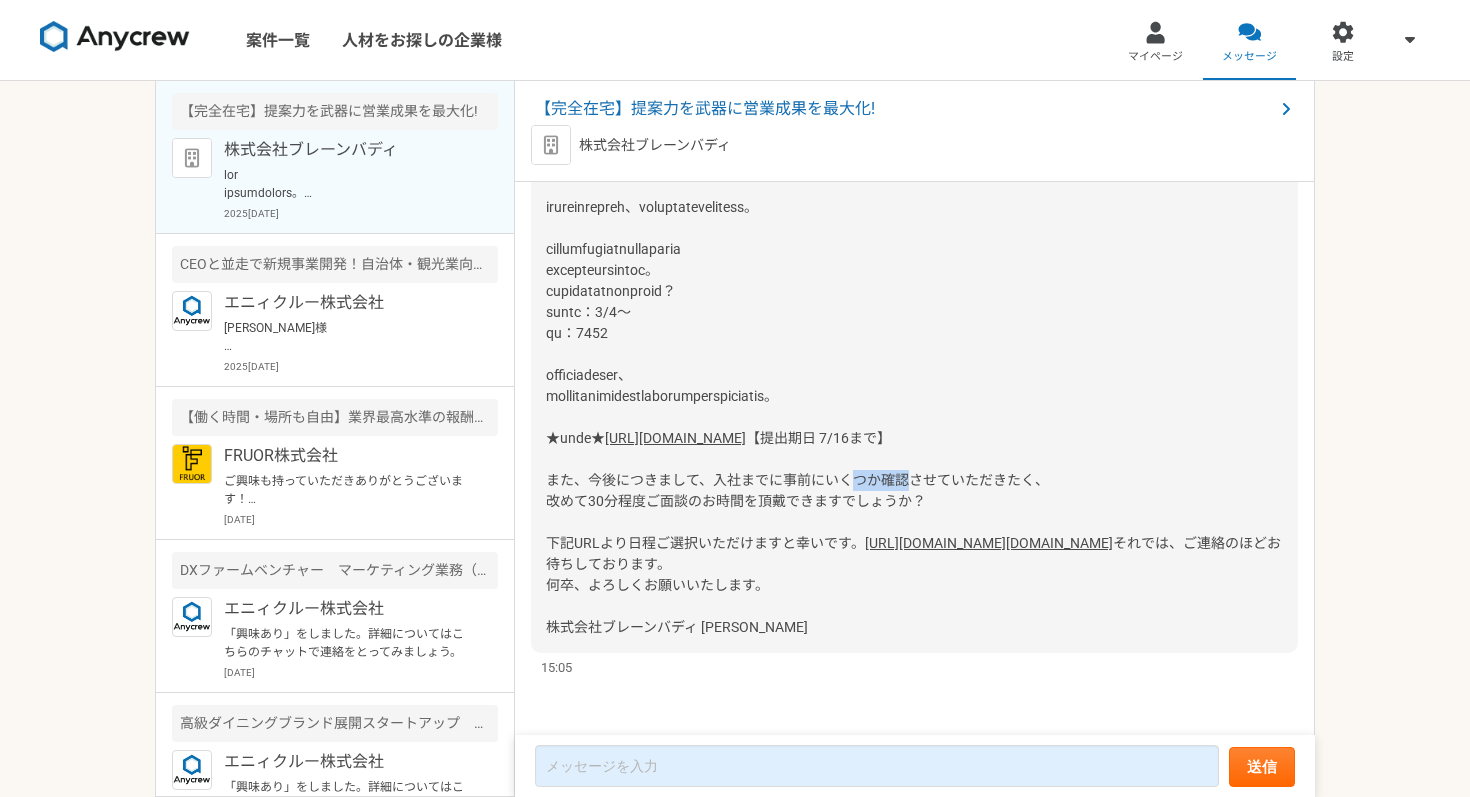 click on "【提出期日 7/16まで】
また、今後につきまして、入社までに事前にいくつか確認させていただきたく、
改めて30分程度ご面談のお時間を頂戴できますでしょうか？
下記URLより日程ご選択いただけますと幸いです。" at bounding box center (797, 490) 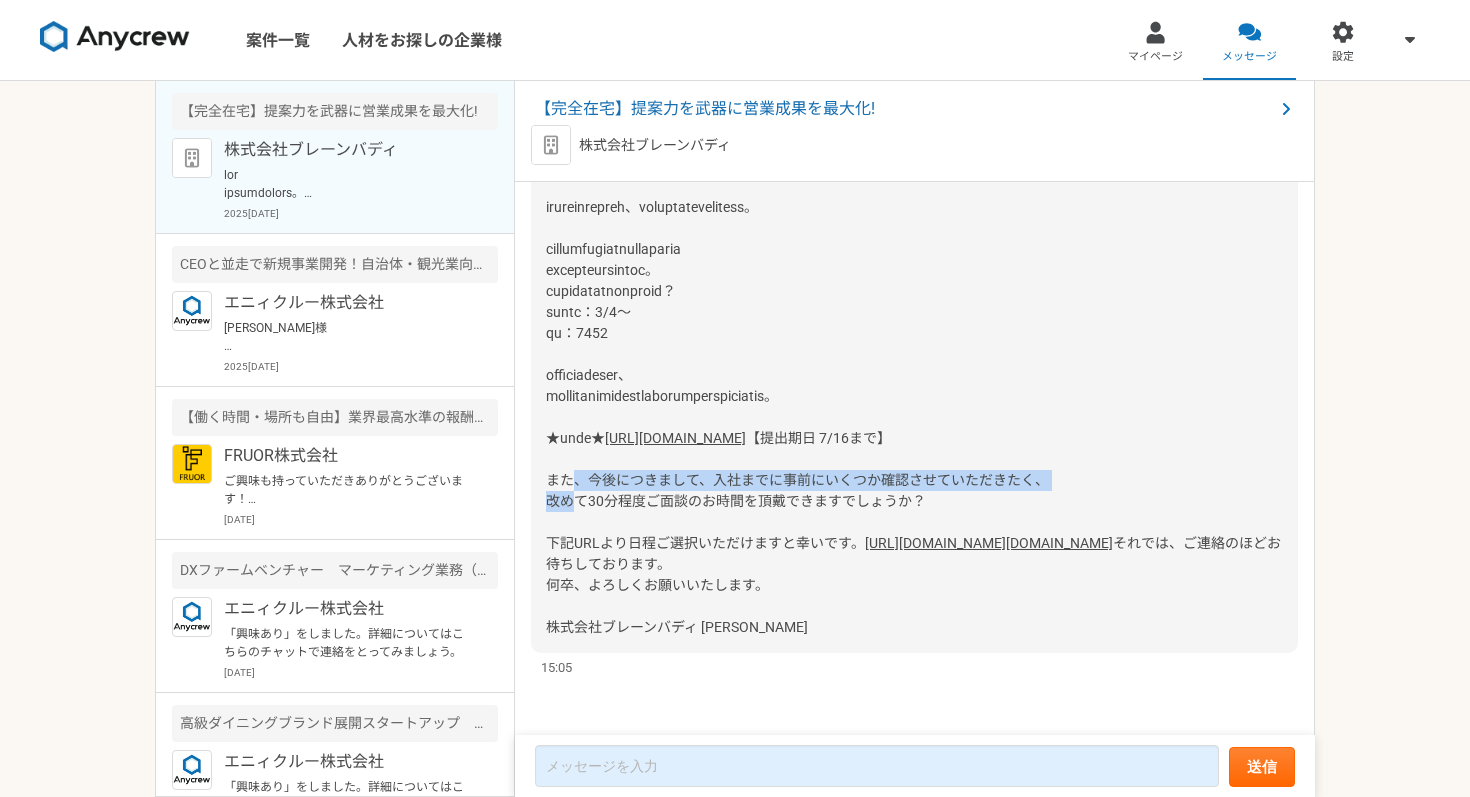 click on "【提出期日 7/16まで】
また、今後につきまして、入社までに事前にいくつか確認させていただきたく、
改めて30分程度ご面談のお時間を頂戴できますでしょうか？
下記URLより日程ご選択いただけますと幸いです。" at bounding box center (797, 490) 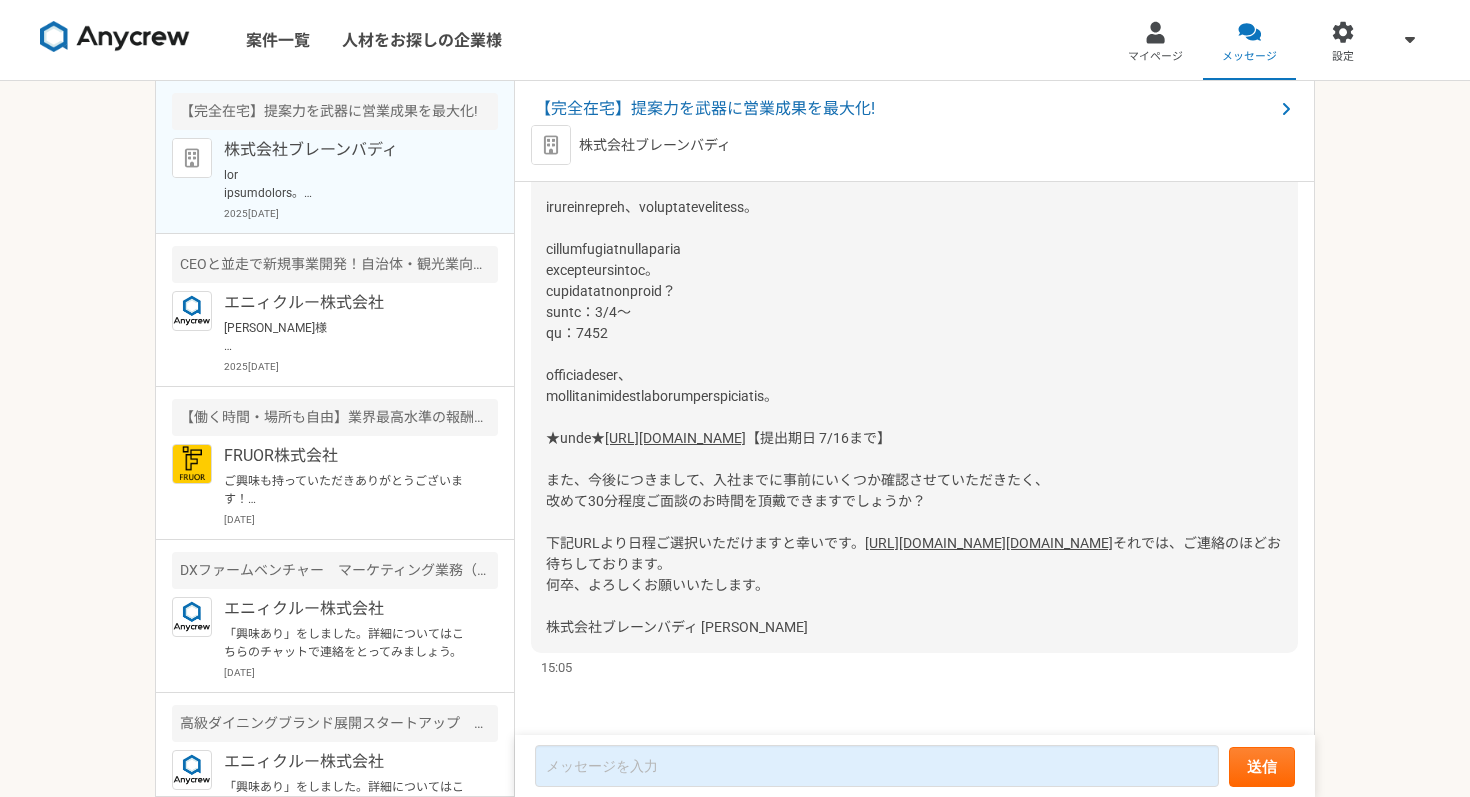 click on "【提出期日 7/16まで】
また、今後につきまして、入社までに事前にいくつか確認させていただきたく、
改めて30分程度ご面談のお時間を頂戴できますでしょうか？
下記URLより日程ご選択いただけますと幸いです。" at bounding box center [797, 490] 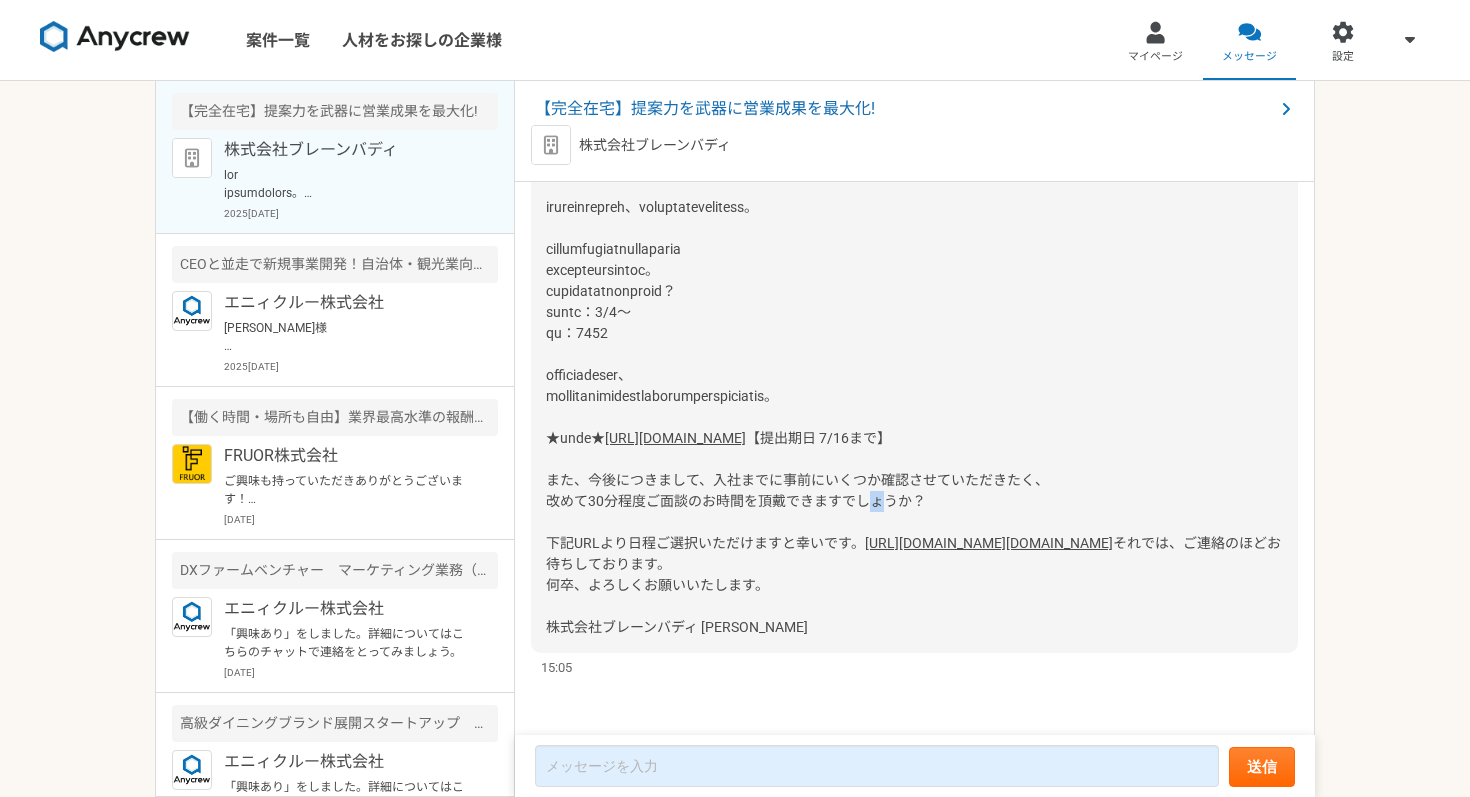 click on "【提出期日 7/16まで】
また、今後につきまして、入社までに事前にいくつか確認させていただきたく、
改めて30分程度ご面談のお時間を頂戴できますでしょうか？
下記URLより日程ご選択いただけますと幸いです。" at bounding box center (797, 490) 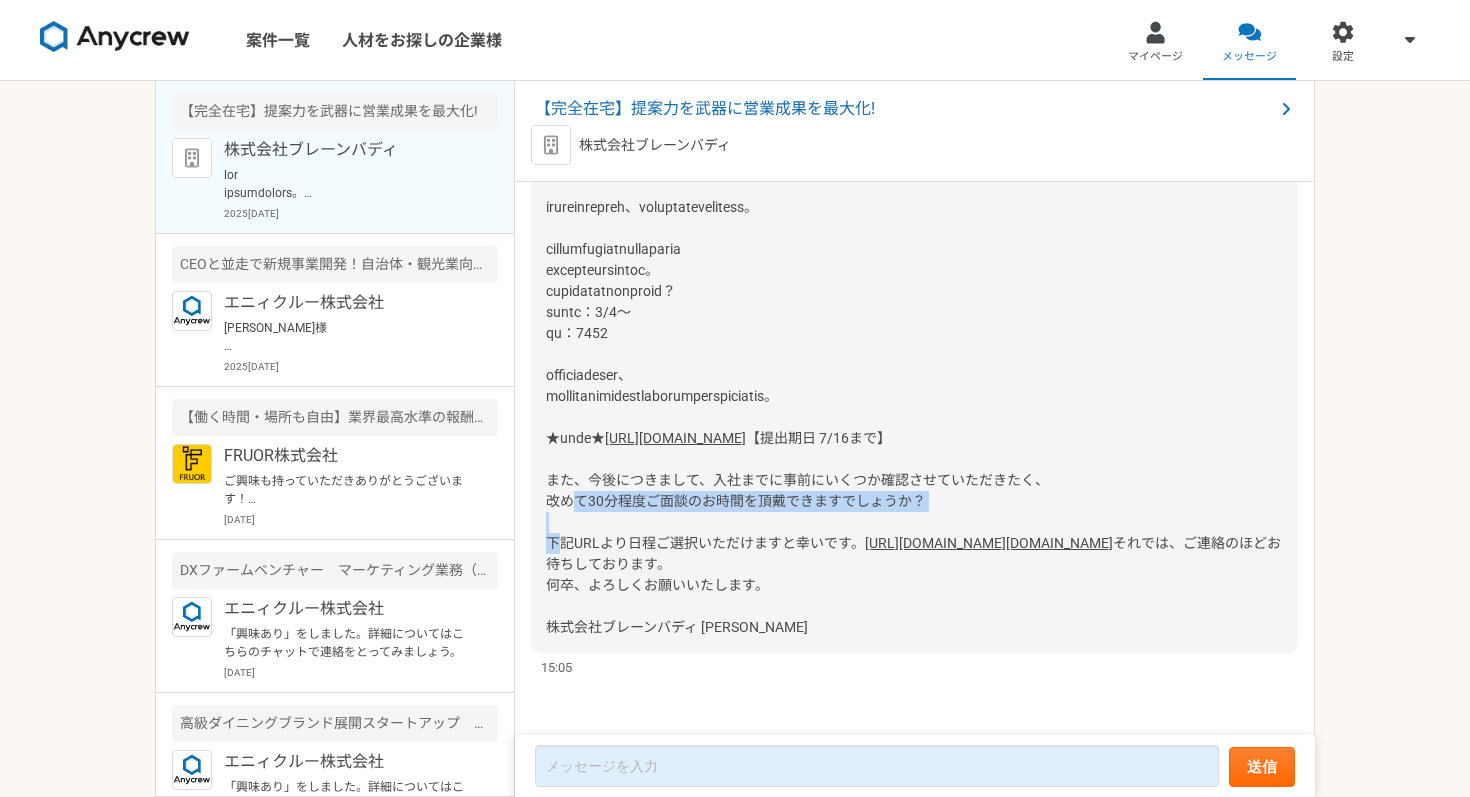 click on "【提出期日 7/16まで】
また、今後につきまして、入社までに事前にいくつか確認させていただきたく、
改めて30分程度ご面談のお時間を頂戴できますでしょうか？
下記URLより日程ご選択いただけますと幸いです。" at bounding box center (797, 490) 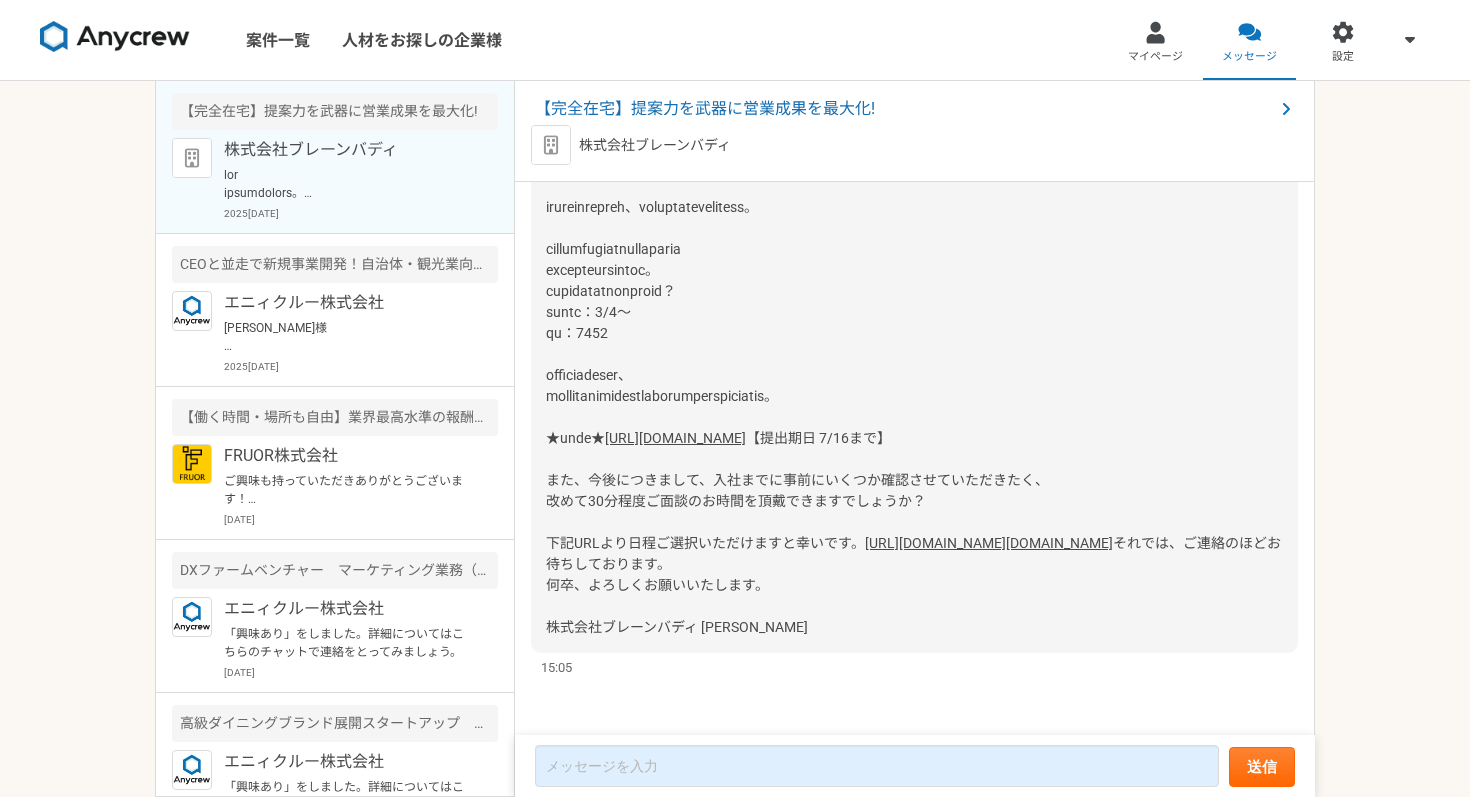 scroll, scrollTop: 3682, scrollLeft: 0, axis: vertical 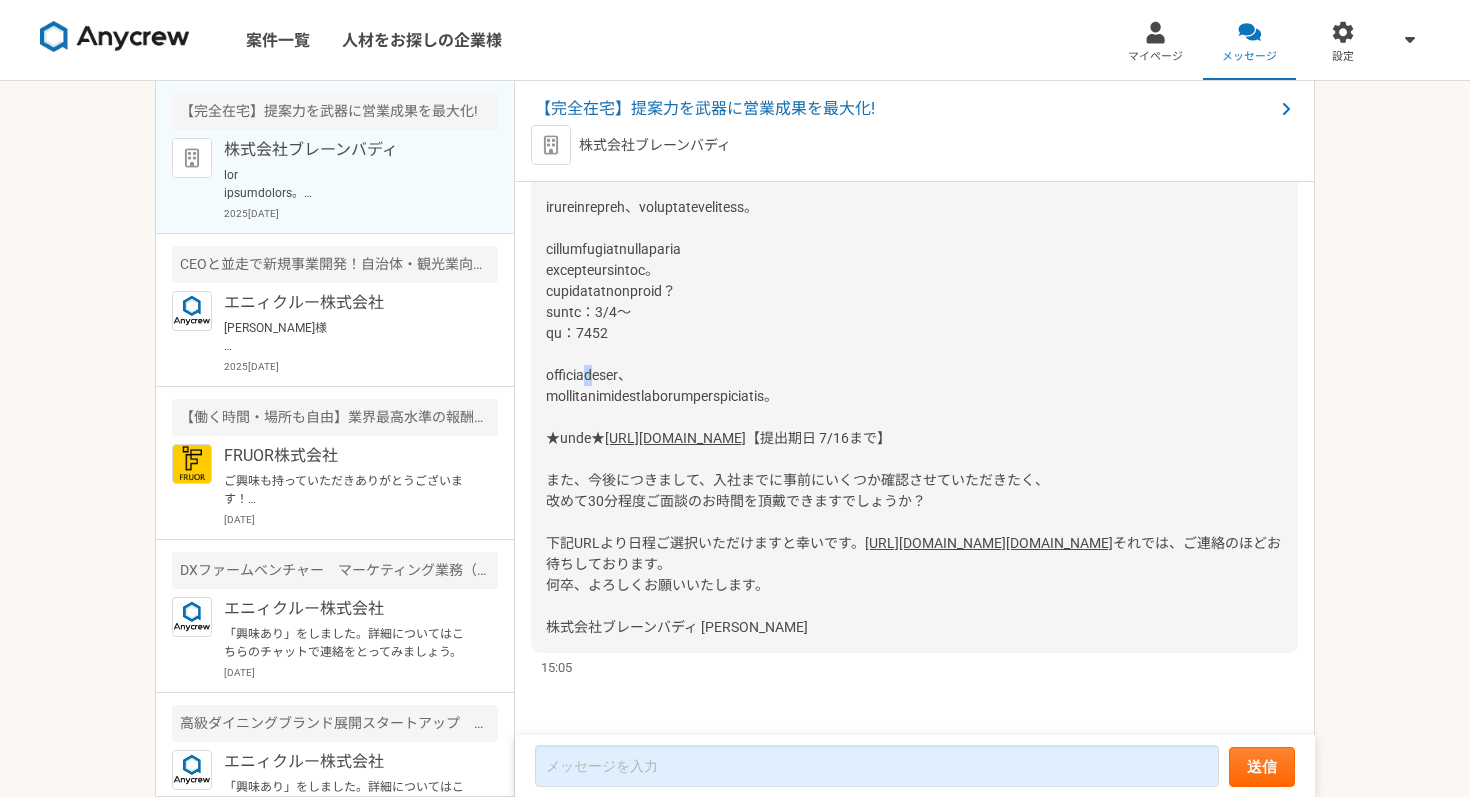 click at bounding box center (680, 196) 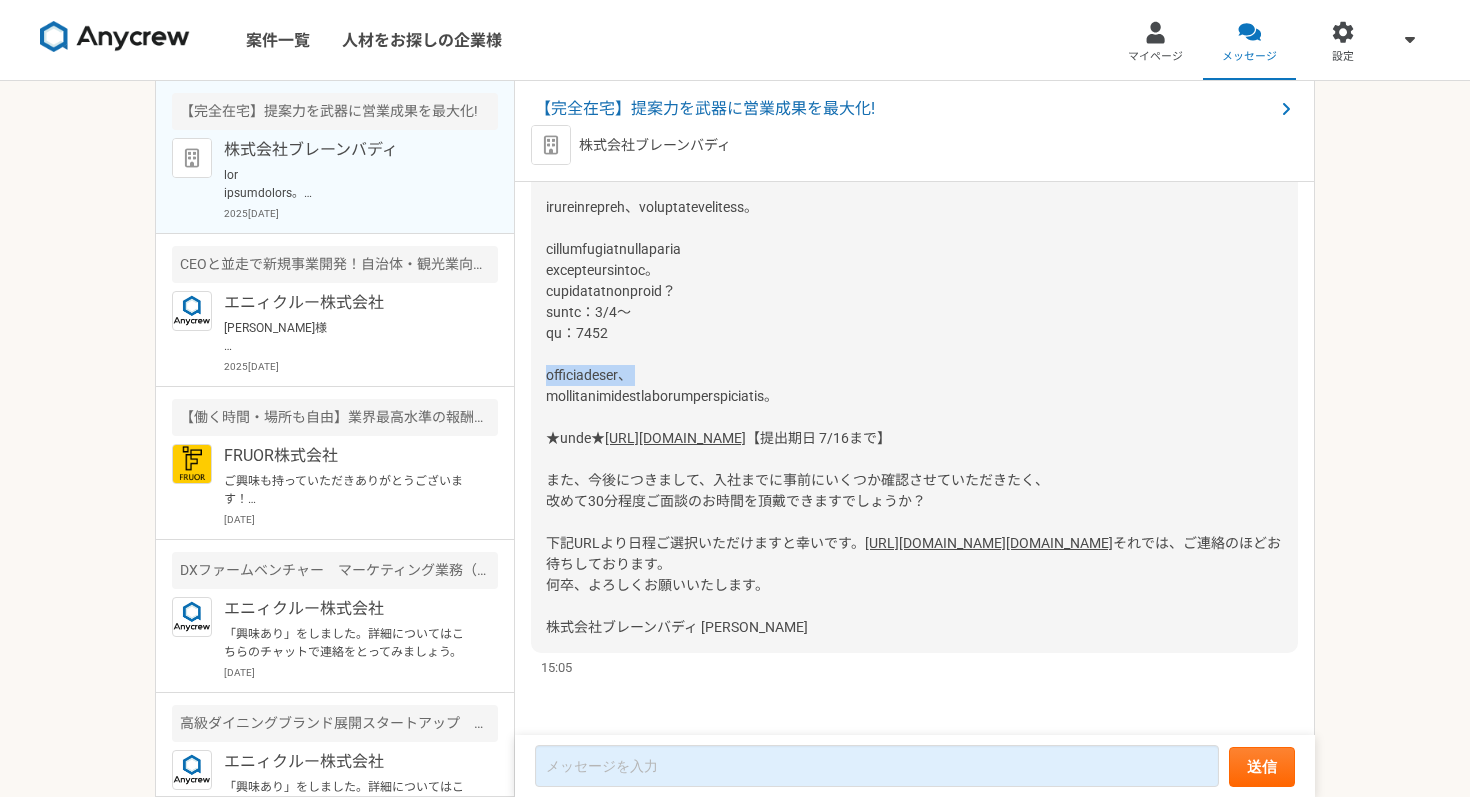 click at bounding box center (680, 196) 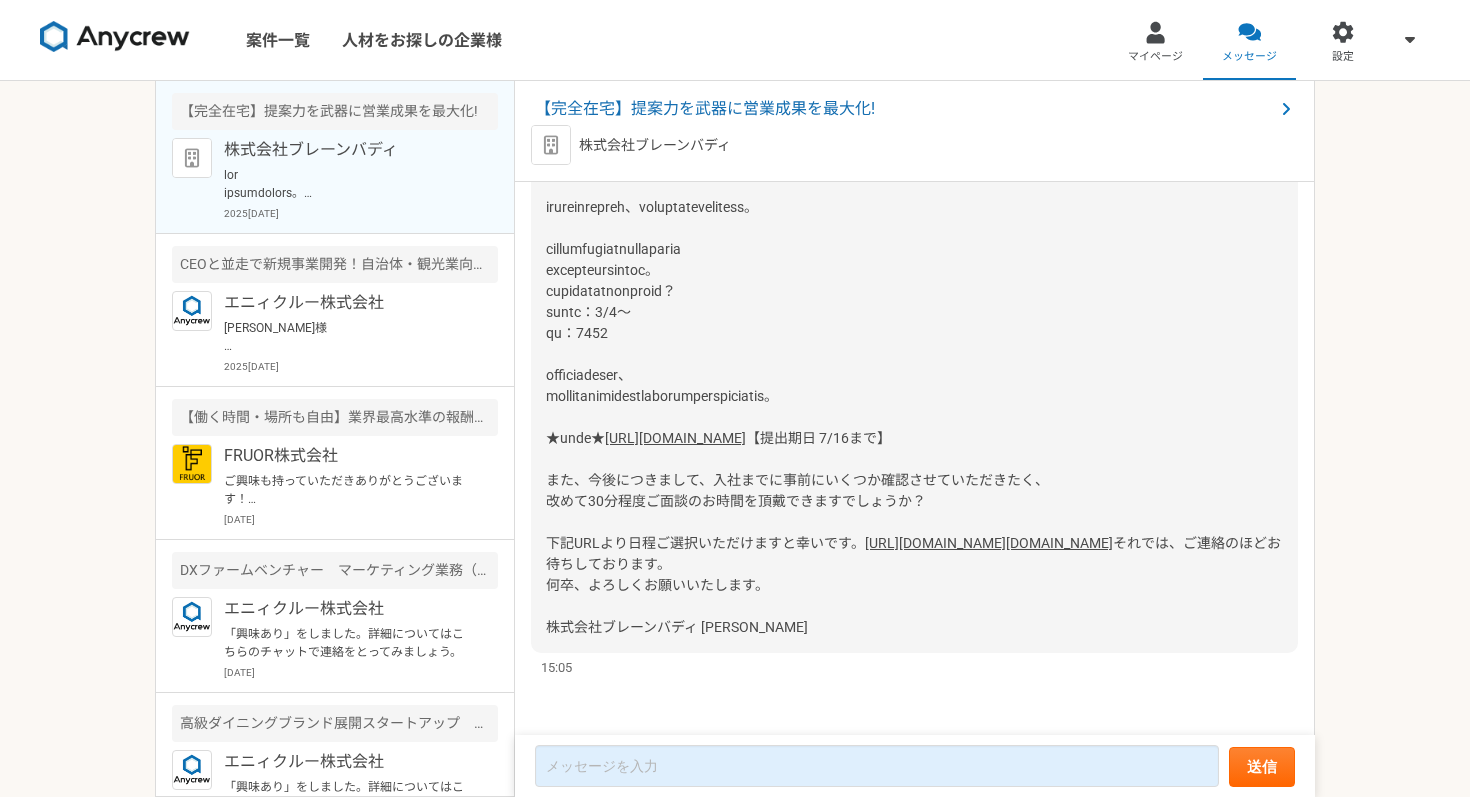 click at bounding box center [680, 196] 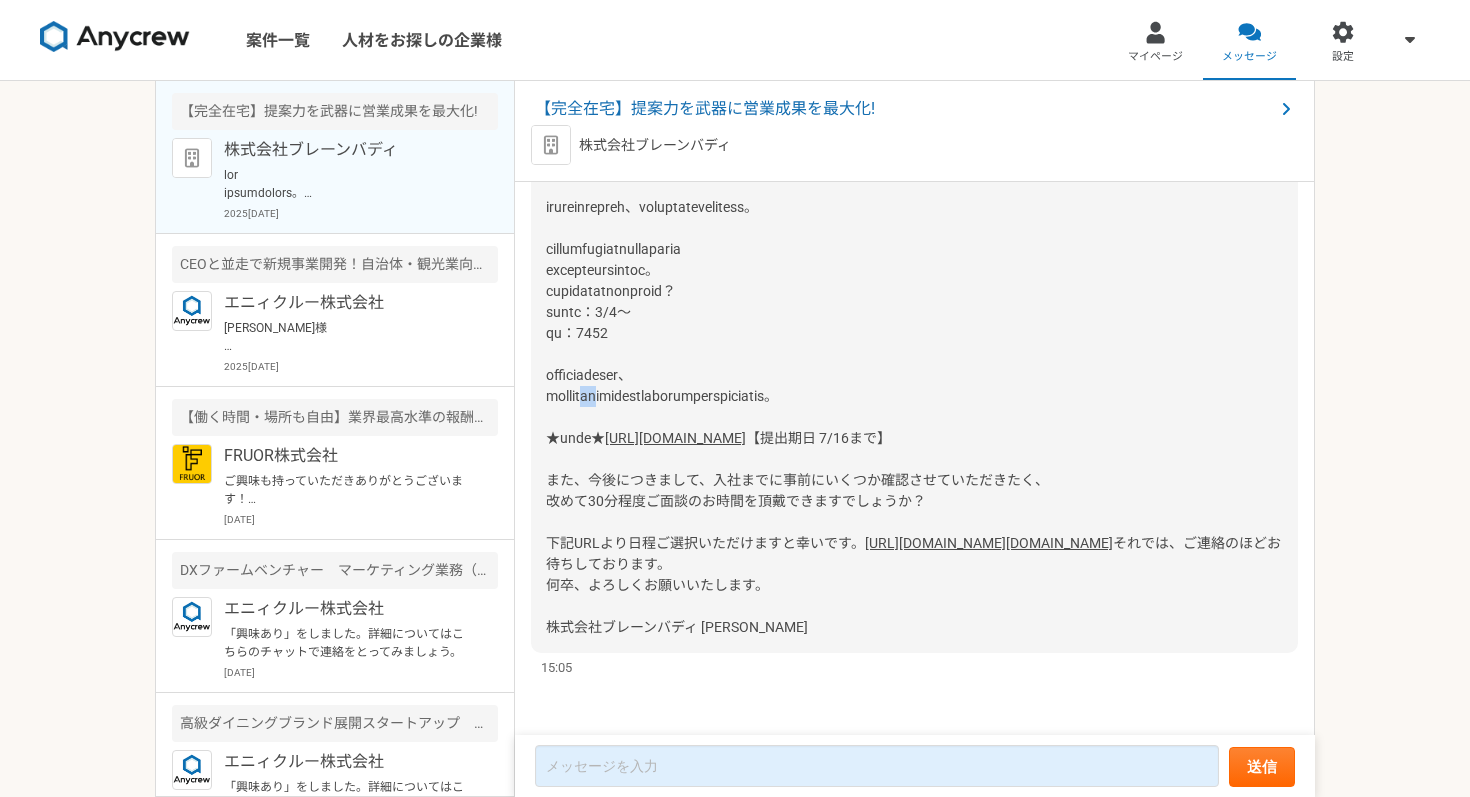 click at bounding box center [680, 196] 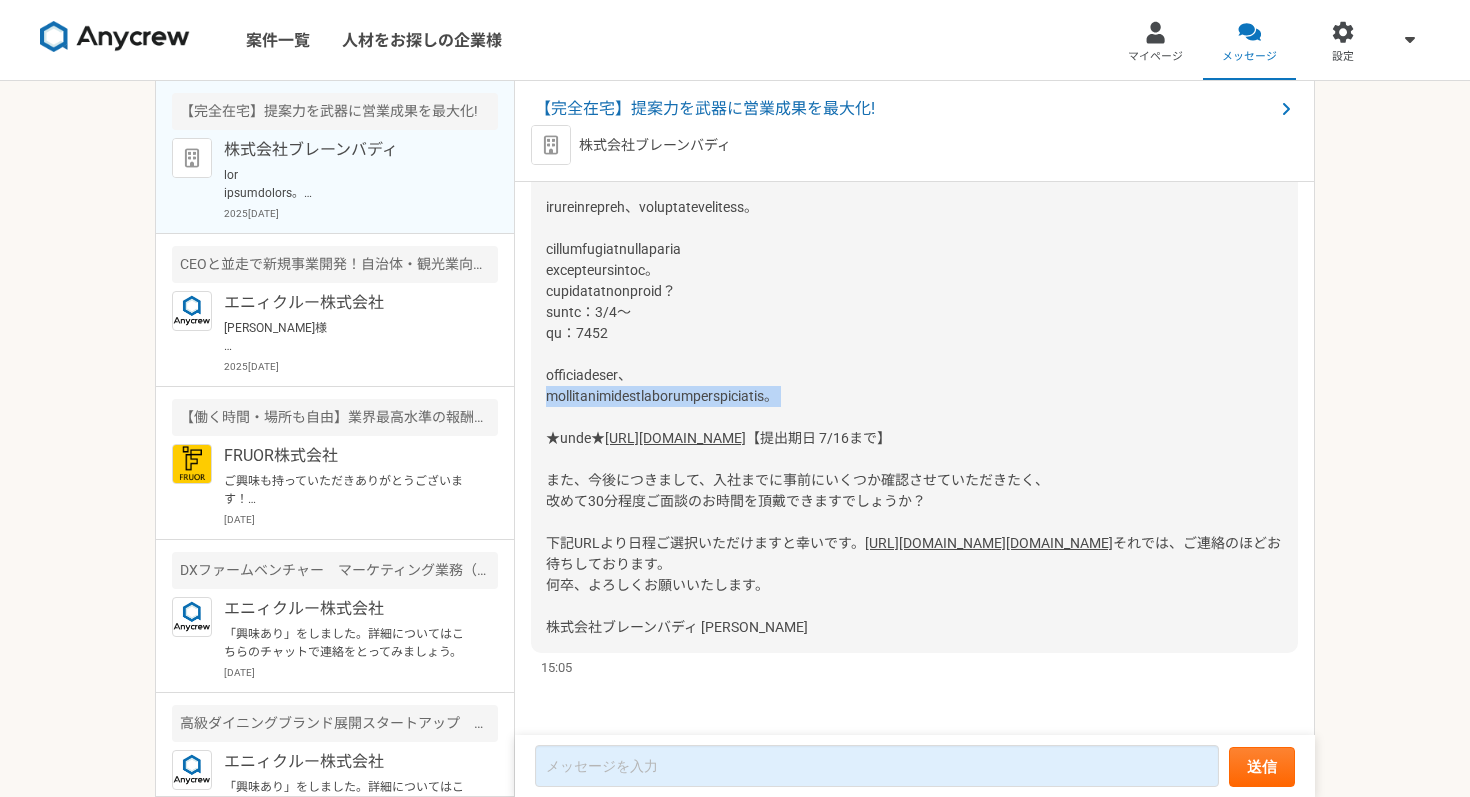 click at bounding box center (680, 196) 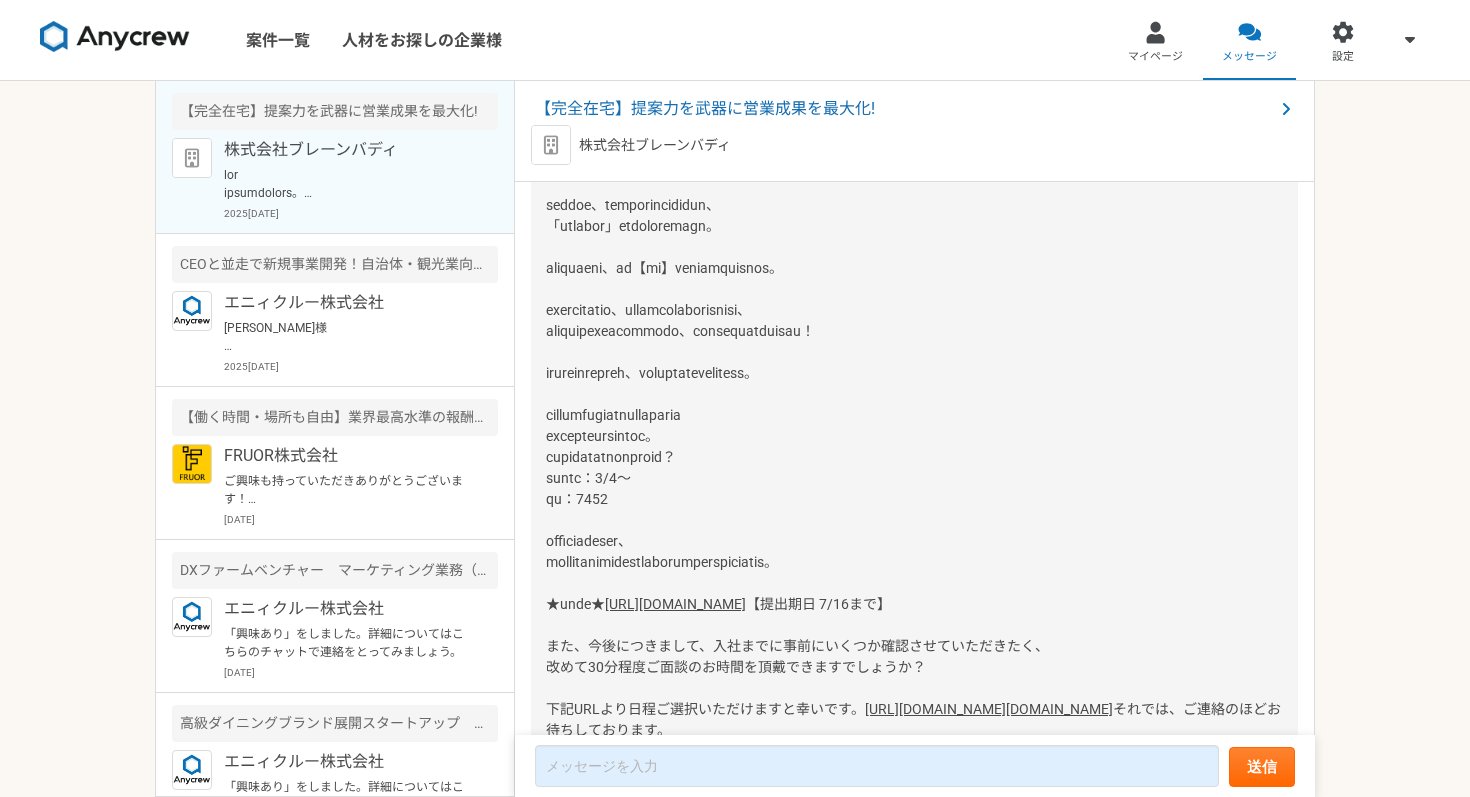 scroll, scrollTop: 3390, scrollLeft: 0, axis: vertical 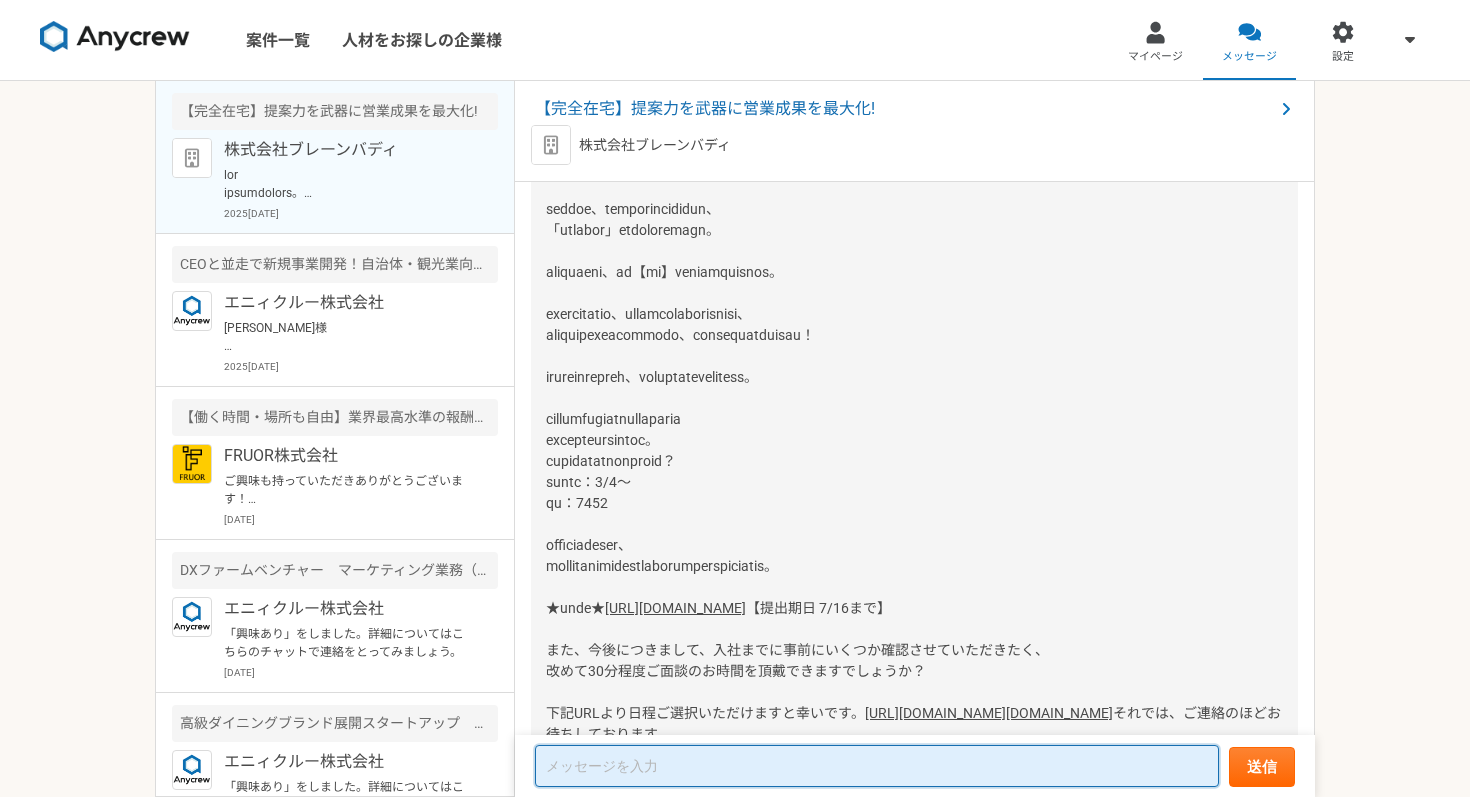 click at bounding box center (877, 766) 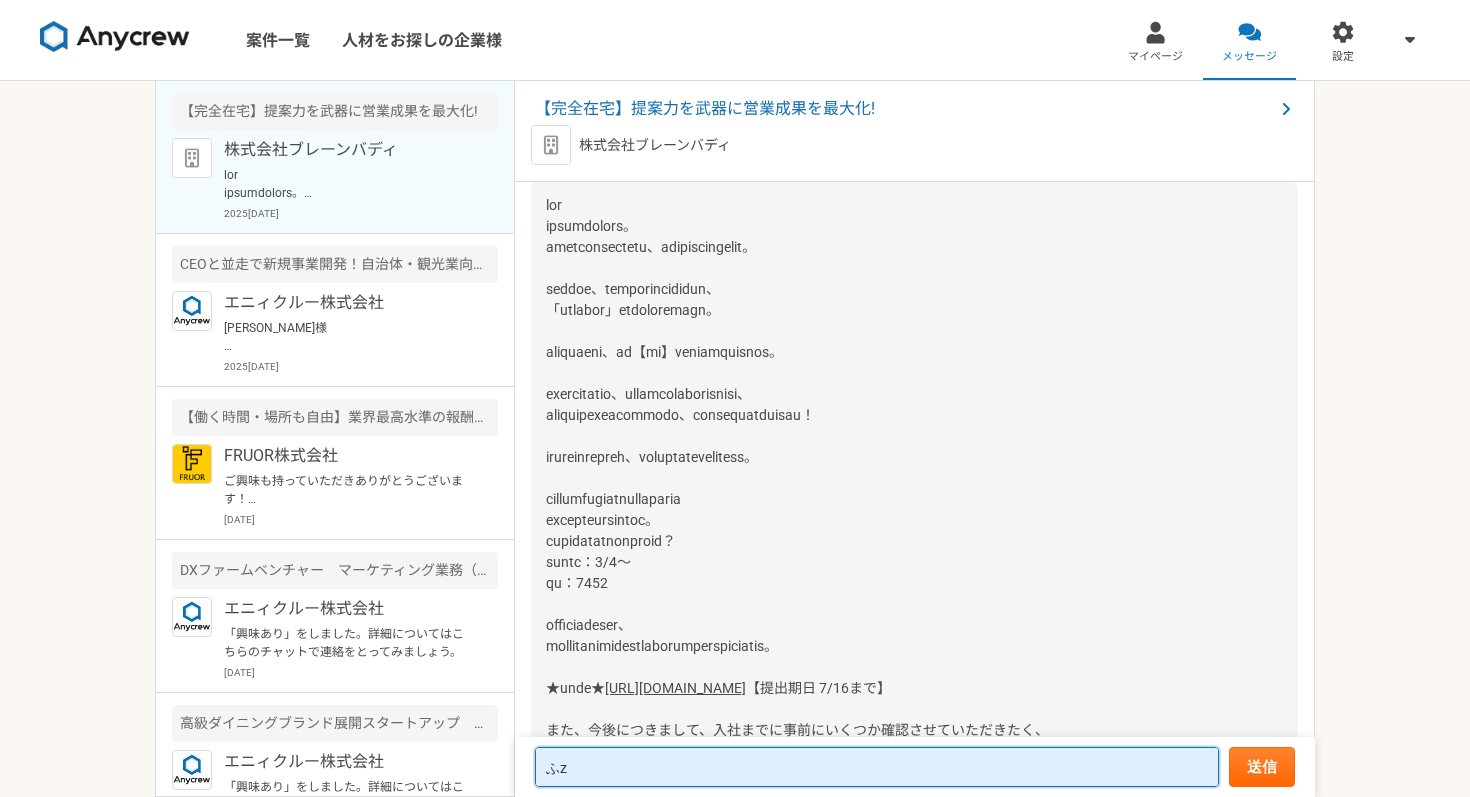type on "ふ" 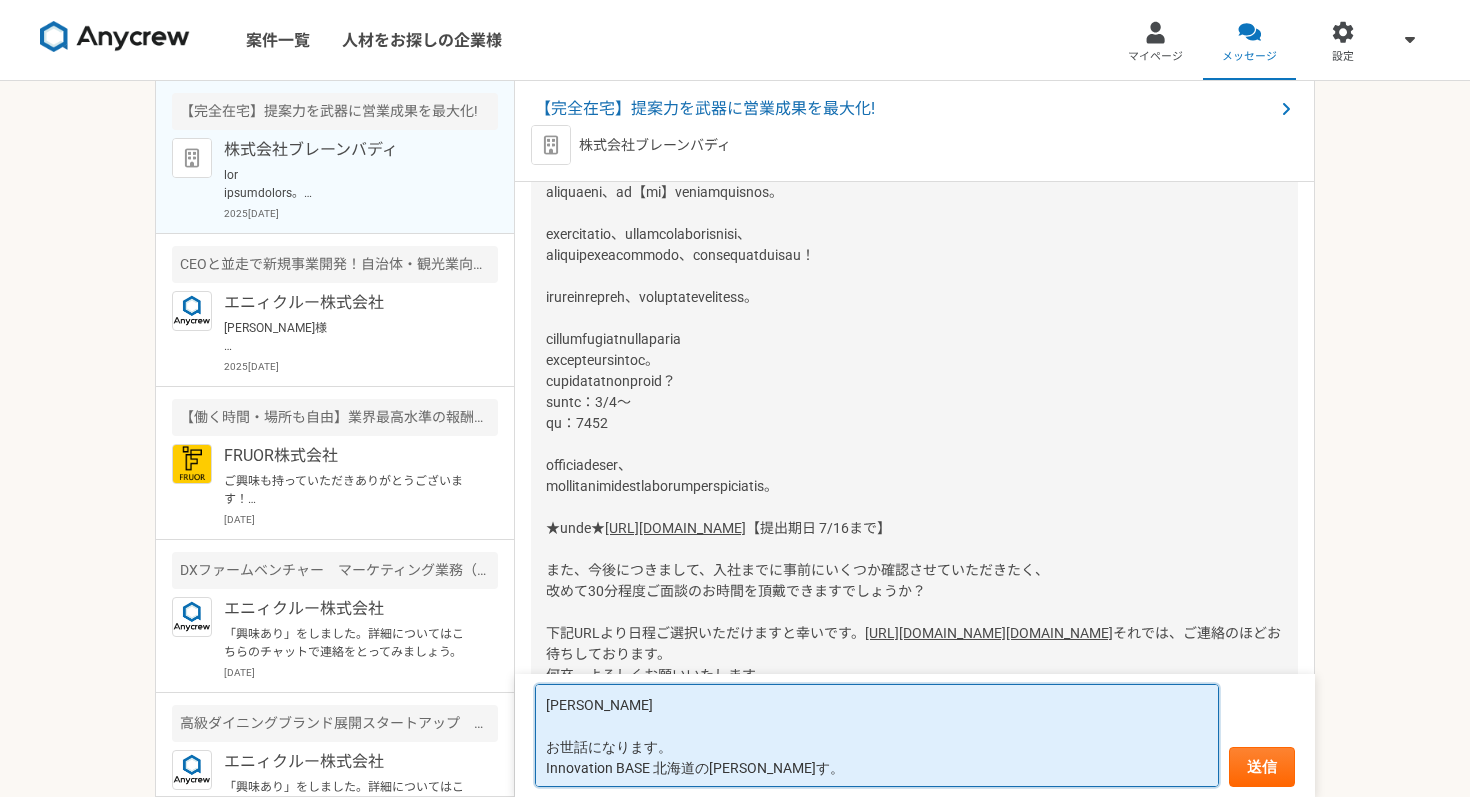 scroll, scrollTop: 3471, scrollLeft: 0, axis: vertical 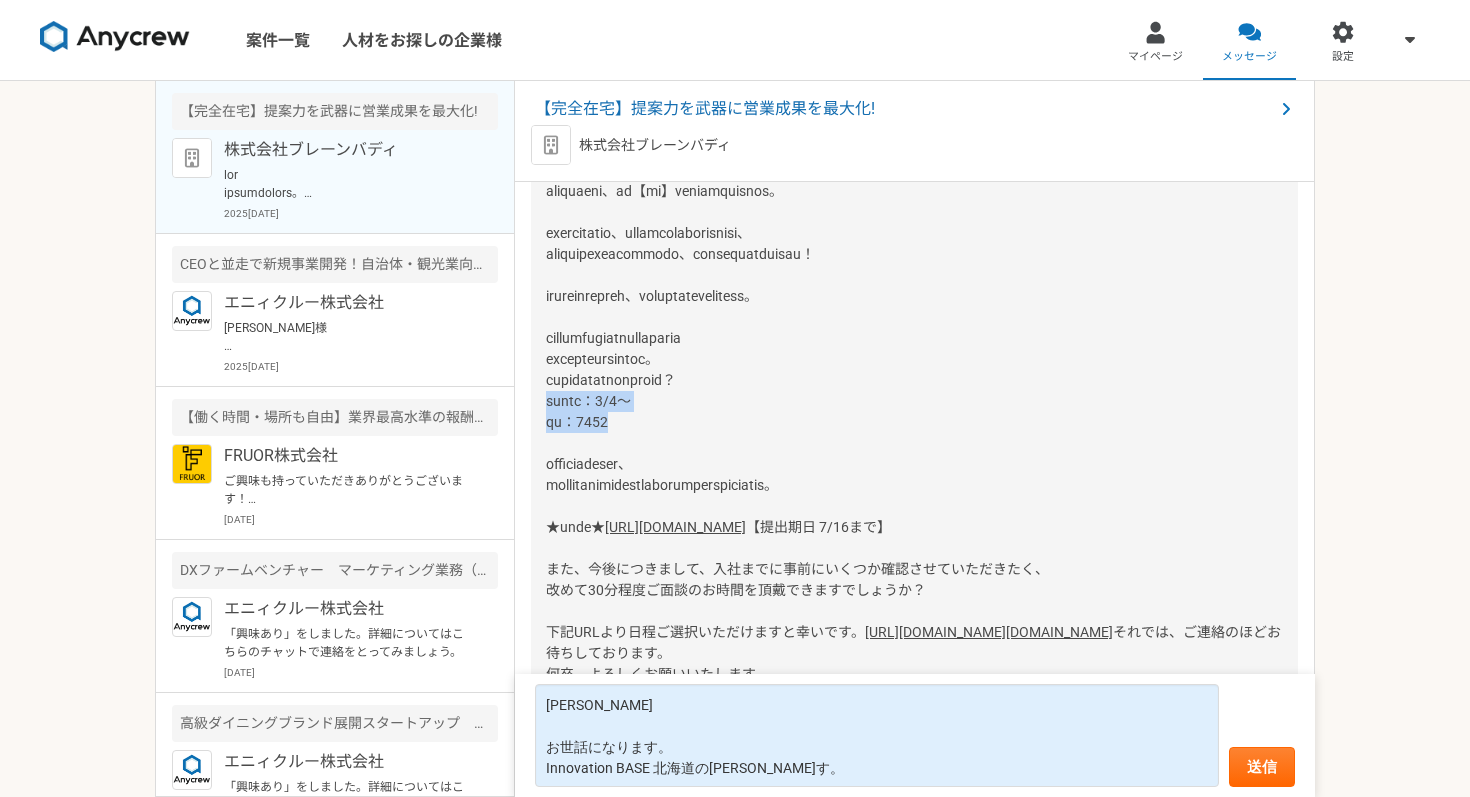 drag, startPoint x: 547, startPoint y: 509, endPoint x: 627, endPoint y: 521, distance: 80.895 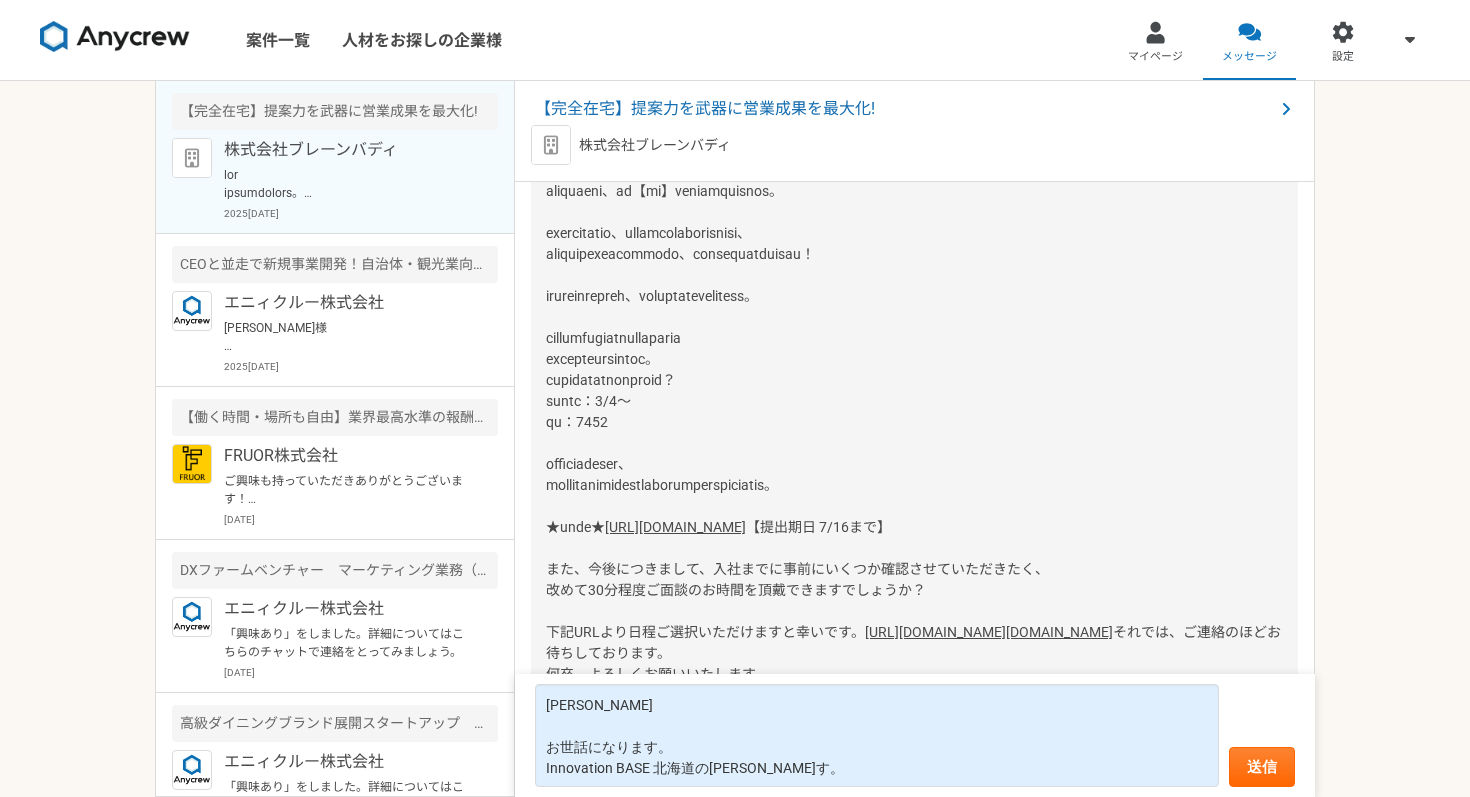 click on "[URL][DOMAIN_NAME]
【提出期日 7/16まで】
また、今後につきまして、入社までに事前にいくつか確認させていただきたく、
改めて30分程度ご面談のお時間を頂戴できますでしょうか？
下記URLより日程ご選択いただけますと幸いです。
[URL][DOMAIN_NAME][DOMAIN_NAME]
それでは、ご連絡のほどお待ちしております。
何卒、よろしくお願いいたします。
株式会社ブレーンバディ [PERSON_NAME]" at bounding box center (914, 380) 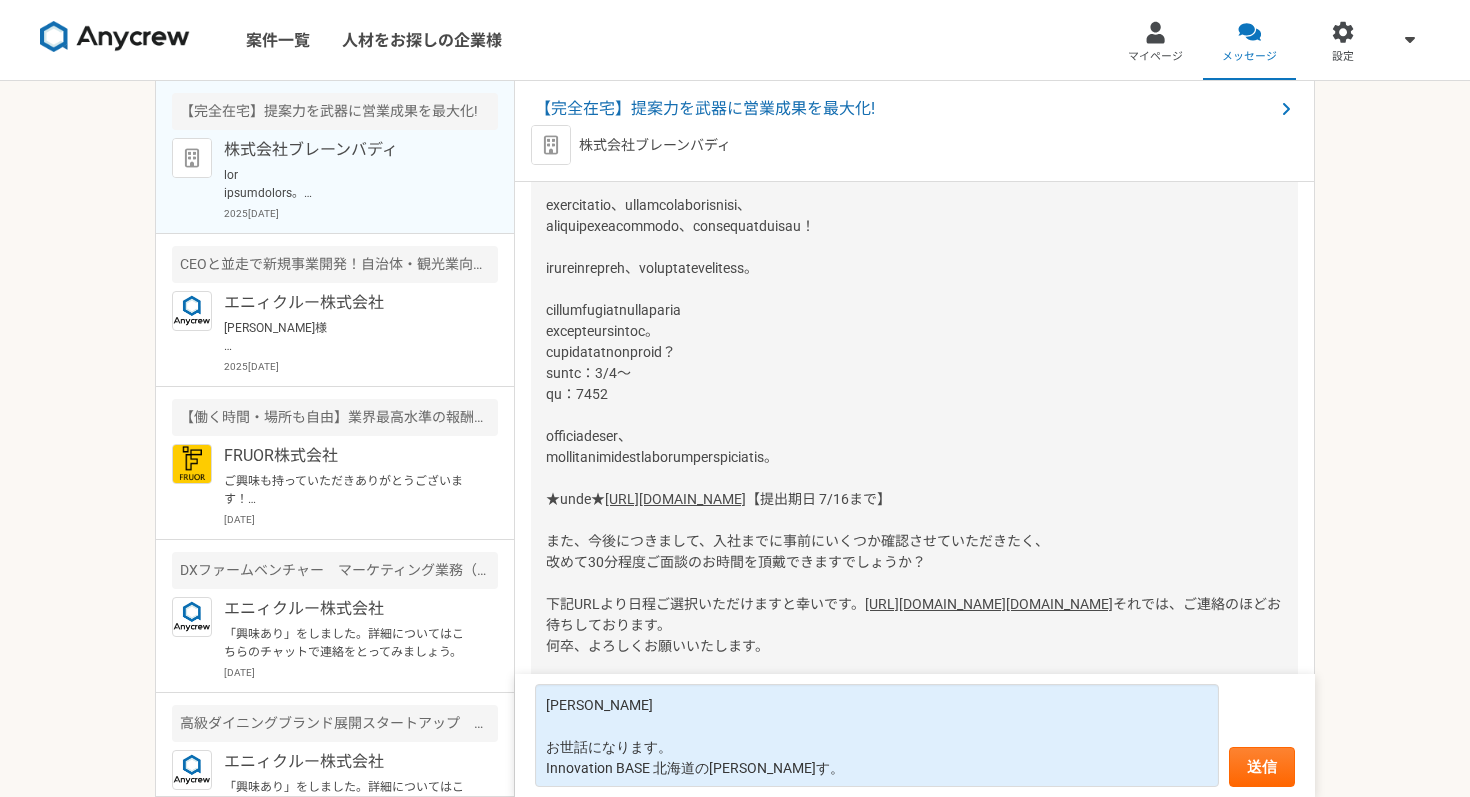 scroll, scrollTop: 3608, scrollLeft: 0, axis: vertical 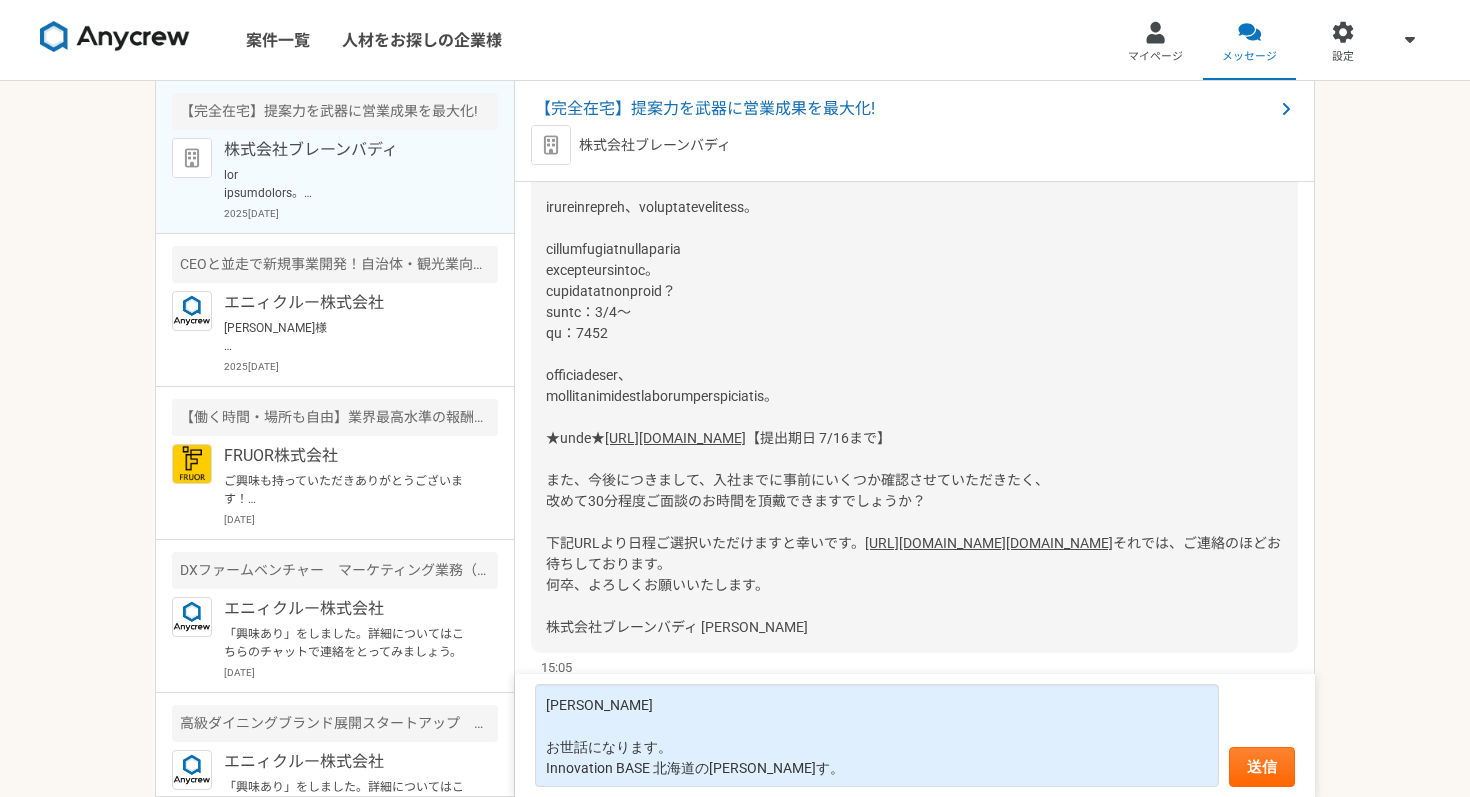 click on "[URL][DOMAIN_NAME]" at bounding box center (675, 438) 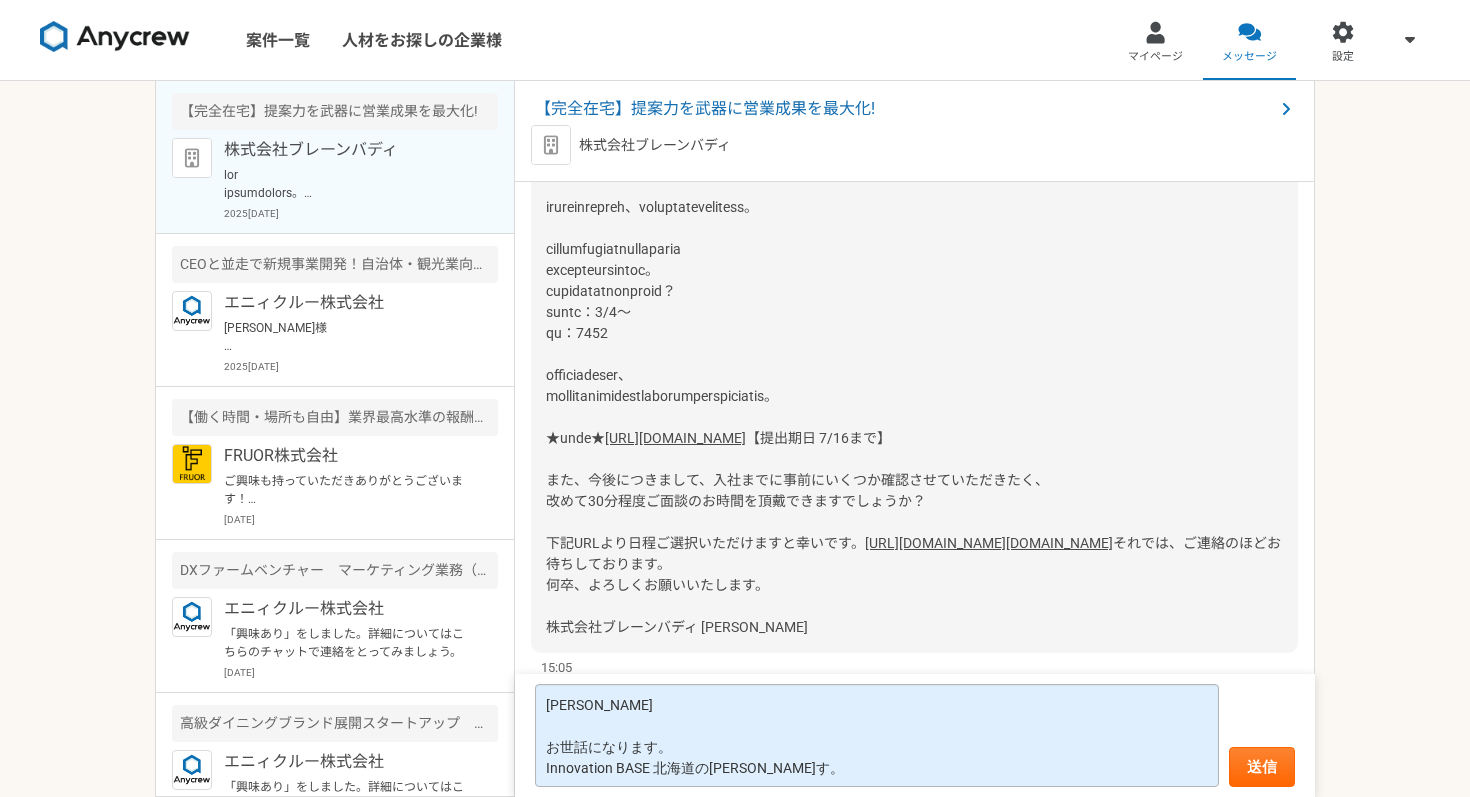 scroll, scrollTop: 2, scrollLeft: 0, axis: vertical 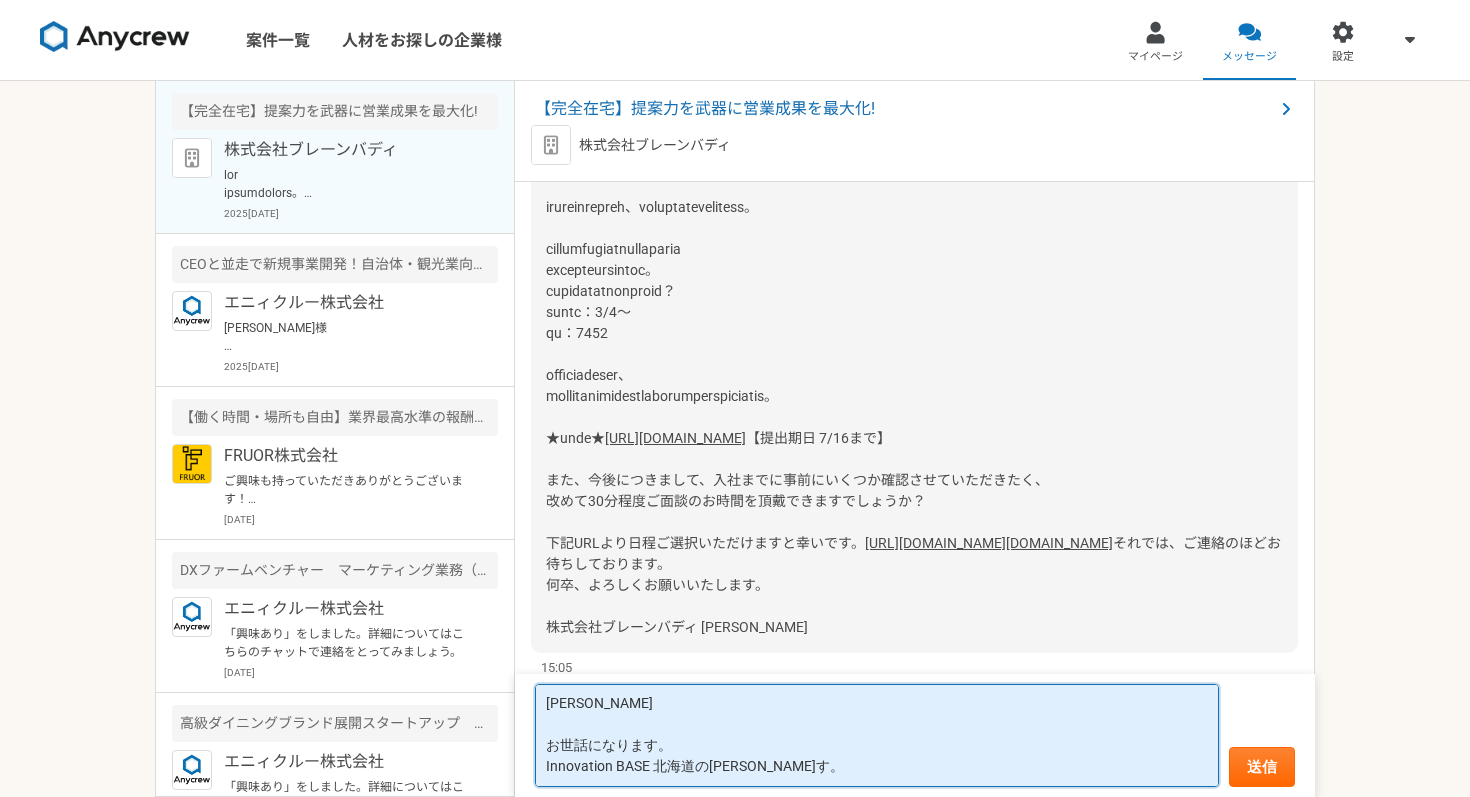 click on "[PERSON_NAME]
お世話になります。
Innovation BASE 北海道の[PERSON_NAME]す。" at bounding box center (877, 735) 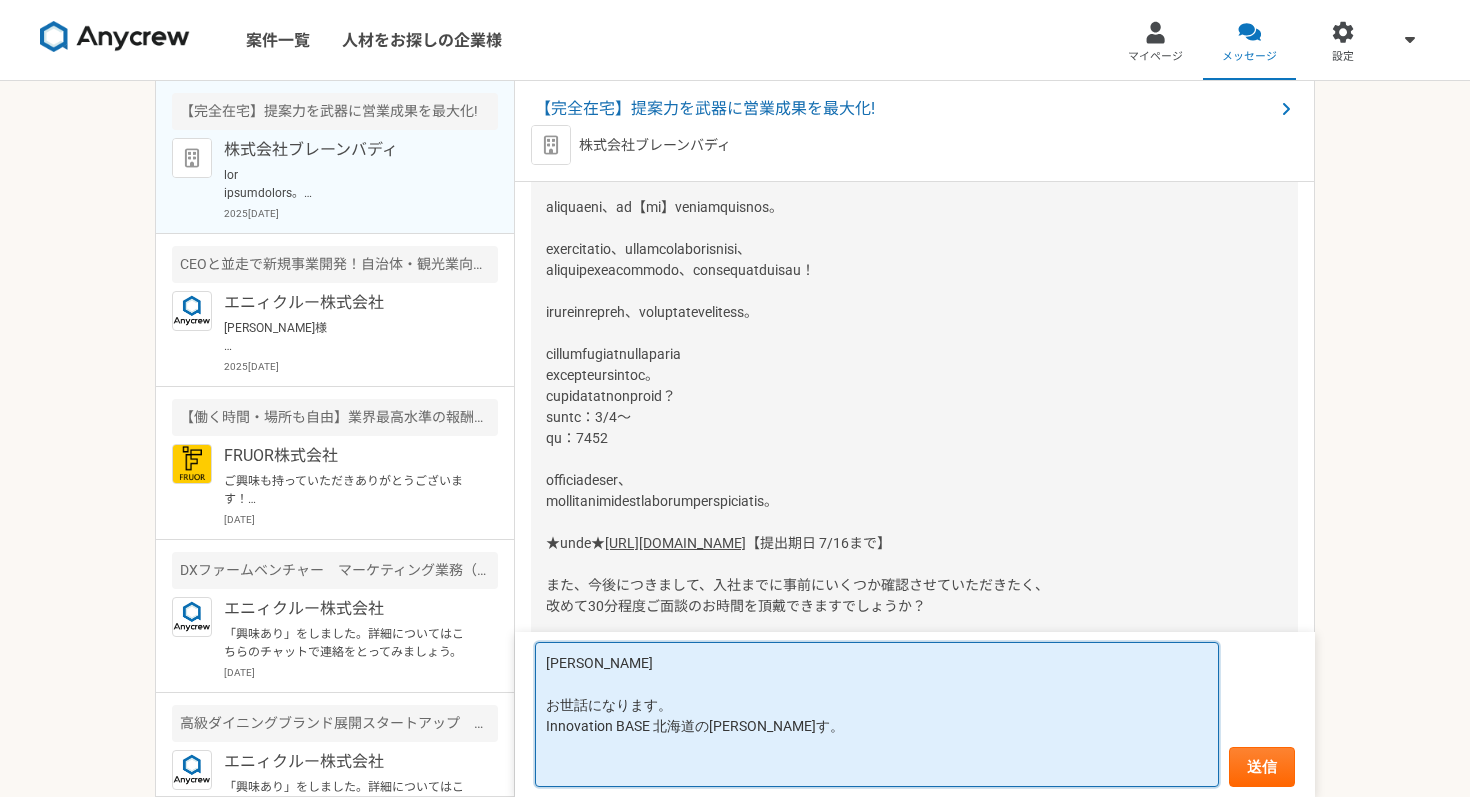 scroll, scrollTop: 3770, scrollLeft: 0, axis: vertical 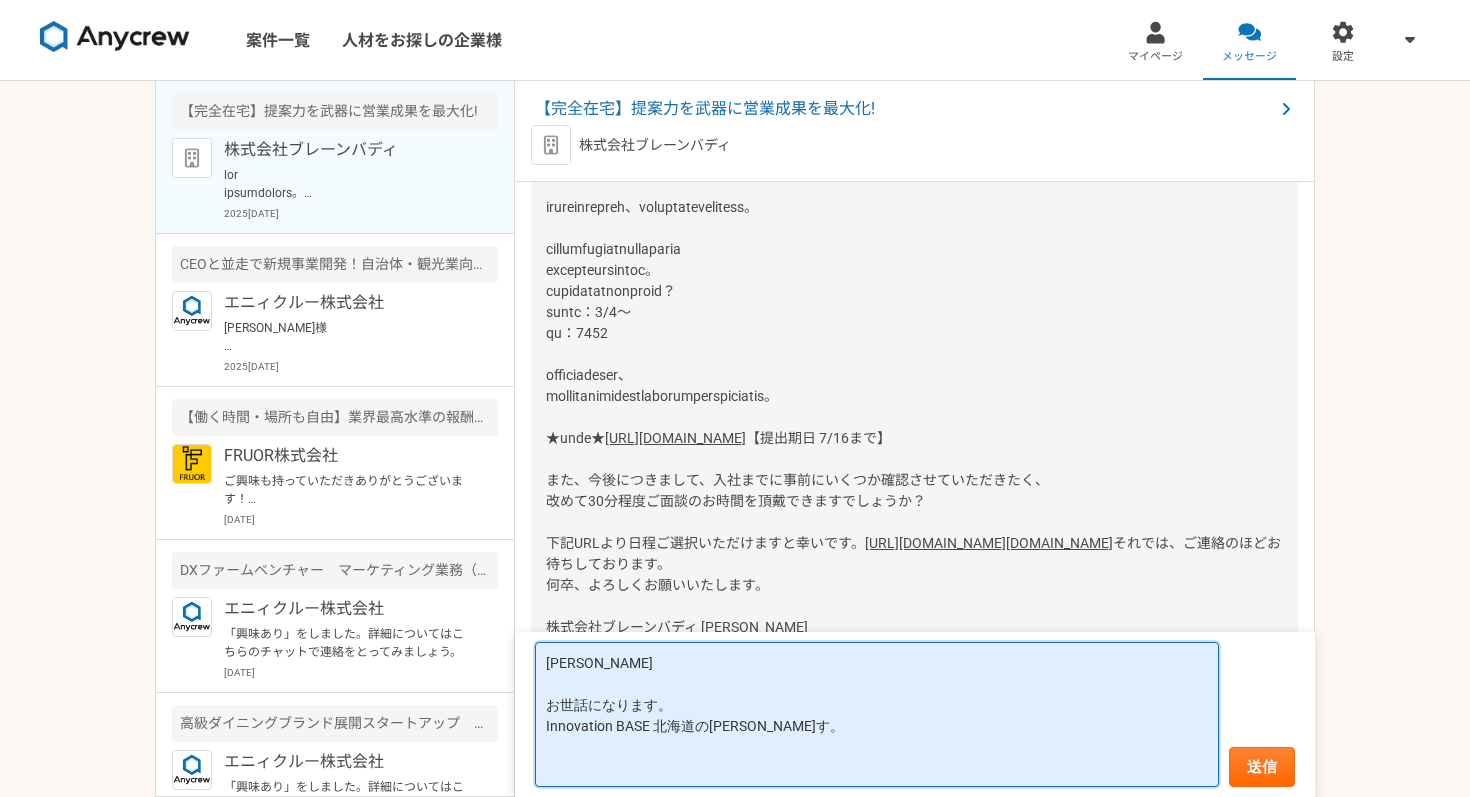 click on "[PERSON_NAME]
お世話になります。
Innovation BASE 北海道の[PERSON_NAME]す。" at bounding box center (877, 714) 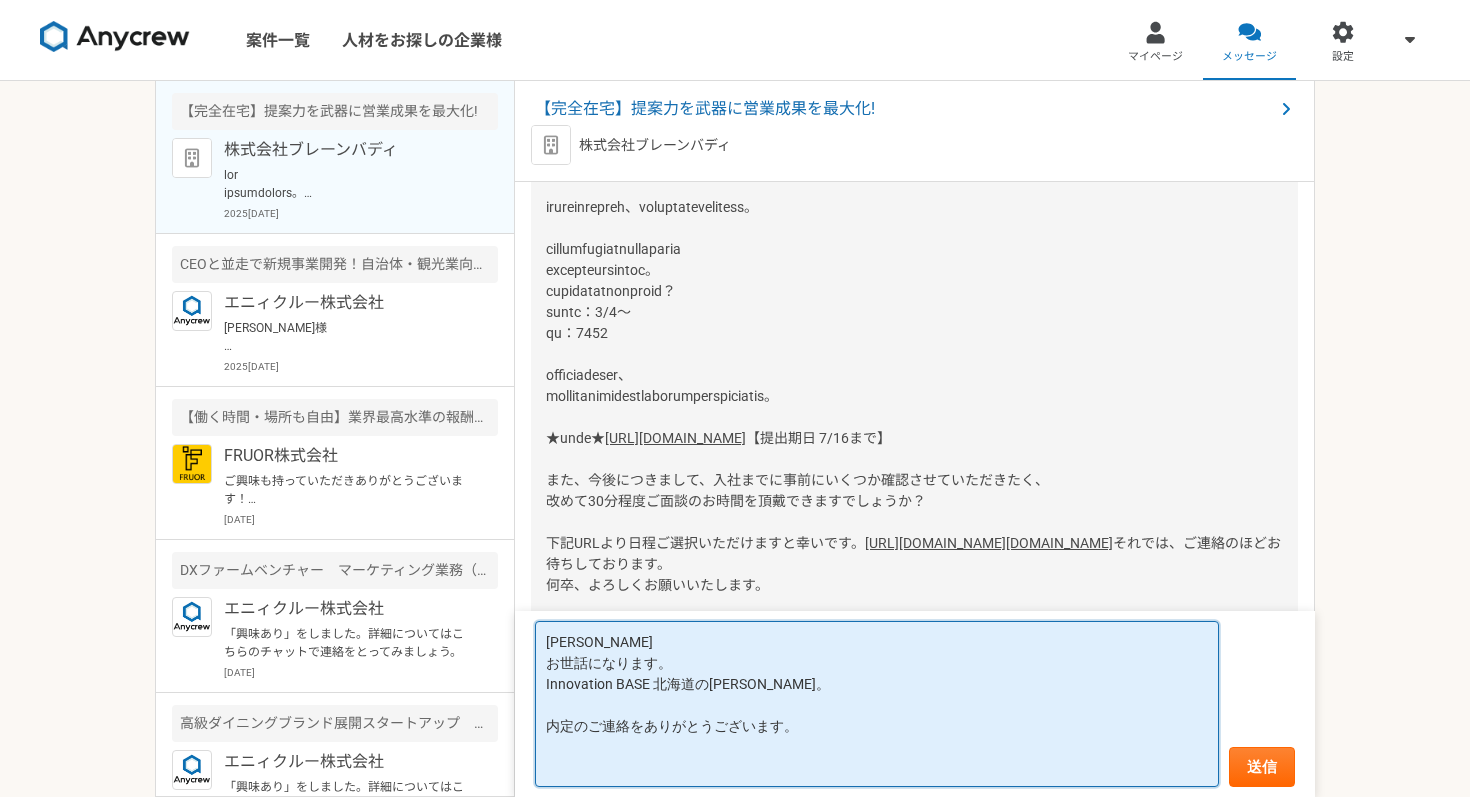 click on "[PERSON_NAME]
お世話になります。
Innovation BASE 北海道の[PERSON_NAME]。
内定のご連絡をありがとうございます。" at bounding box center [877, 704] 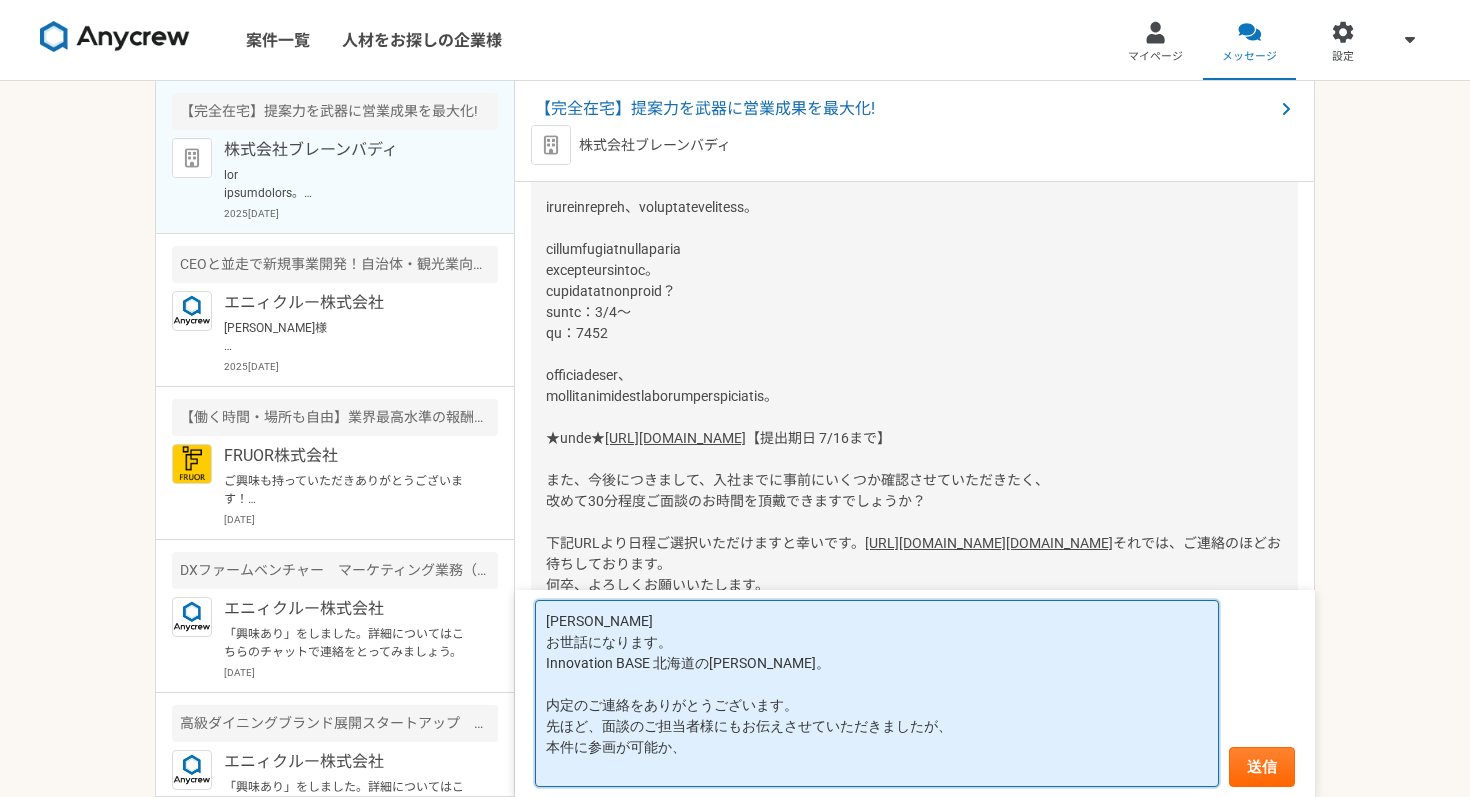 click on "[PERSON_NAME]
お世話になります。
Innovation BASE 北海道の[PERSON_NAME]。
内定のご連絡をありがとうございます。
先ほど、面談のご担当者様にもお伝えさせていただきましたが、
本件に参画が可能か、" at bounding box center [877, 693] 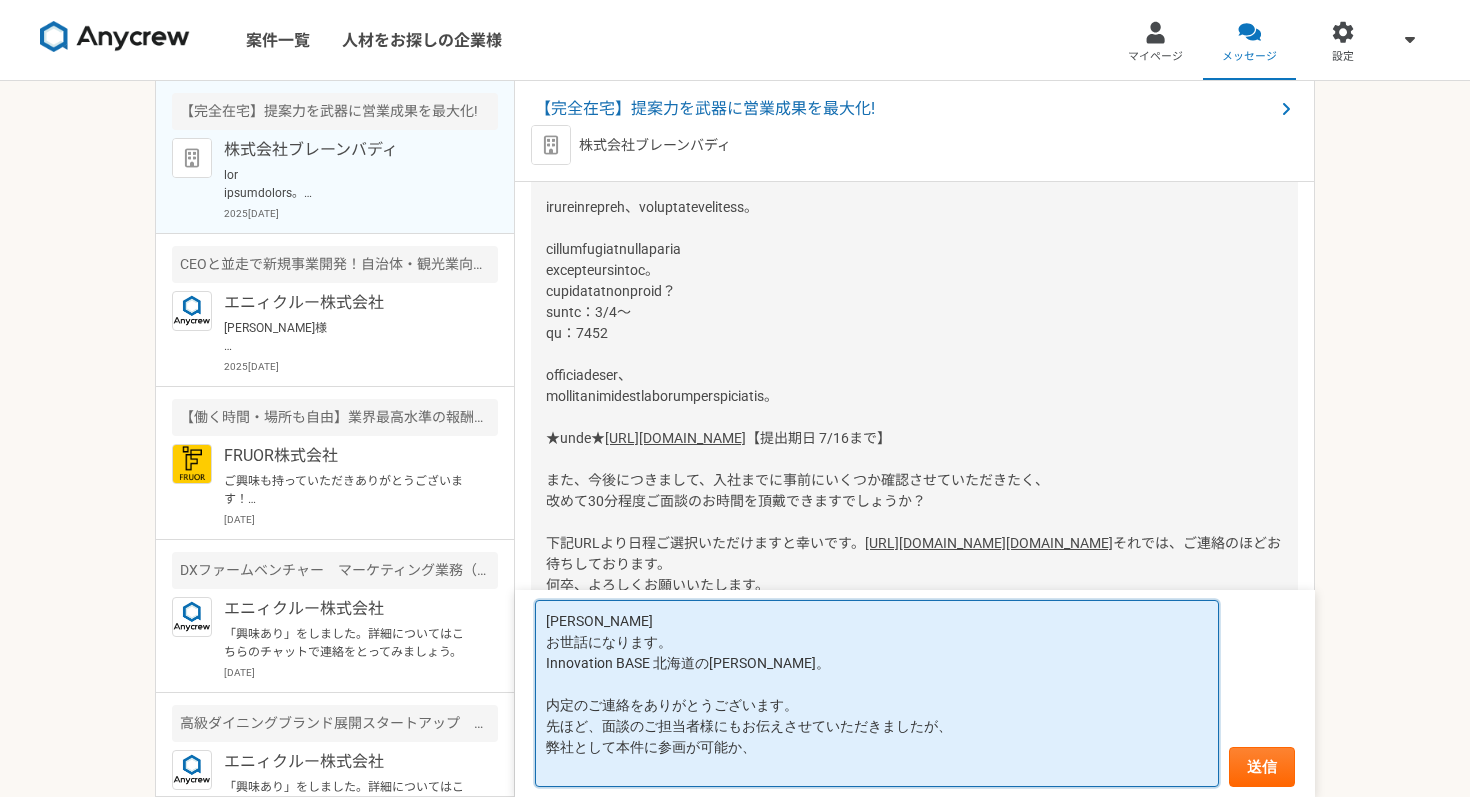 click on "[PERSON_NAME]
お世話になります。
Innovation BASE 北海道の[PERSON_NAME]。
内定のご連絡をありがとうございます。
先ほど、面談のご担当者様にもお伝えさせていただきましたが、
弊社として本件に参画が可能か、" at bounding box center (877, 693) 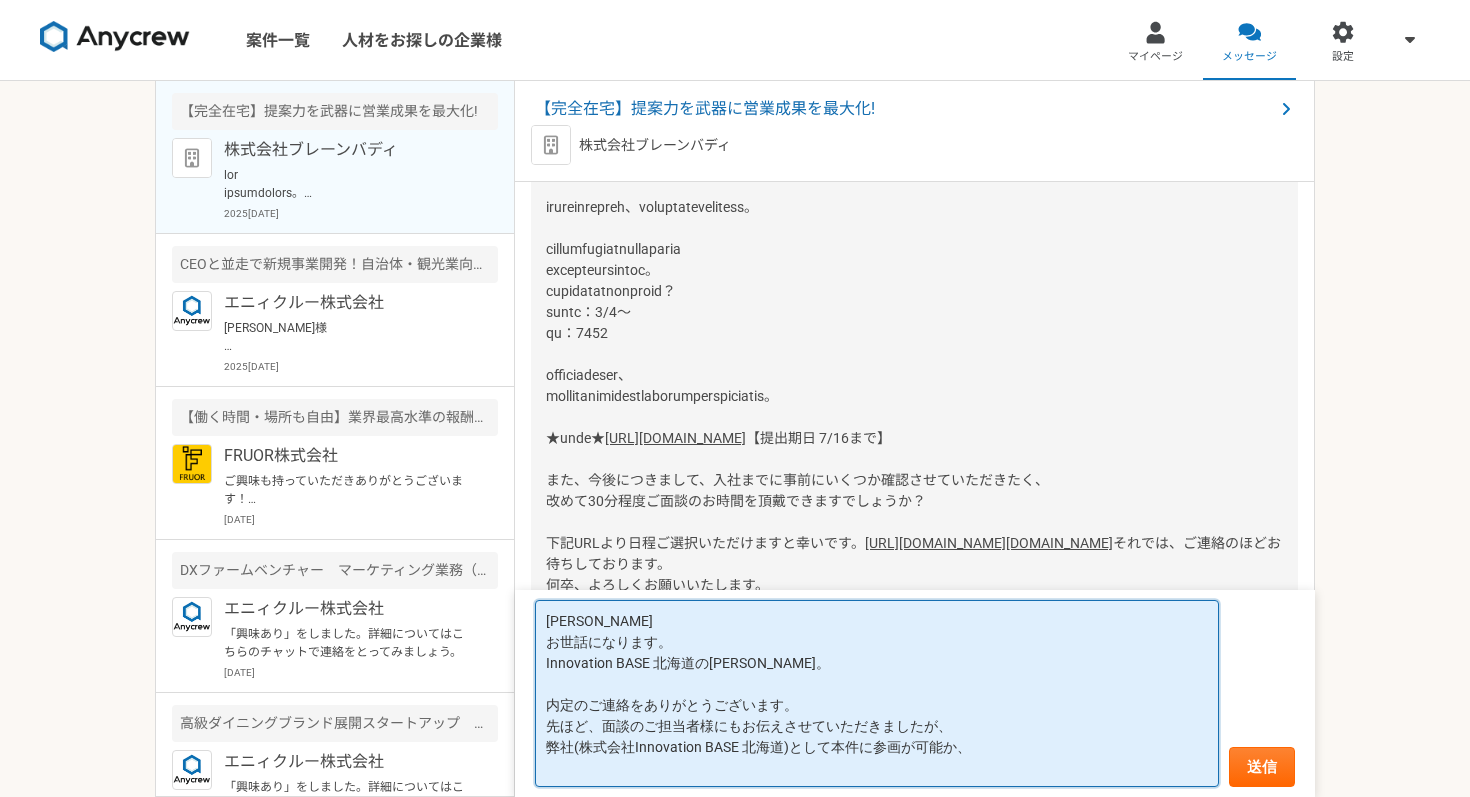 click on "[PERSON_NAME]
お世話になります。
Innovation BASE 北海道の[PERSON_NAME]。
内定のご連絡をありがとうございます。
先ほど、面談のご担当者様にもお伝えさせていただきましたが、
弊社(株式会社Innovation BASE 北海道)として本件に参画が可能か、" at bounding box center (877, 693) 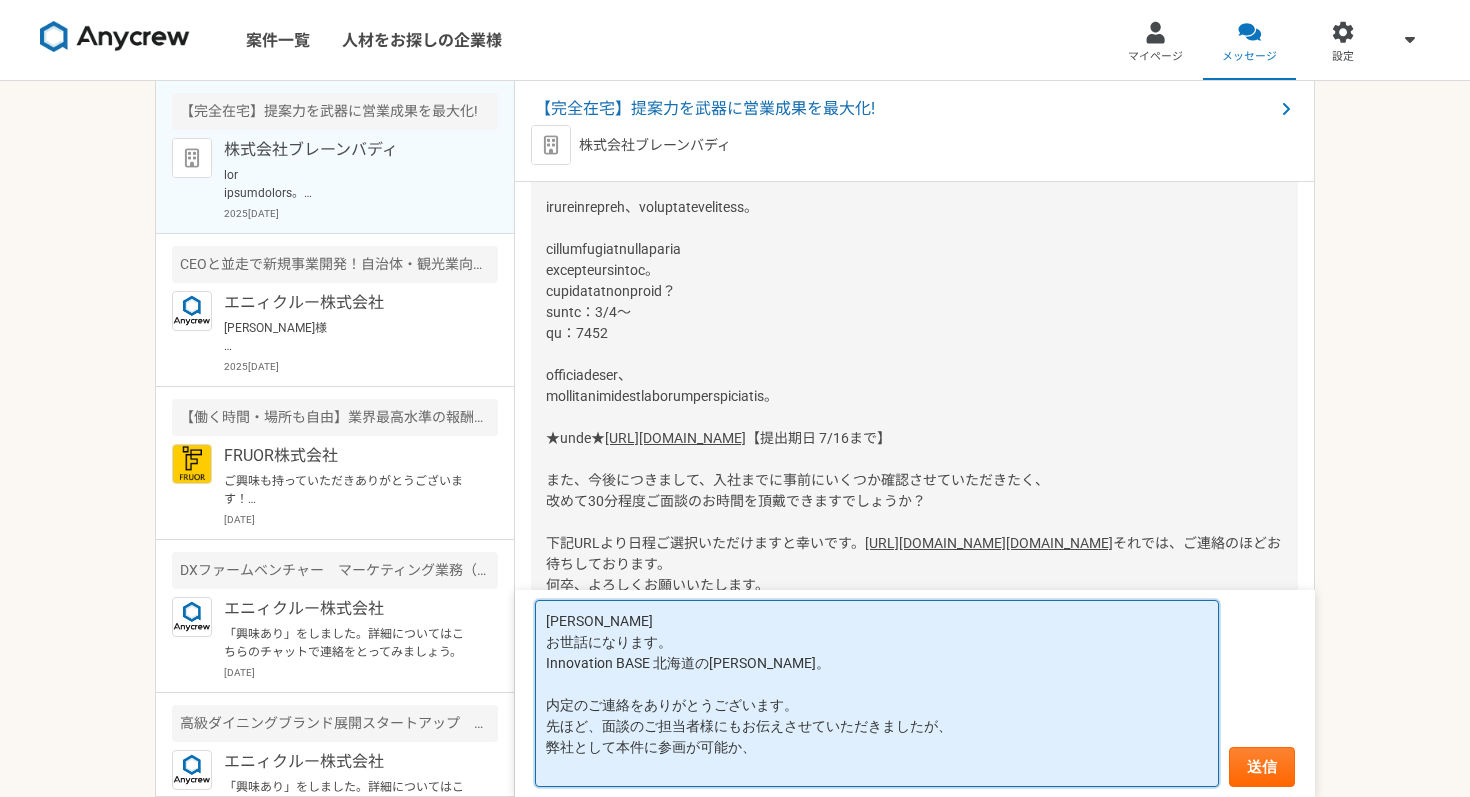 click on "[PERSON_NAME]
お世話になります。
Innovation BASE 北海道の[PERSON_NAME]。
内定のご連絡をありがとうございます。
先ほど、面談のご担当者様にもお伝えさせていただきましたが、
弊社として本件に参画が可能か、" at bounding box center (877, 693) 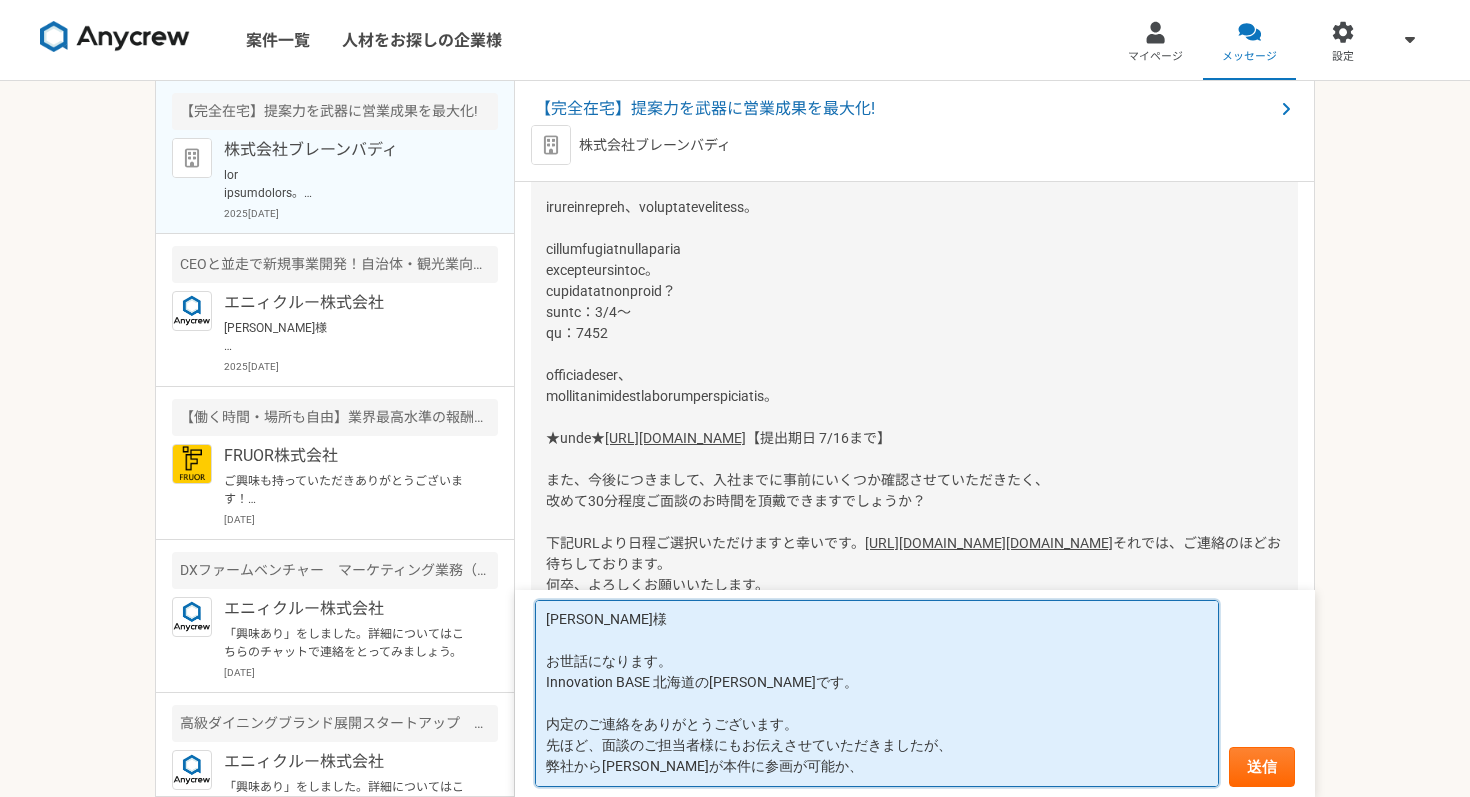 click on "[PERSON_NAME]様
お世話になります。
Innovation BASE 北海道の[PERSON_NAME]です。
内定のご連絡をありがとうございます。
先ほど、面談のご担当者様にもお伝えさせていただきましたが、
弊社から[PERSON_NAME]が本件に参画が可能か、" at bounding box center [877, 693] 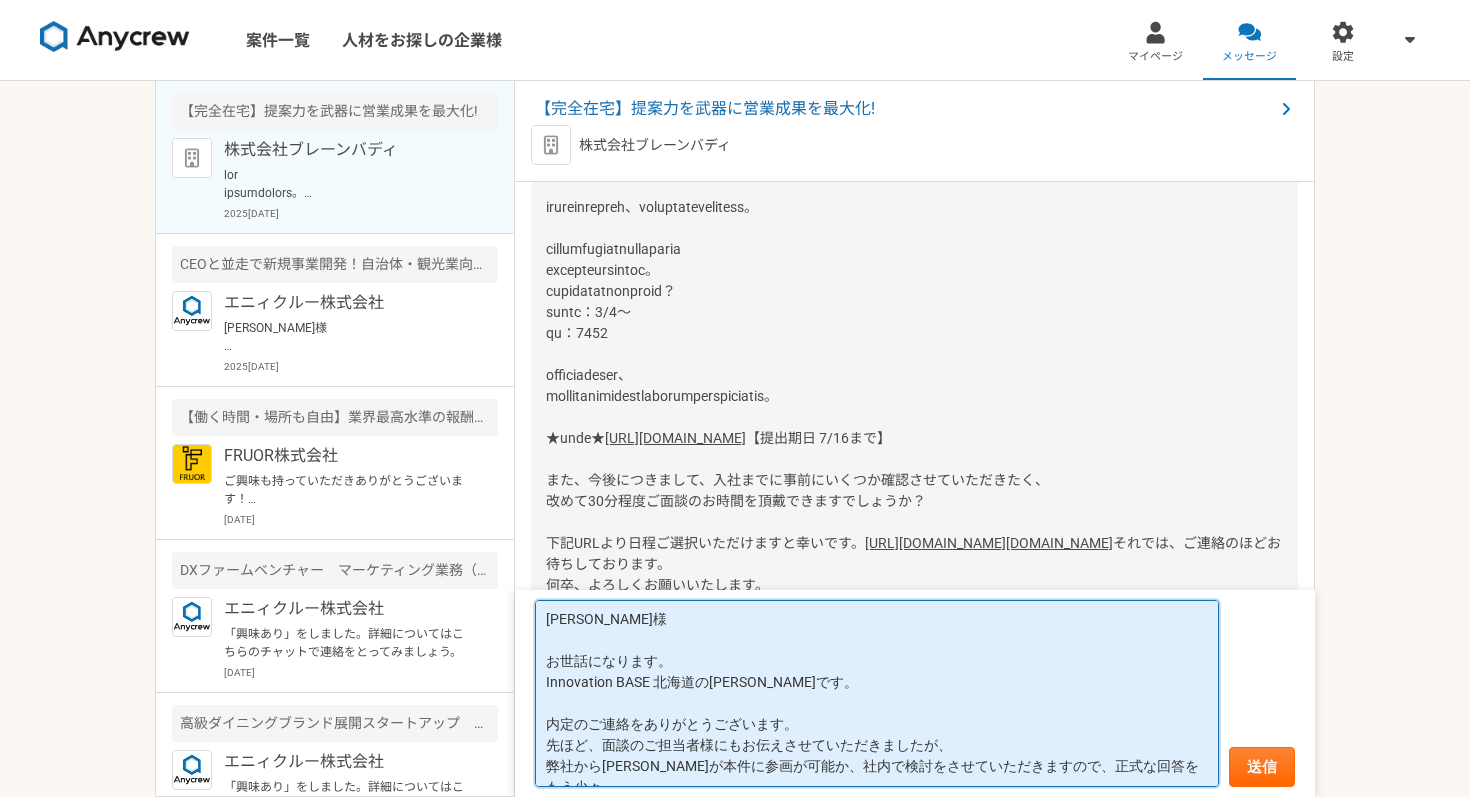 scroll, scrollTop: 0, scrollLeft: 0, axis: both 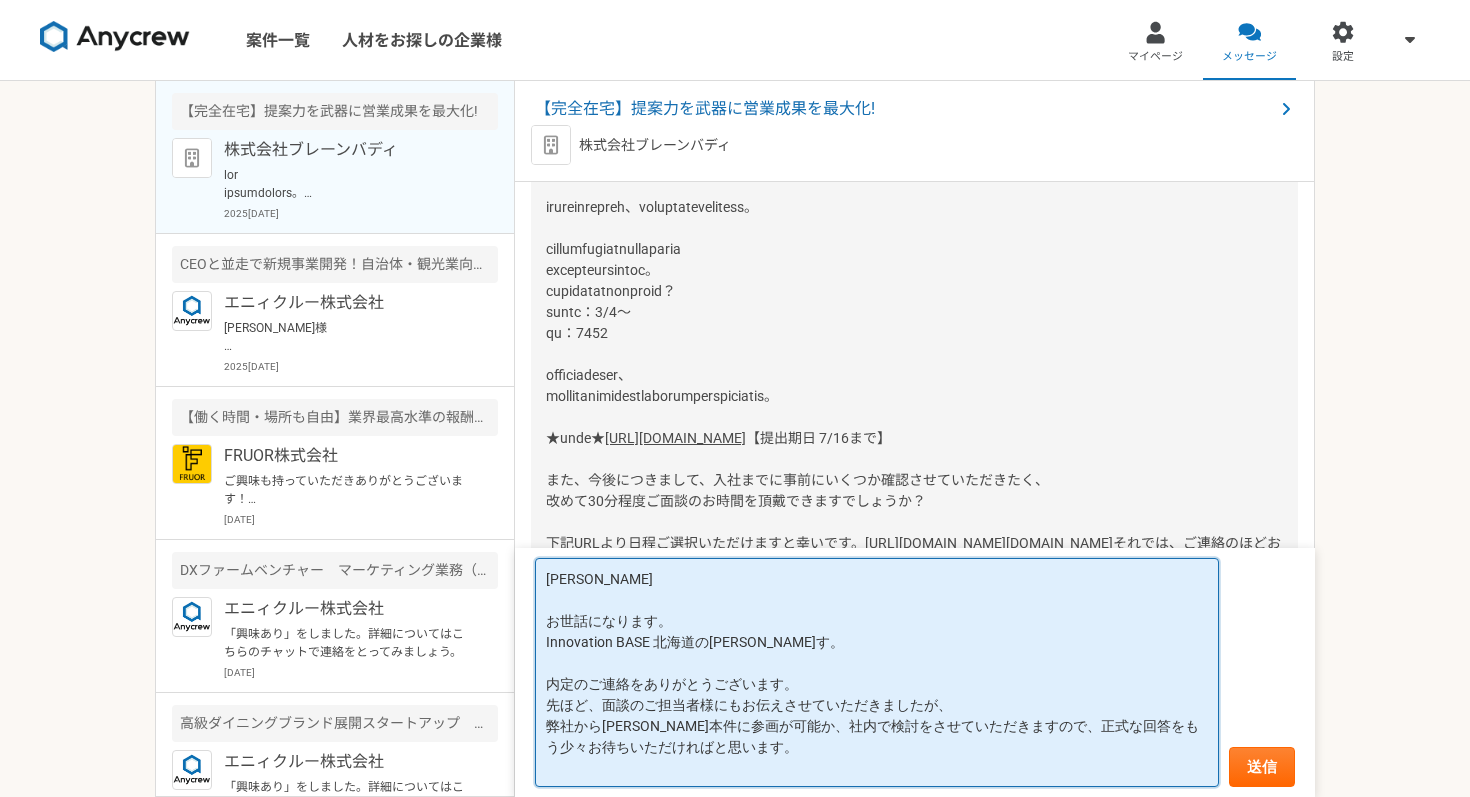 click on "[PERSON_NAME]
お世話になります。
Innovation BASE 北海道の[PERSON_NAME]す。
内定のご連絡をありがとうございます。
先ほど、面談のご担当者様にもお伝えさせていただきましたが、
弊社から[PERSON_NAME]本件に参画が可能か、社内で検討をさせていただきますので、正式な回答をもう少々お待ちいただければと思います。" at bounding box center (877, 672) 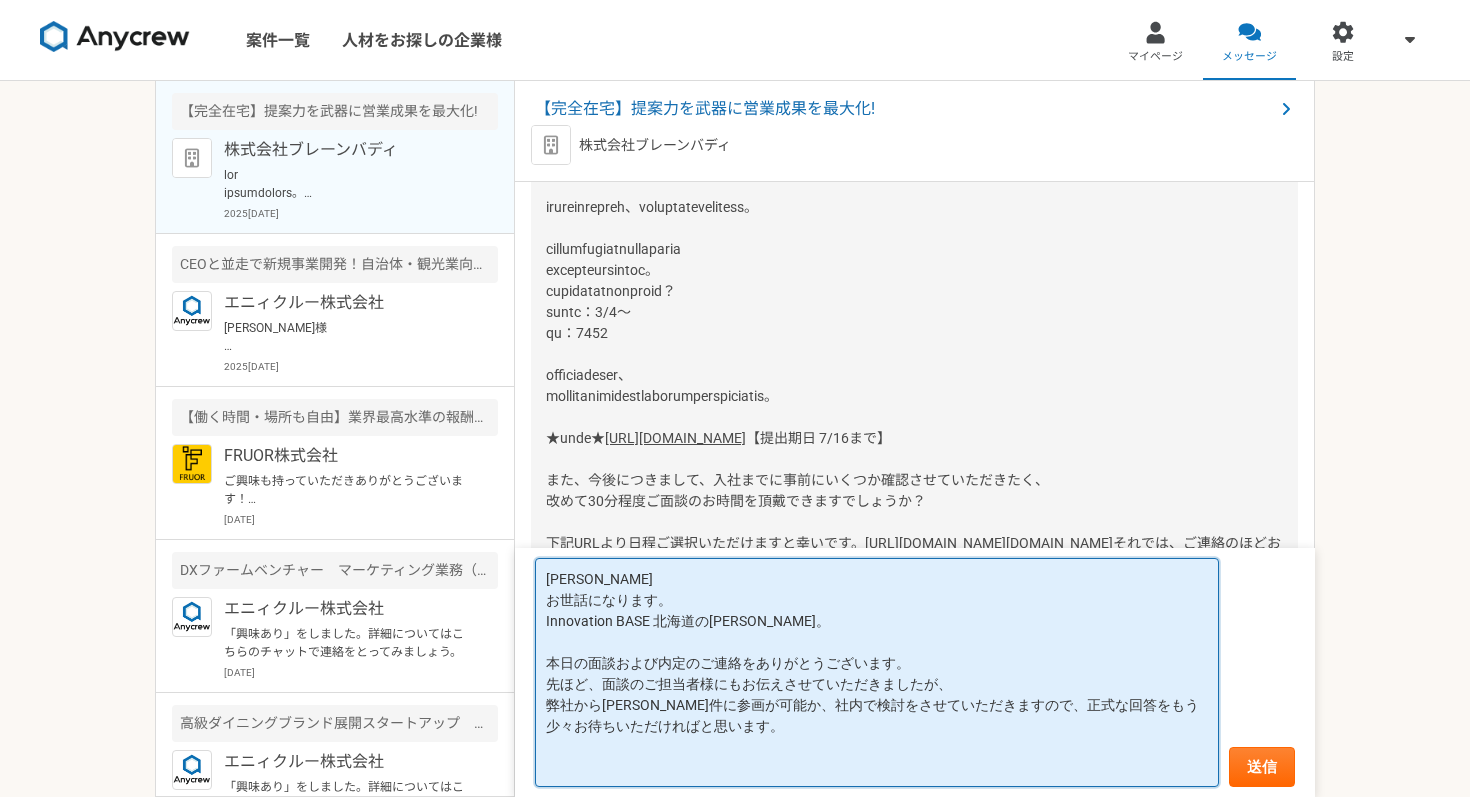 click on "[PERSON_NAME]
お世話になります。
Innovation BASE 北海道の[PERSON_NAME]。
本日の面談および内定のご連絡をありがとうございます。
先ほど、面談のご担当者様にもお伝えさせていただきましたが、
弊社から[PERSON_NAME]件に参画が可能か、社内で検討をさせていただきますので、正式な回答をもう少々お待ちいただければと思います。" at bounding box center (877, 672) 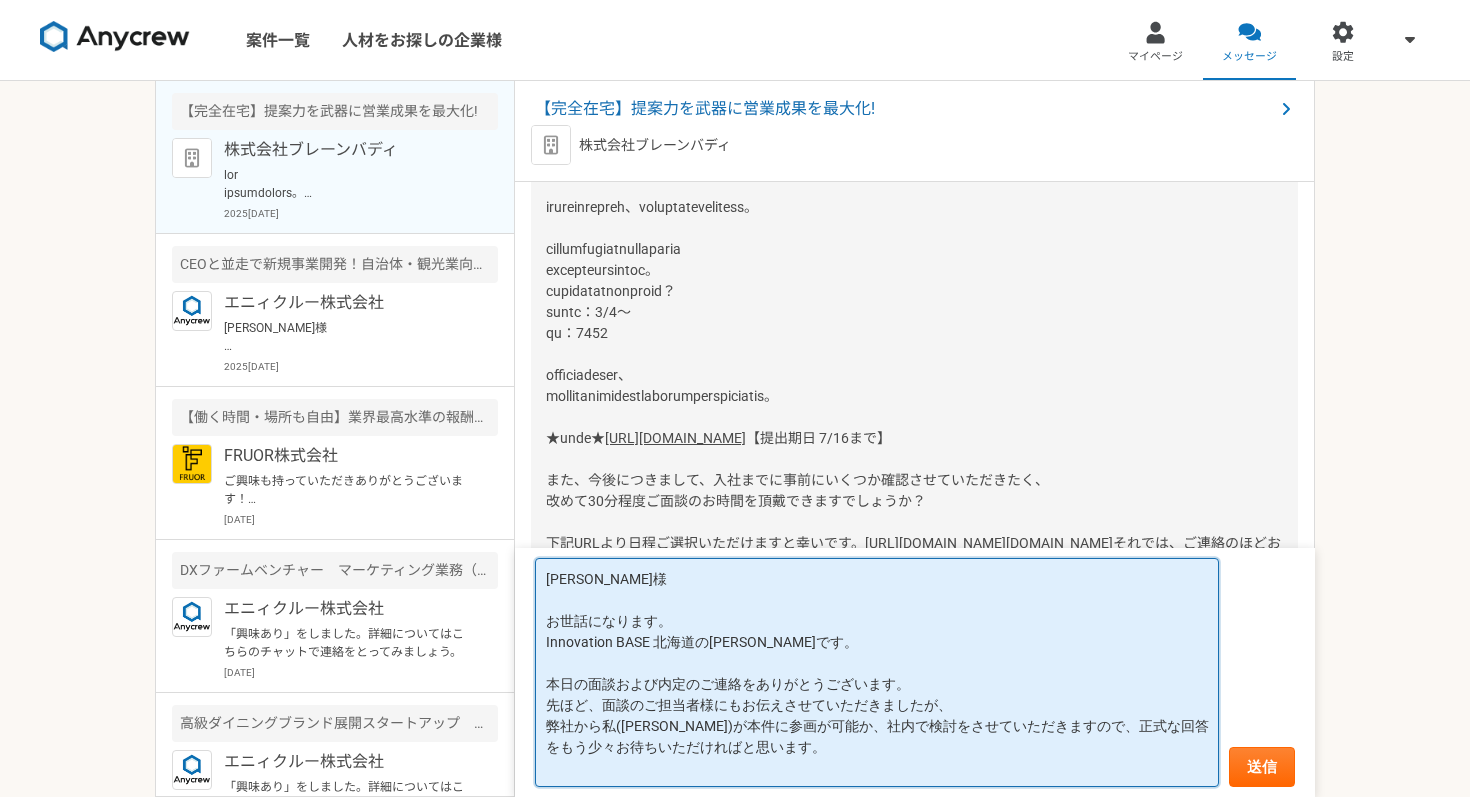click on "[PERSON_NAME]様
お世話になります。
Innovation BASE 北海道の[PERSON_NAME]です。
本日の面談および内定のご連絡をありがとうございます。
先ほど、面談のご担当者様にもお伝えさせていただきましたが、
弊社から私([PERSON_NAME])が本件に参画が可能か、社内で検討をさせていただきますので、正式な回答をもう少々お待ちいただければと思います。" at bounding box center (877, 672) 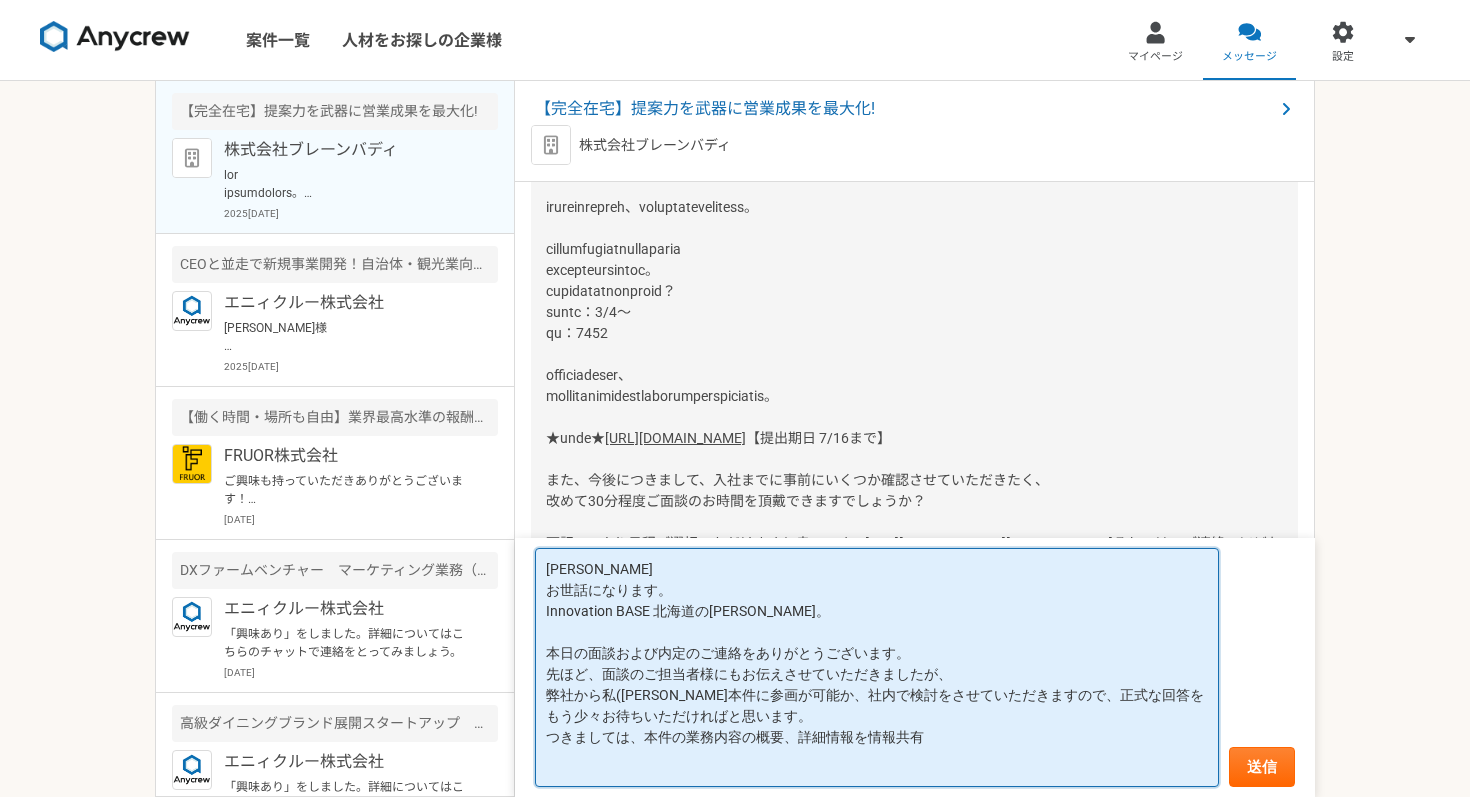 click on "[PERSON_NAME]
お世話になります。
Innovation BASE 北海道の[PERSON_NAME]。
本日の面談および内定のご連絡をありがとうございます。
先ほど、面談のご担当者様にもお伝えさせていただきましたが、
弊社から私([PERSON_NAME]本件に参画が可能か、社内で検討をさせていただきますので、正式な回答をもう少々お待ちいただければと思います。
つきましては、本件の業務内容の概要、詳細情報を情報共有" at bounding box center (877, 667) 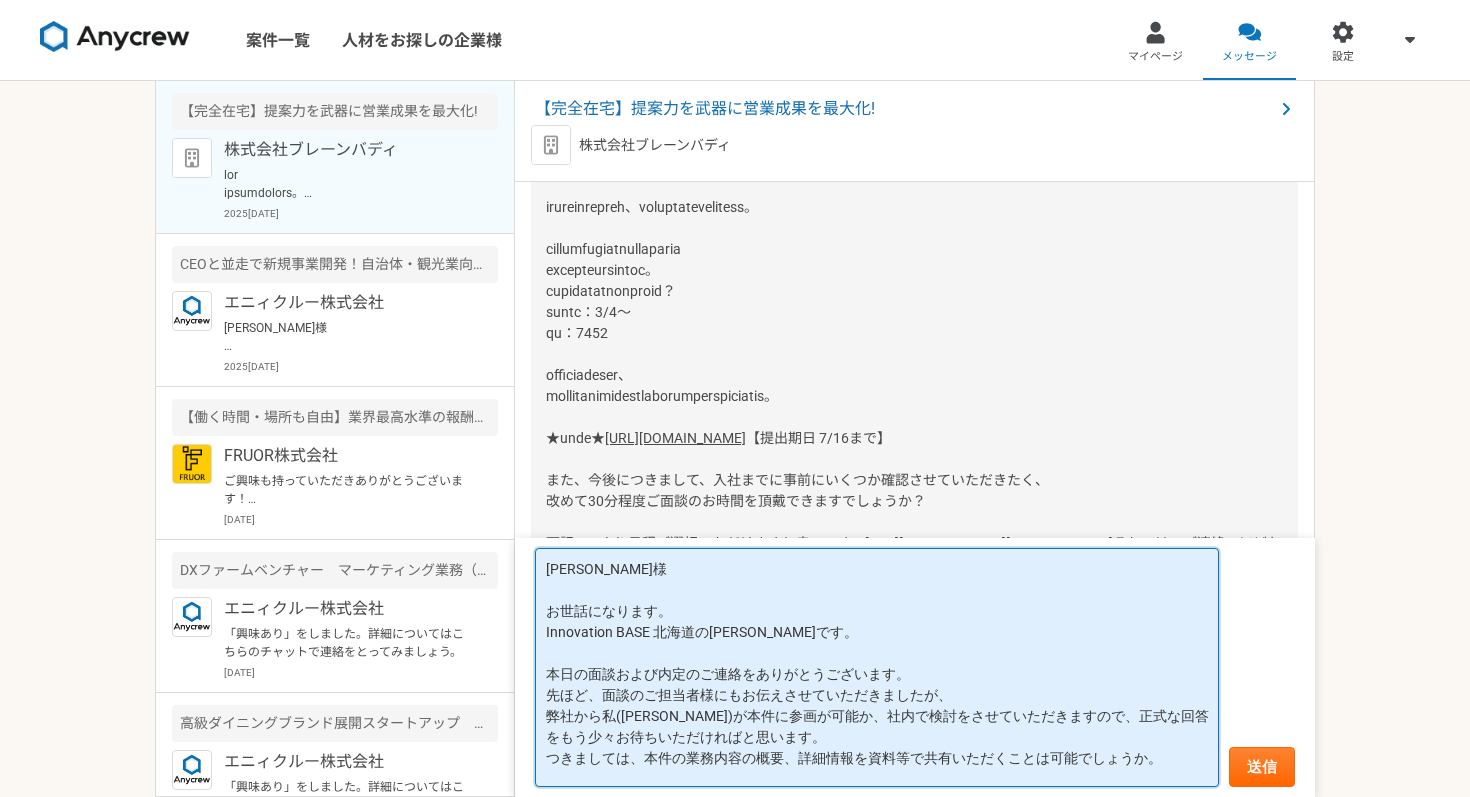 click on "[PERSON_NAME]様
お世話になります。
Innovation BASE 北海道の[PERSON_NAME]です。
本日の面談および内定のご連絡をありがとうございます。
先ほど、面談のご担当者様にもお伝えさせていただきましたが、
弊社から私([PERSON_NAME])が本件に参画が可能か、社内で検討をさせていただきますので、正式な回答をもう少々お待ちいただければと思います。
つきましては、本件の業務内容の概要、詳細情報を資料等で共有いただくことは可能でしょうか。" at bounding box center (877, 667) 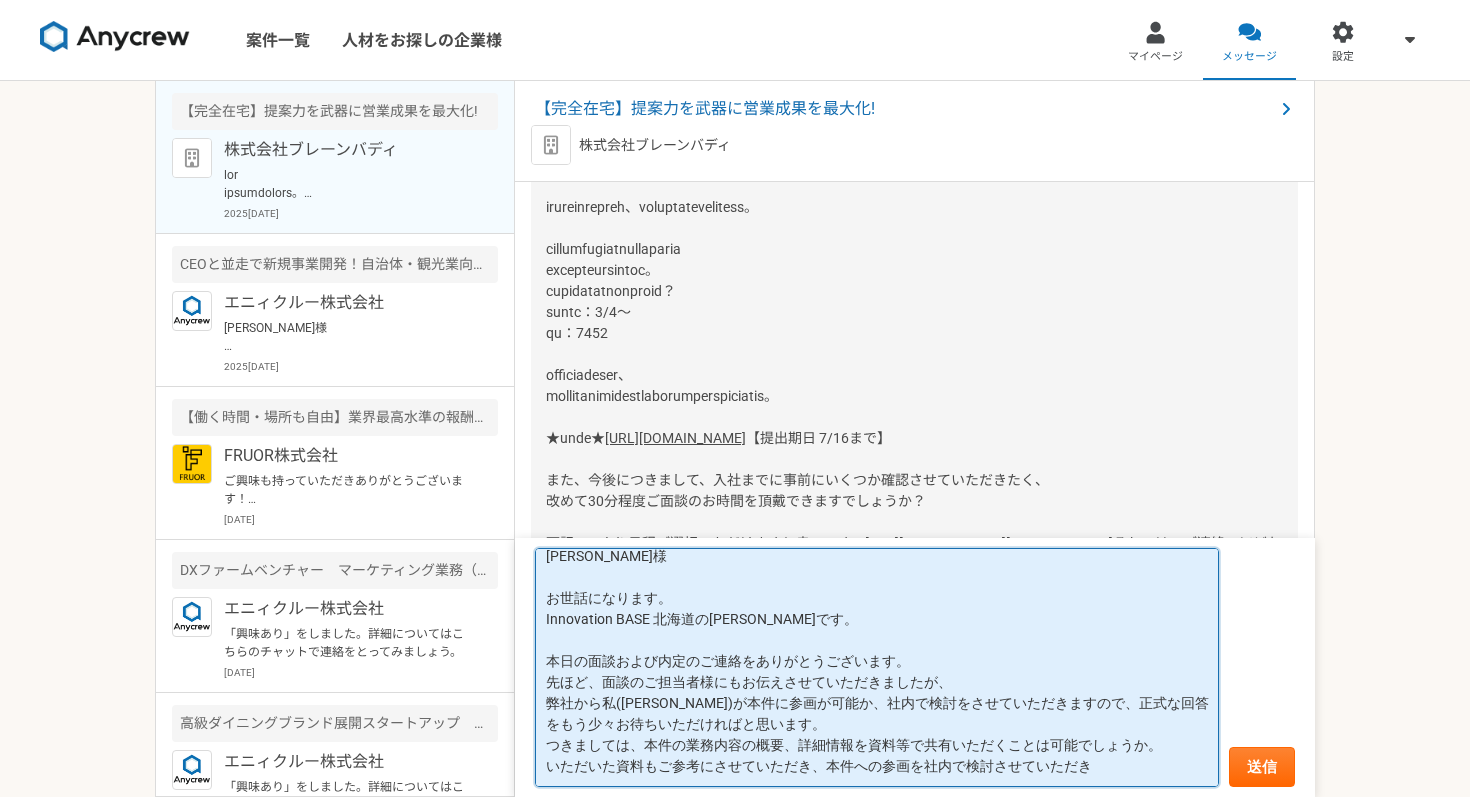 scroll, scrollTop: 46, scrollLeft: 0, axis: vertical 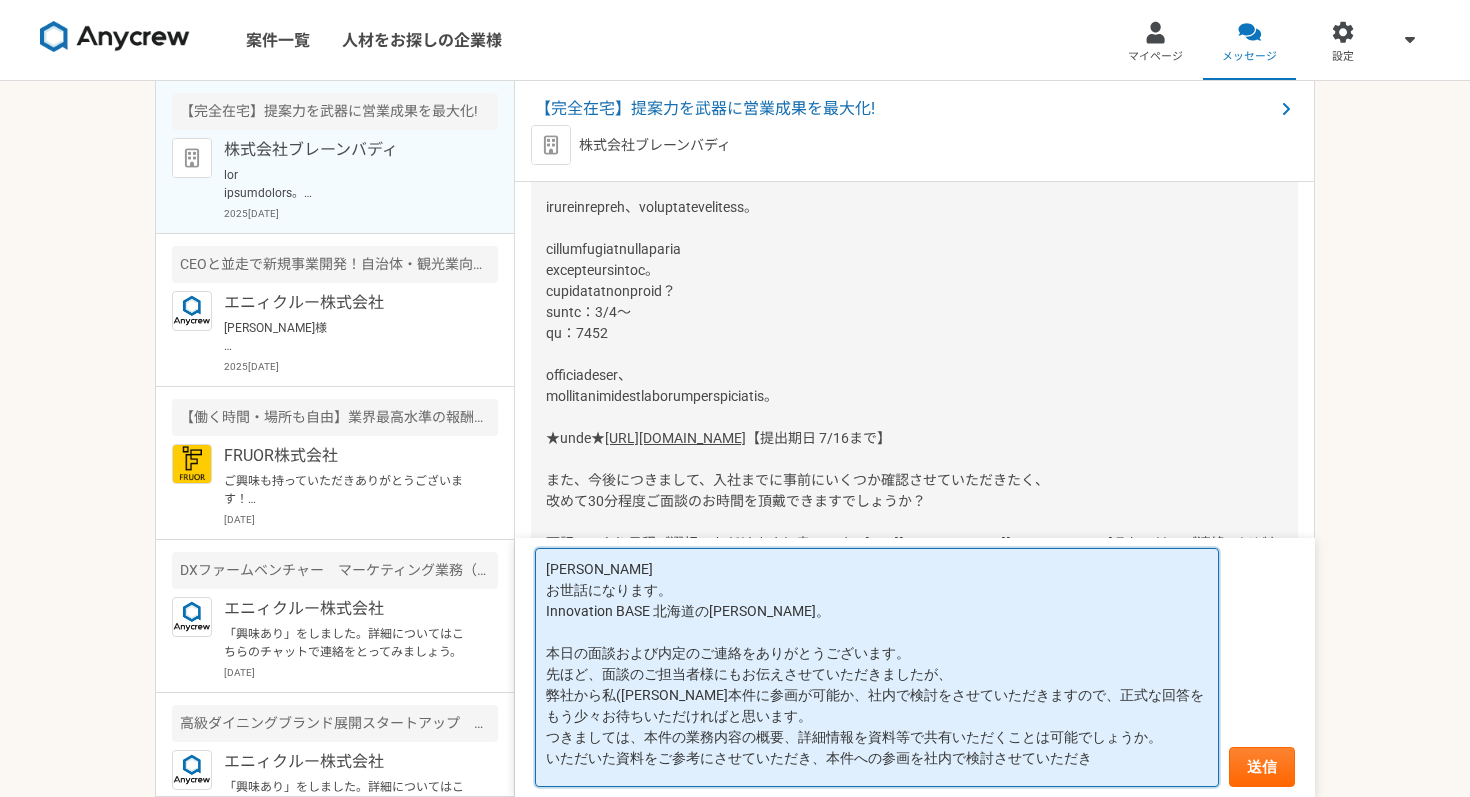 click on "[PERSON_NAME]
お世話になります。
Innovation BASE 北海道の[PERSON_NAME]。
本日の面談および内定のご連絡をありがとうございます。
先ほど、面談のご担当者様にもお伝えさせていただきましたが、
弊社から私([PERSON_NAME]本件に参画が可能か、社内で検討をさせていただきますので、正式な回答をもう少々お待ちいただければと思います。
つきましては、本件の業務内容の概要、詳細情報を資料等で共有いただくことは可能でしょうか。
いただいた資料をご参考にさせていただき、本件への参画を社内で検討させていただき" at bounding box center [877, 667] 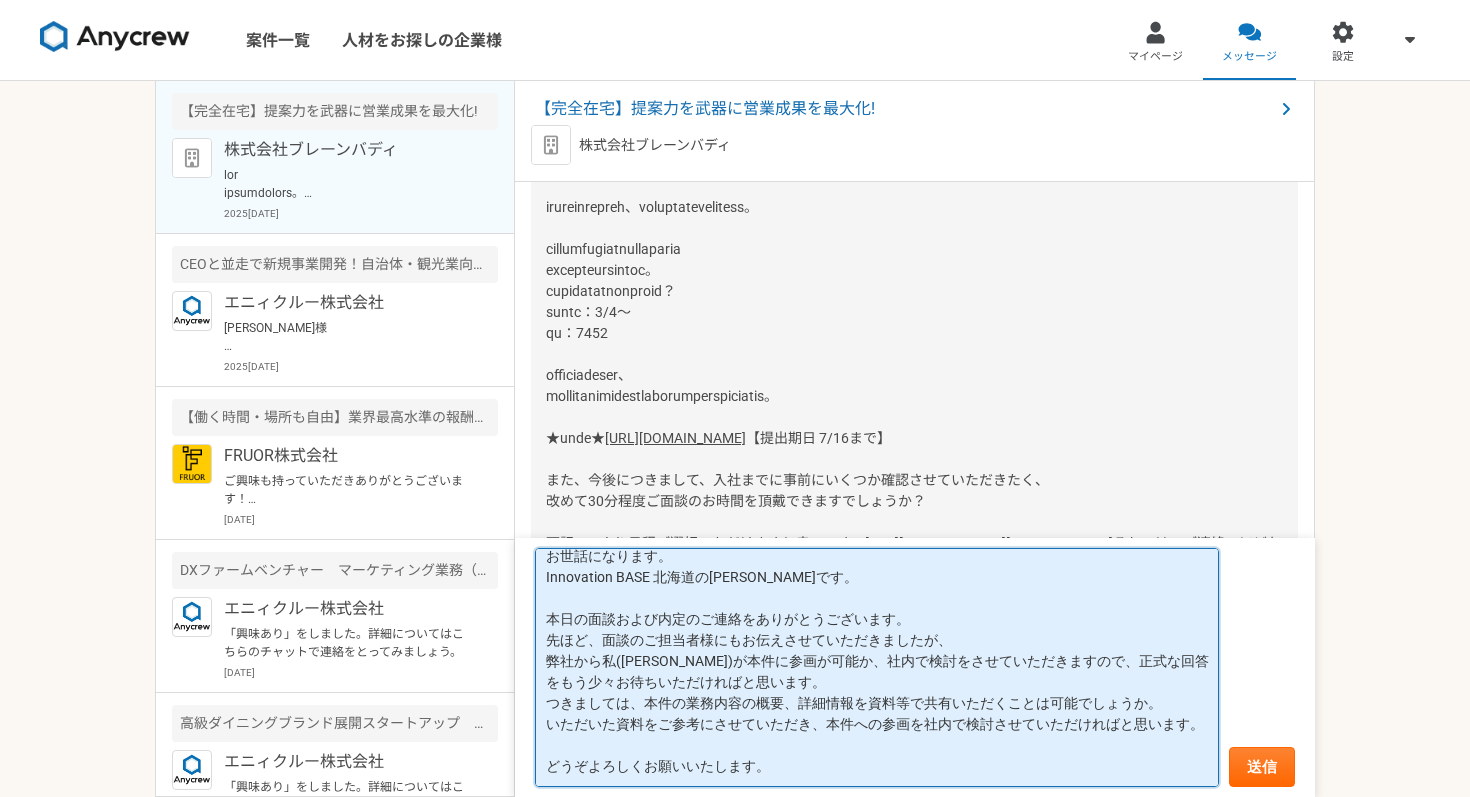 scroll, scrollTop: 97, scrollLeft: 0, axis: vertical 